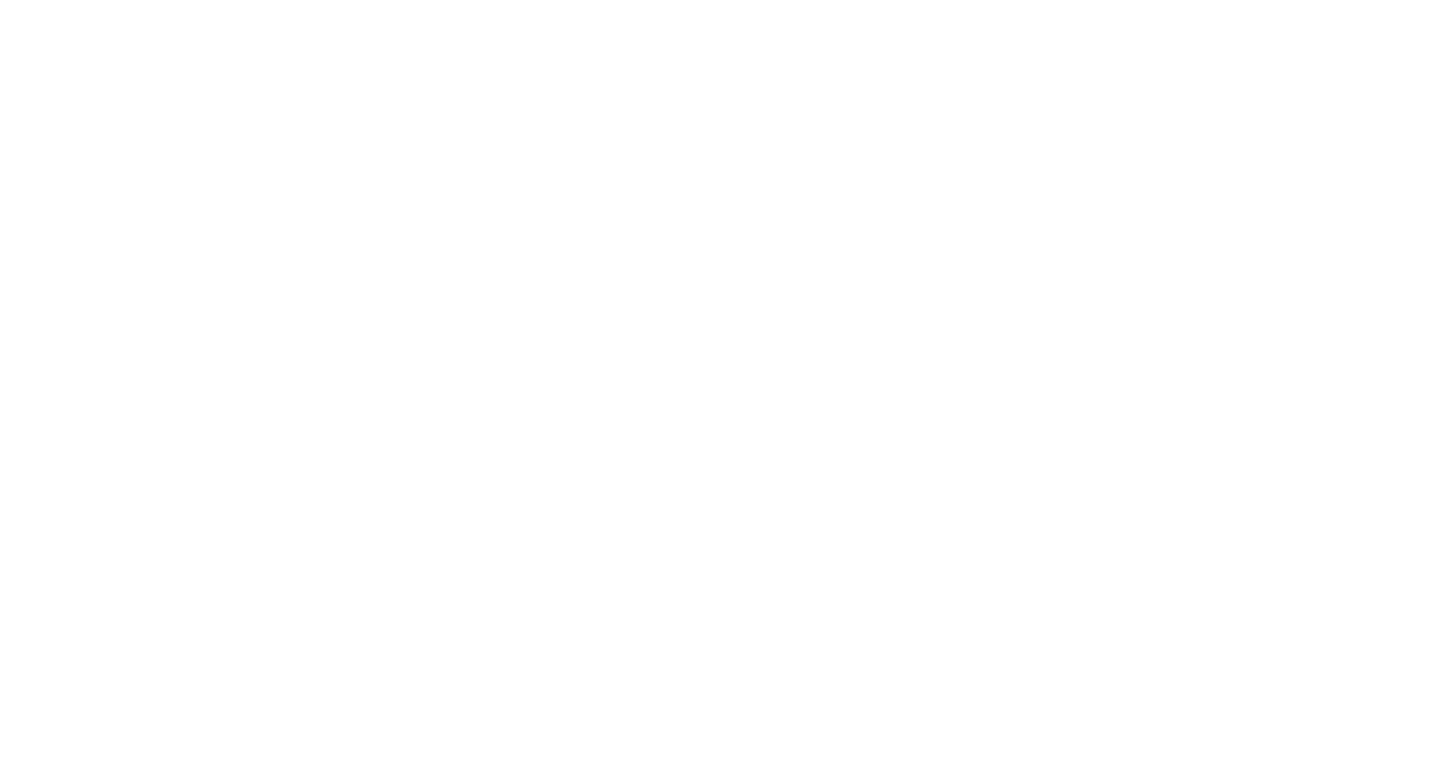 scroll, scrollTop: 0, scrollLeft: 0, axis: both 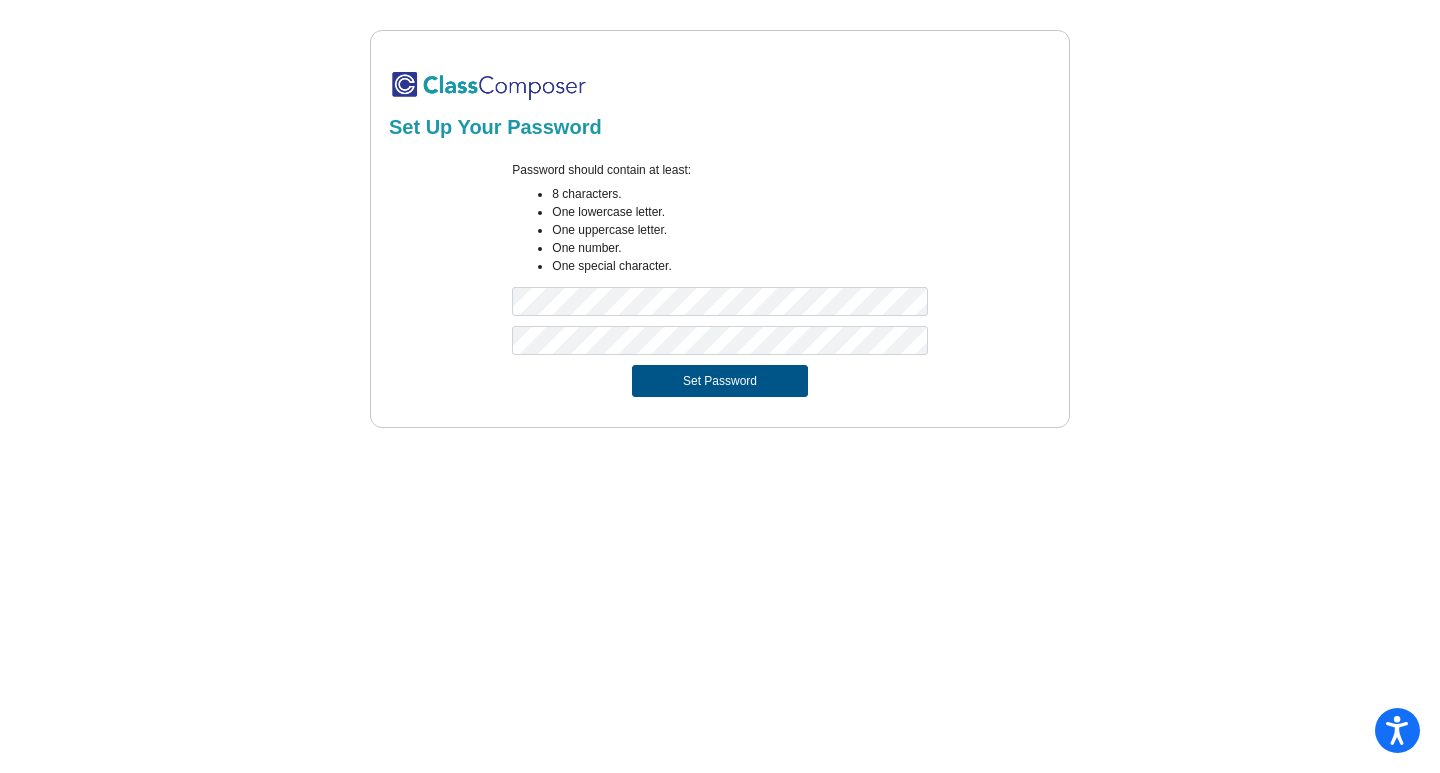 click on "Set Password" at bounding box center (720, 381) 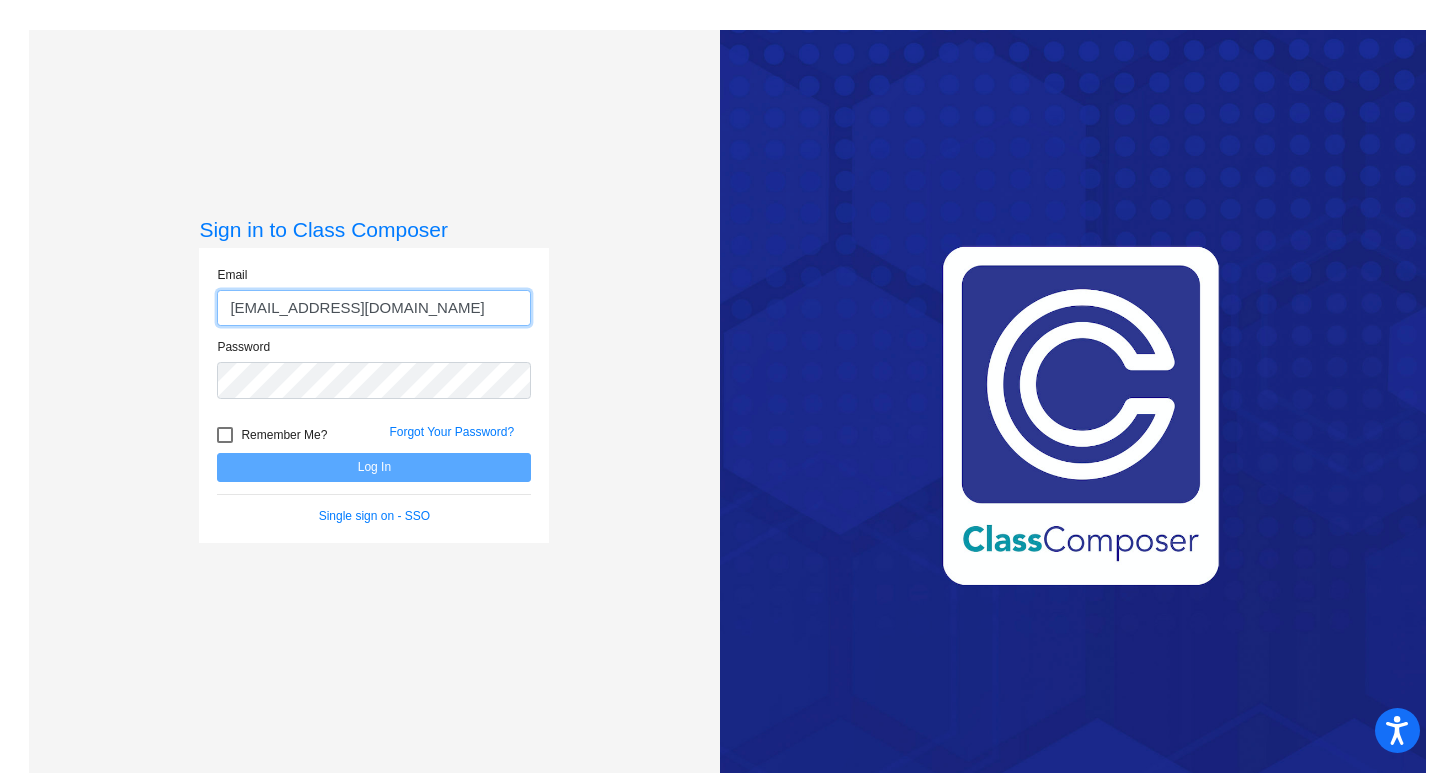 type on "[EMAIL_ADDRESS][DOMAIN_NAME]" 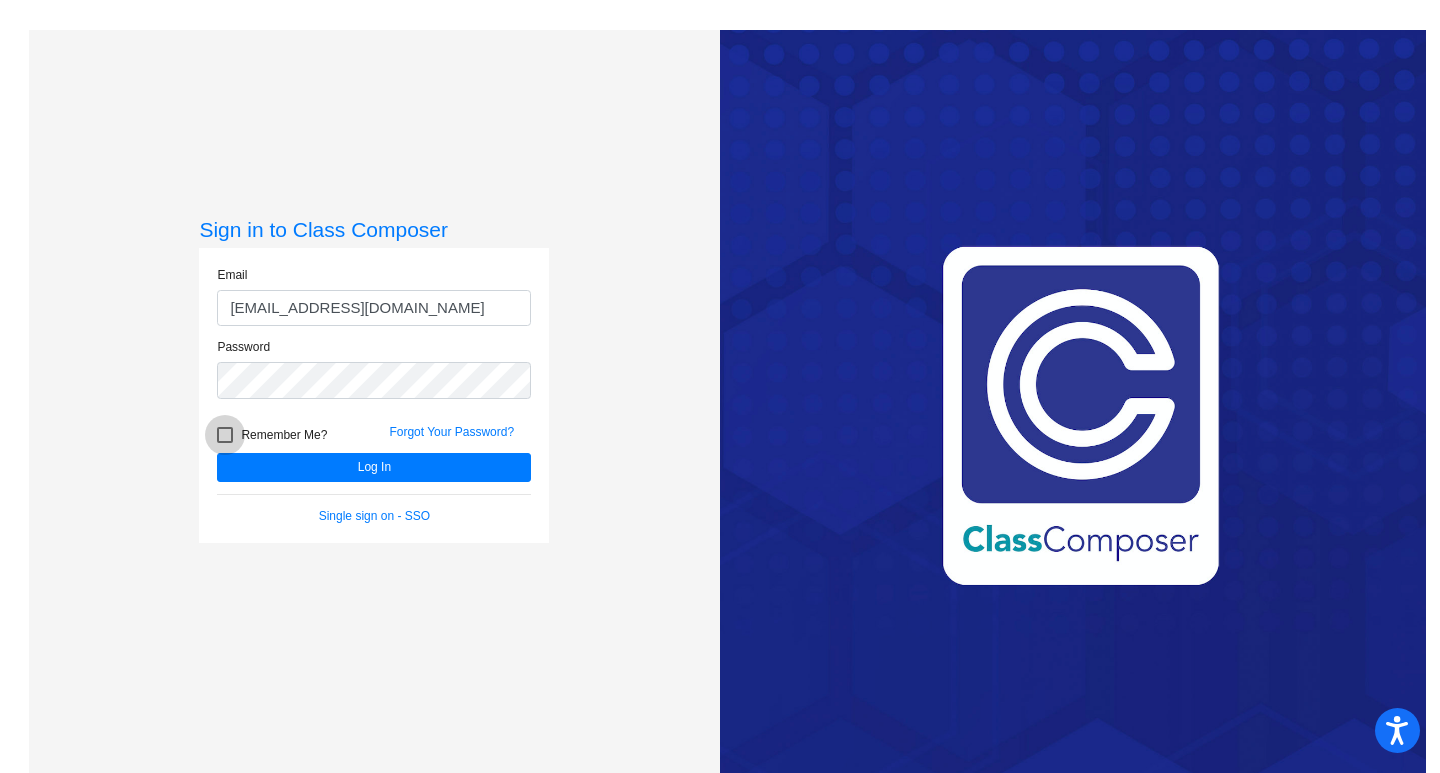 click at bounding box center [225, 435] 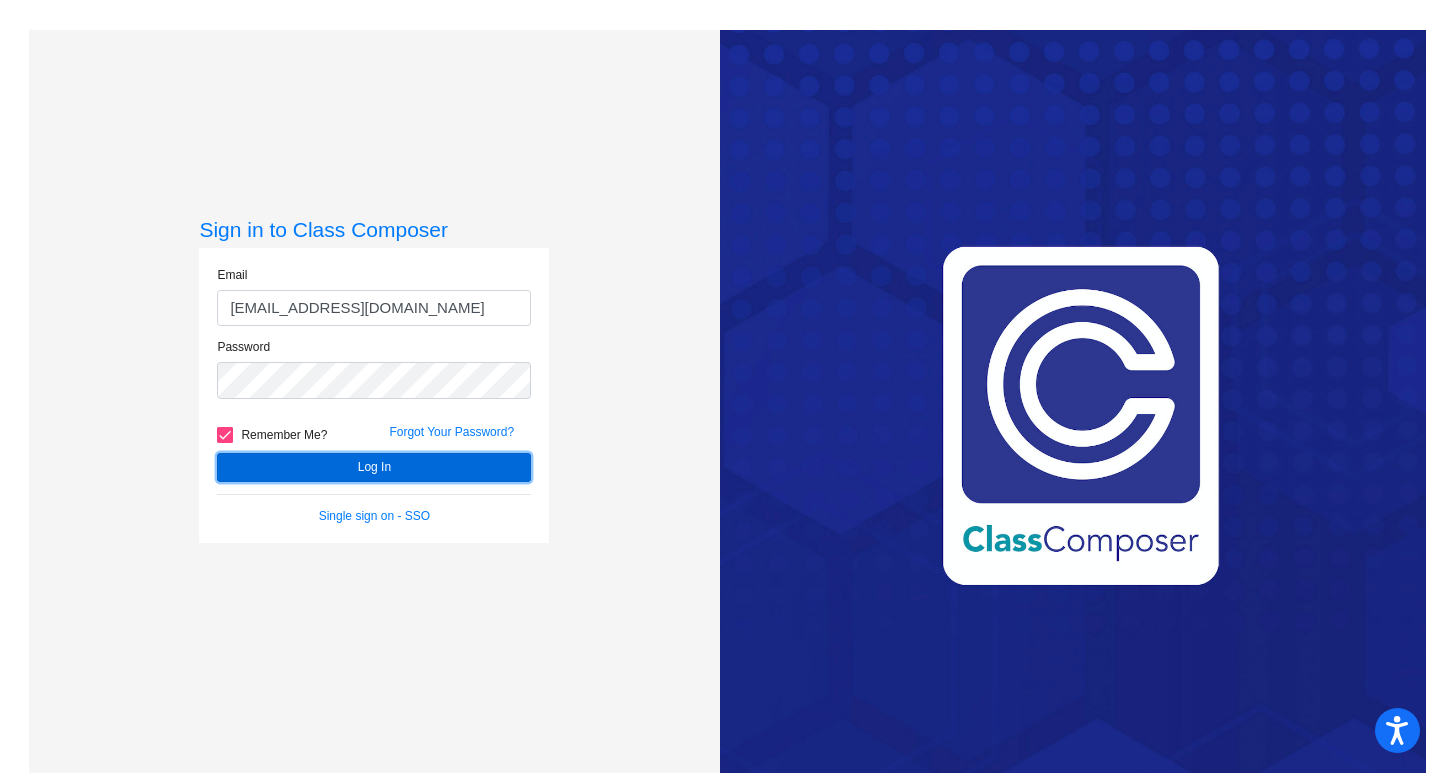 click on "Log In" 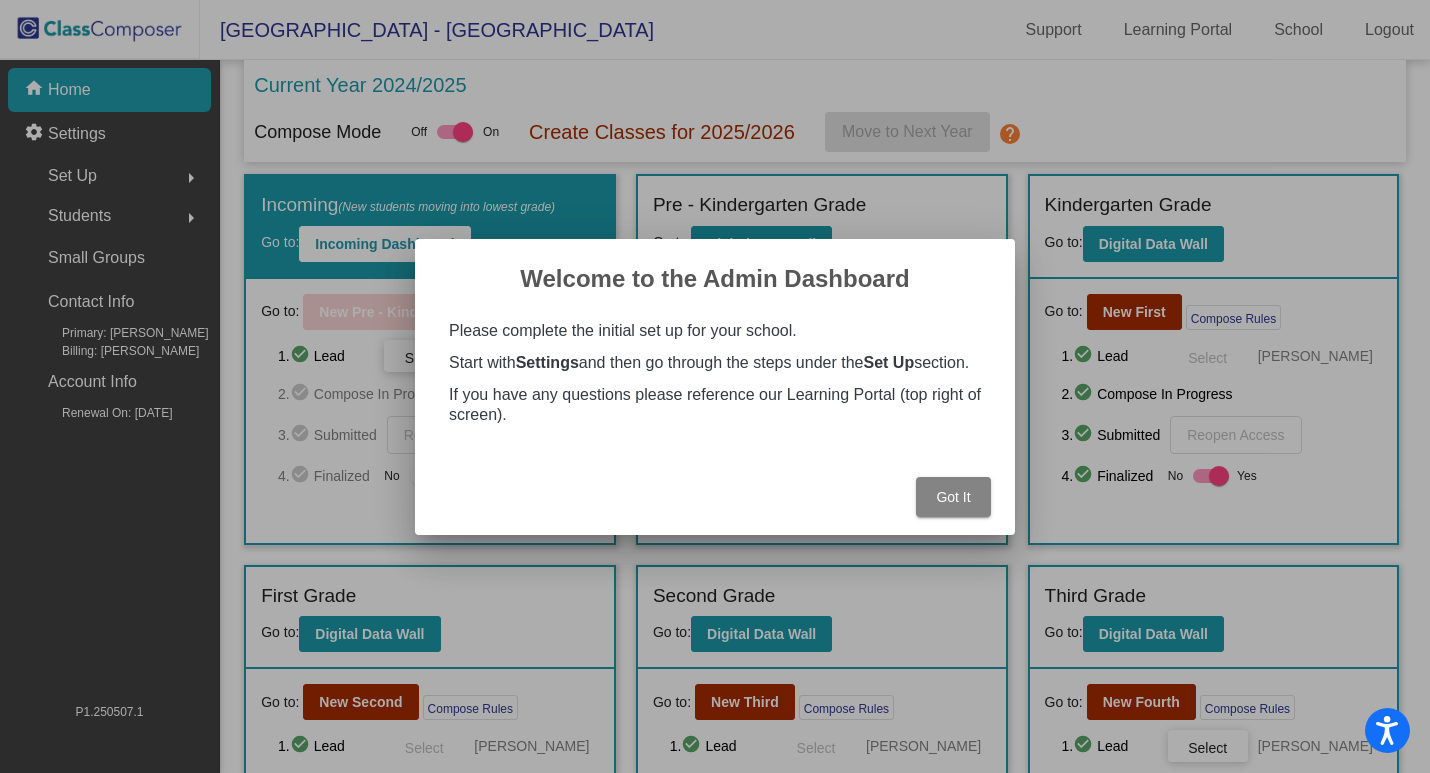 click on "Got It" at bounding box center (953, 497) 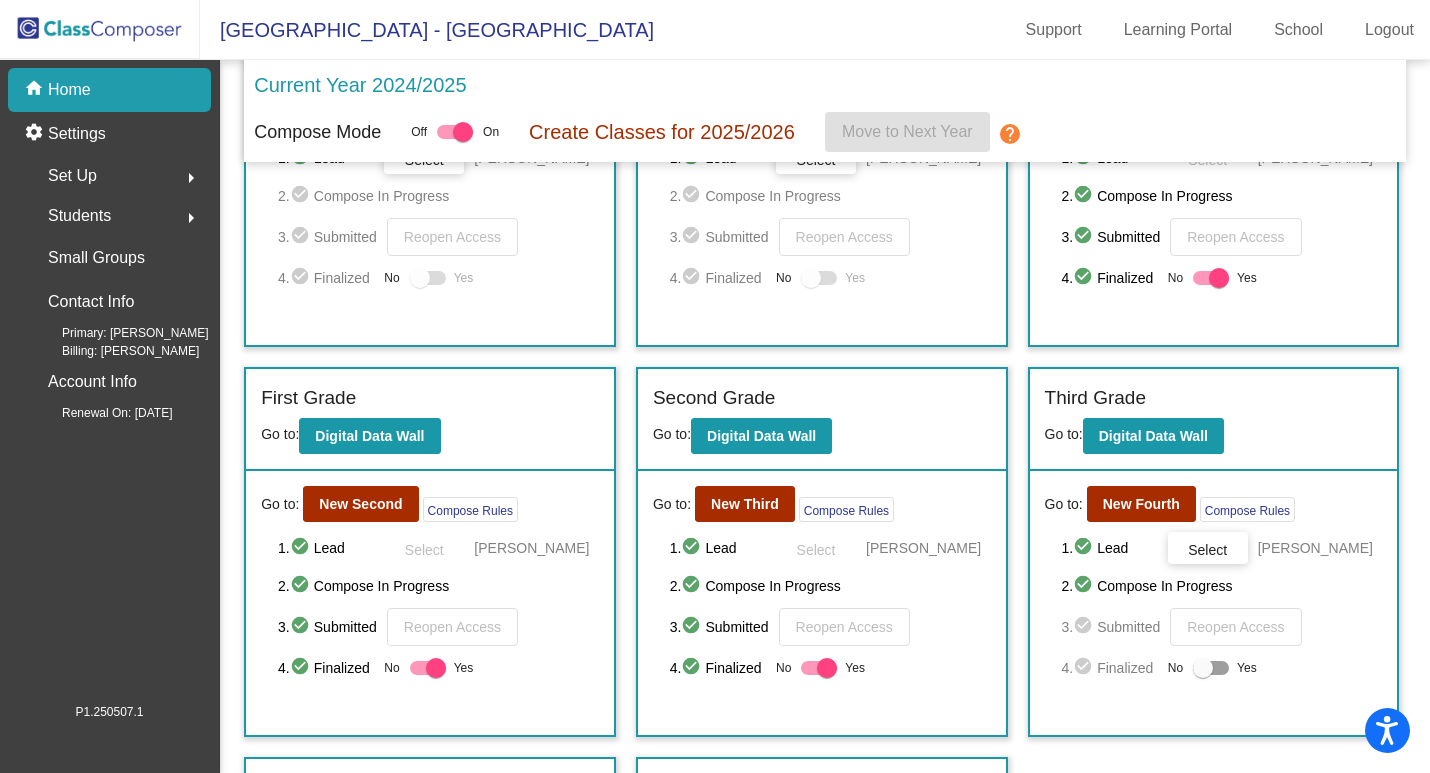 scroll, scrollTop: 300, scrollLeft: 0, axis: vertical 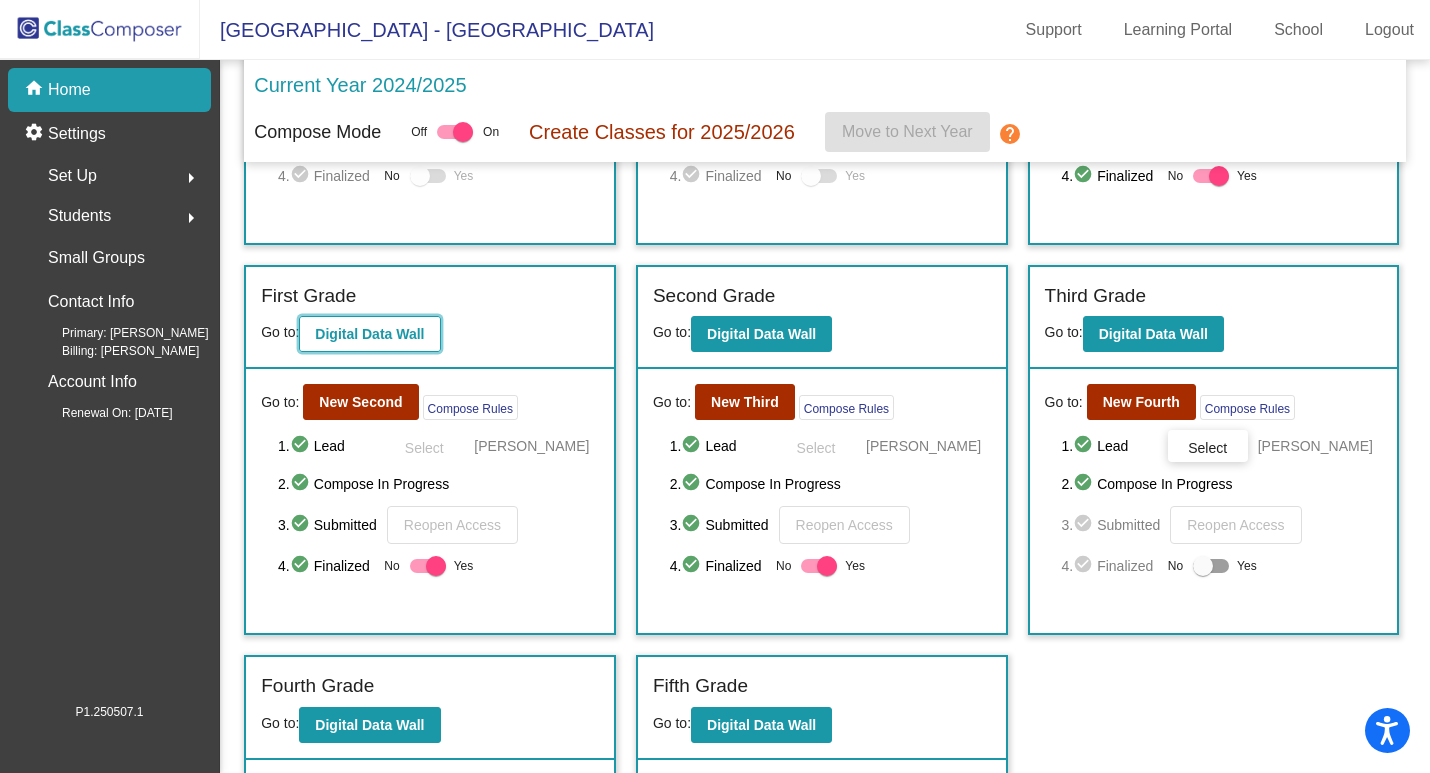 click on "Digital Data Wall" 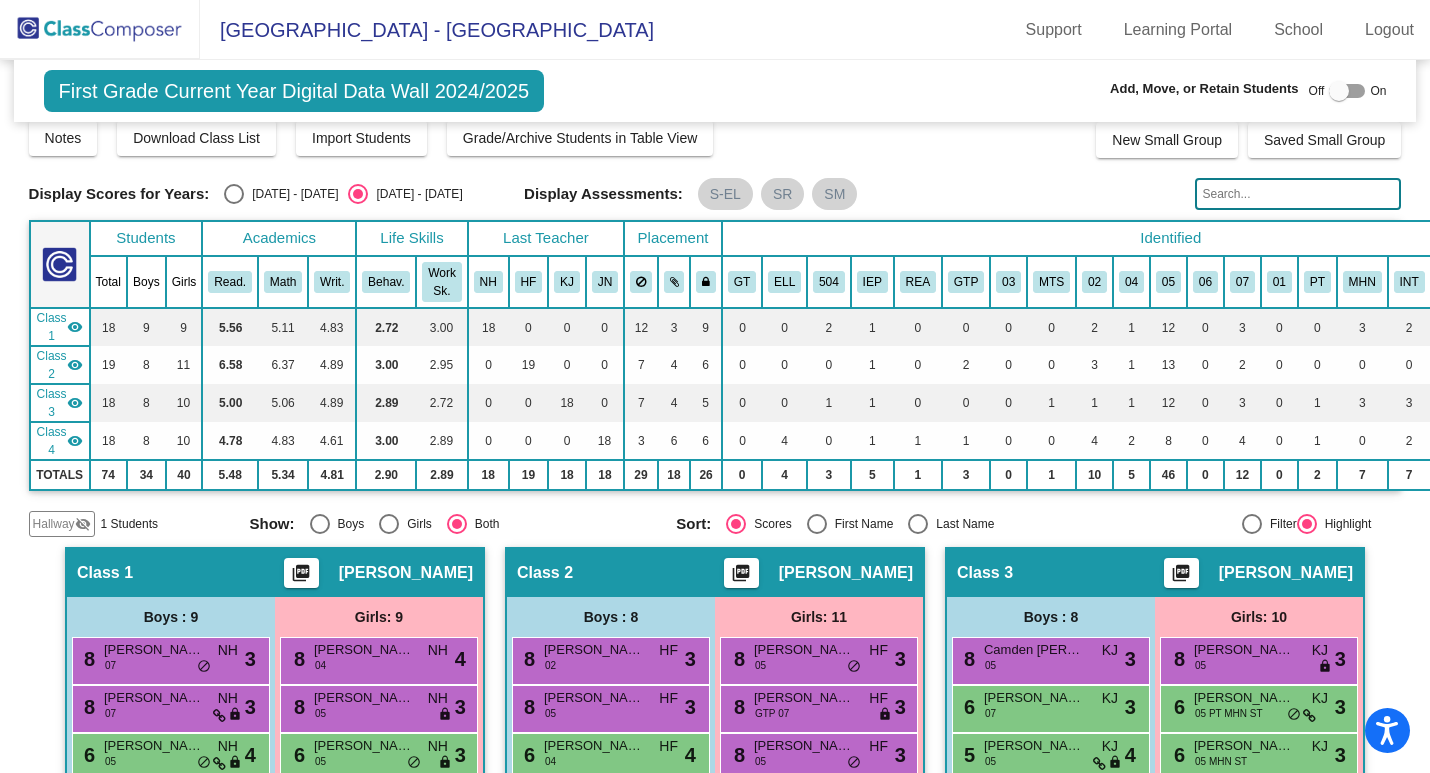 scroll, scrollTop: 0, scrollLeft: 0, axis: both 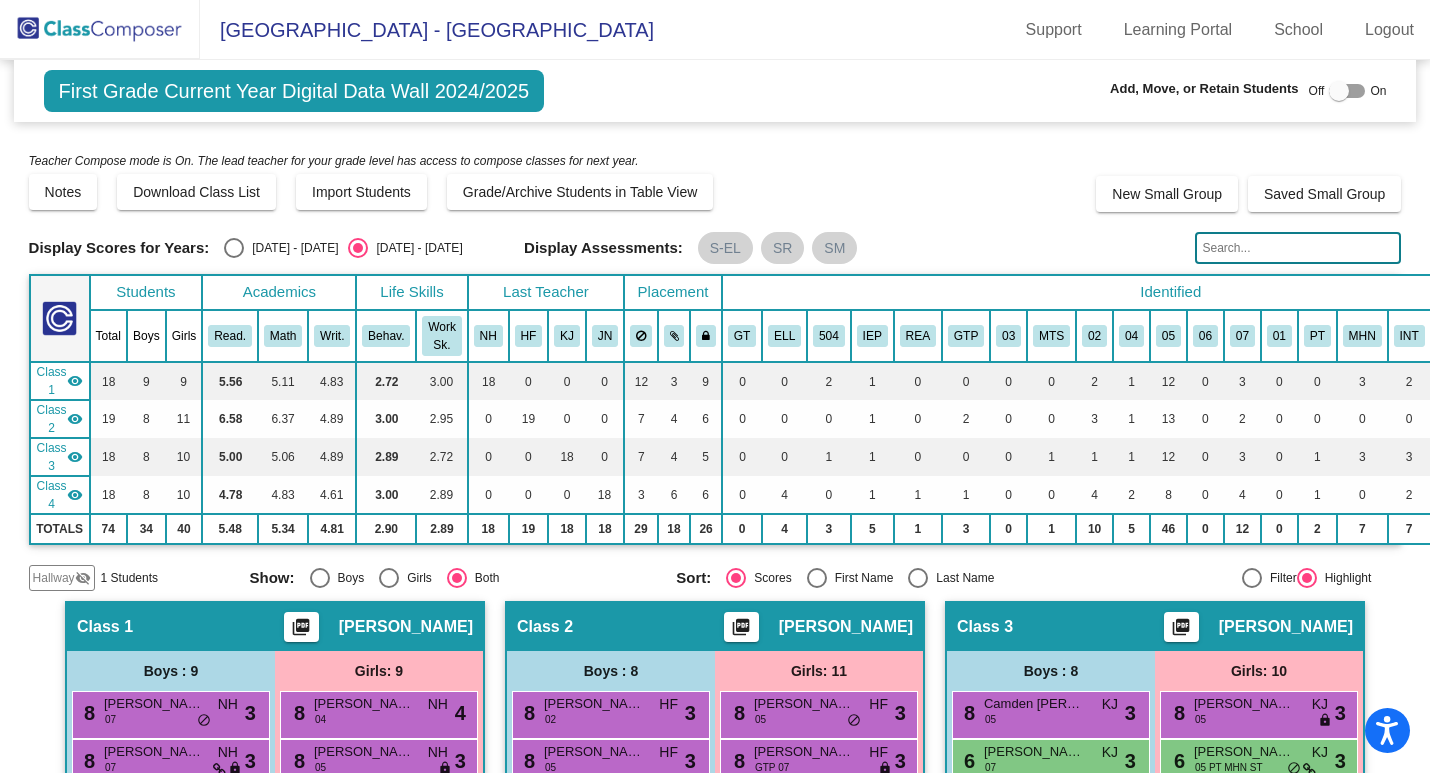 click 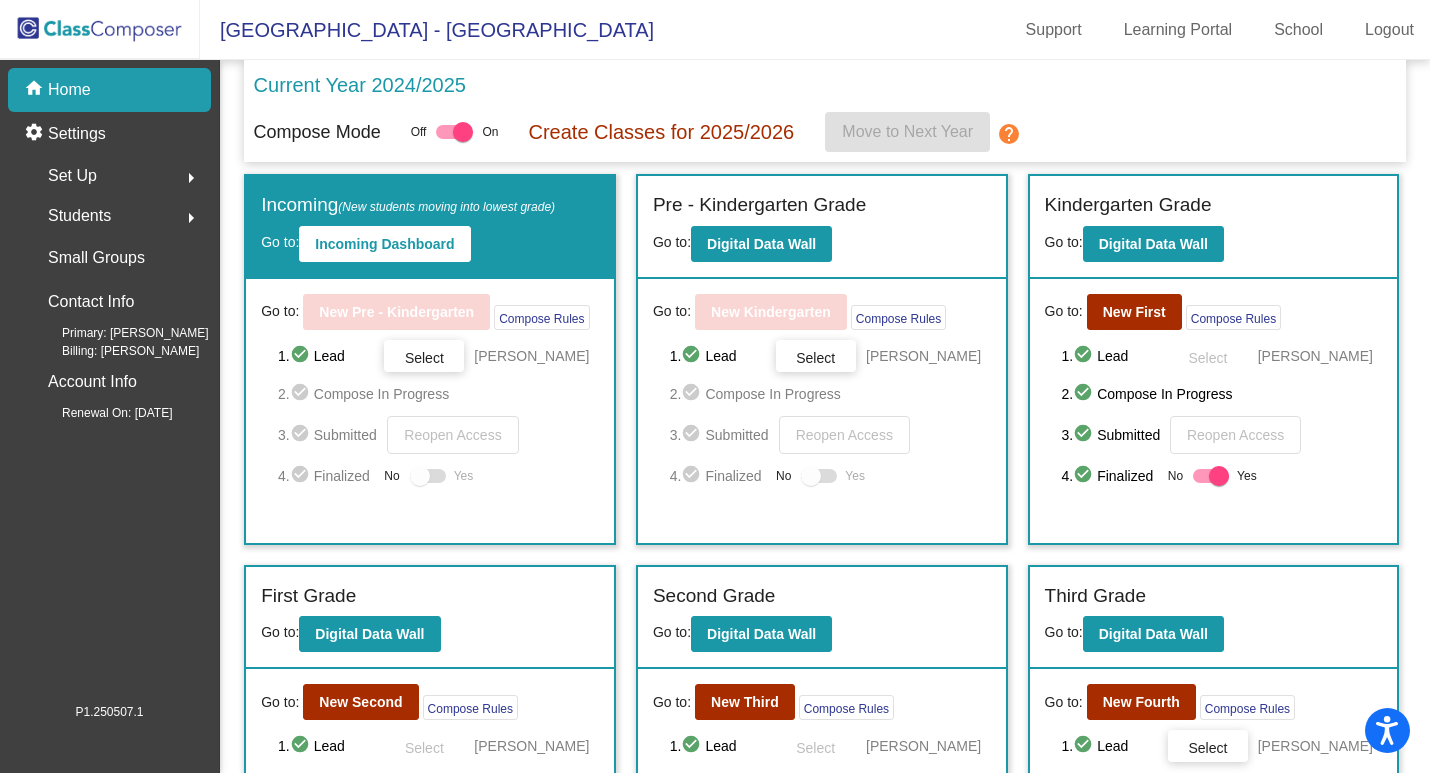 scroll, scrollTop: 100, scrollLeft: 0, axis: vertical 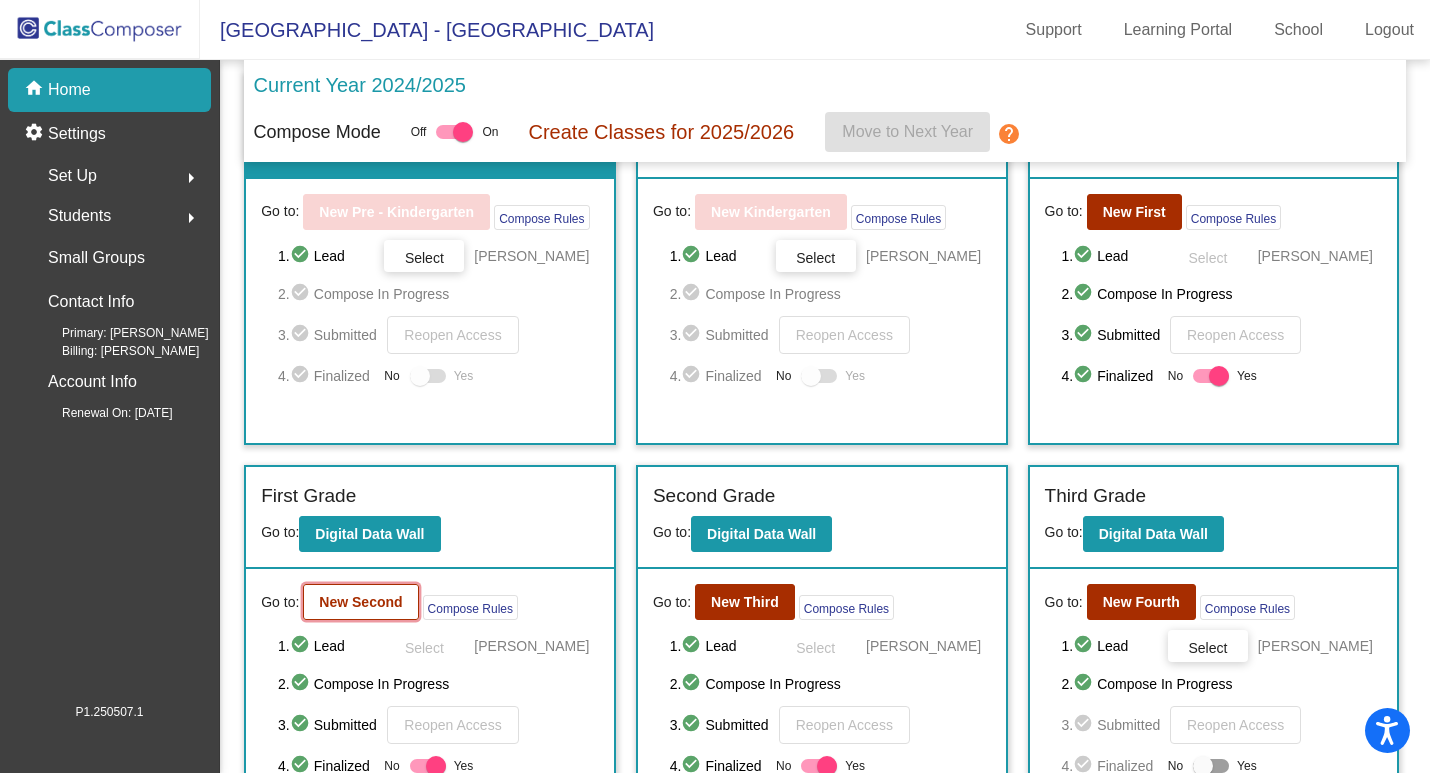 click on "New Second" 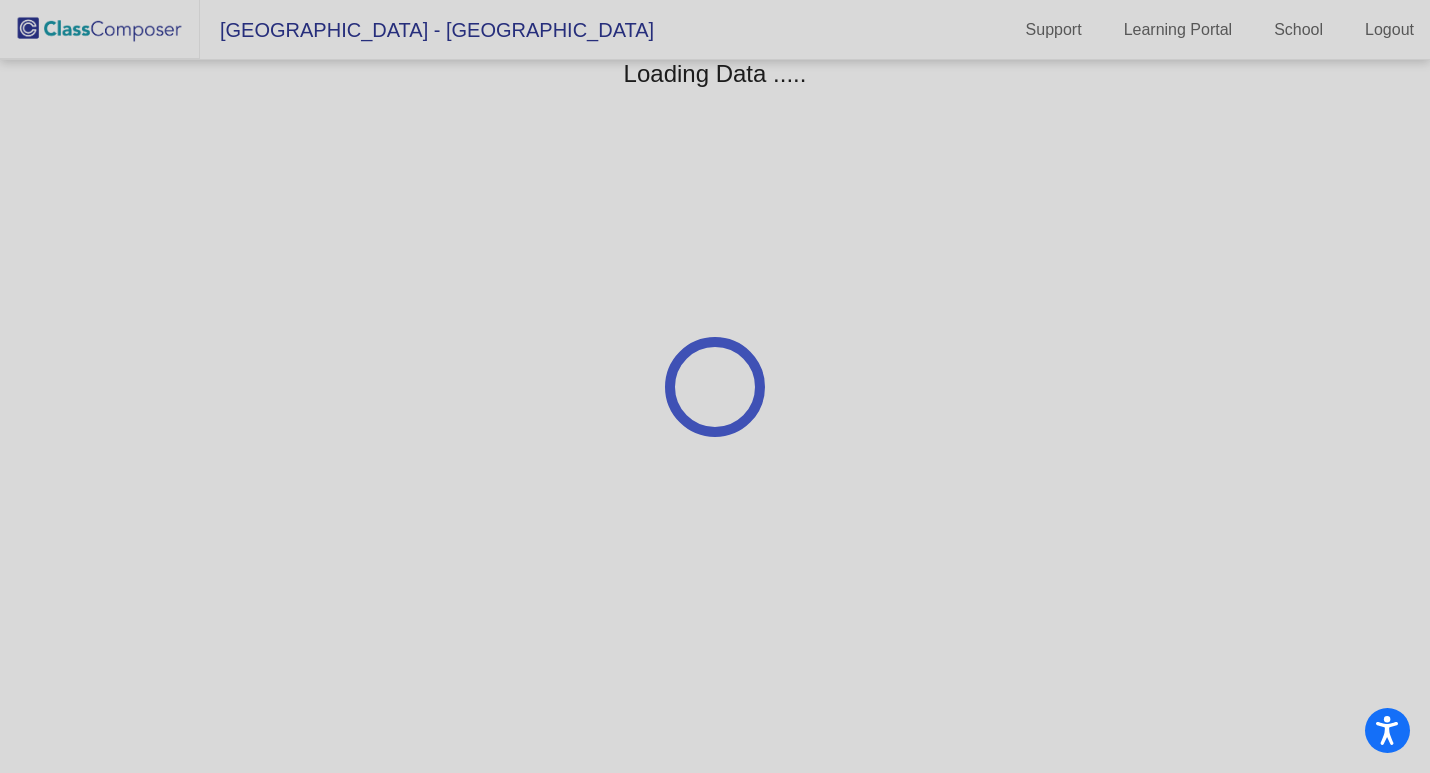 scroll, scrollTop: 0, scrollLeft: 0, axis: both 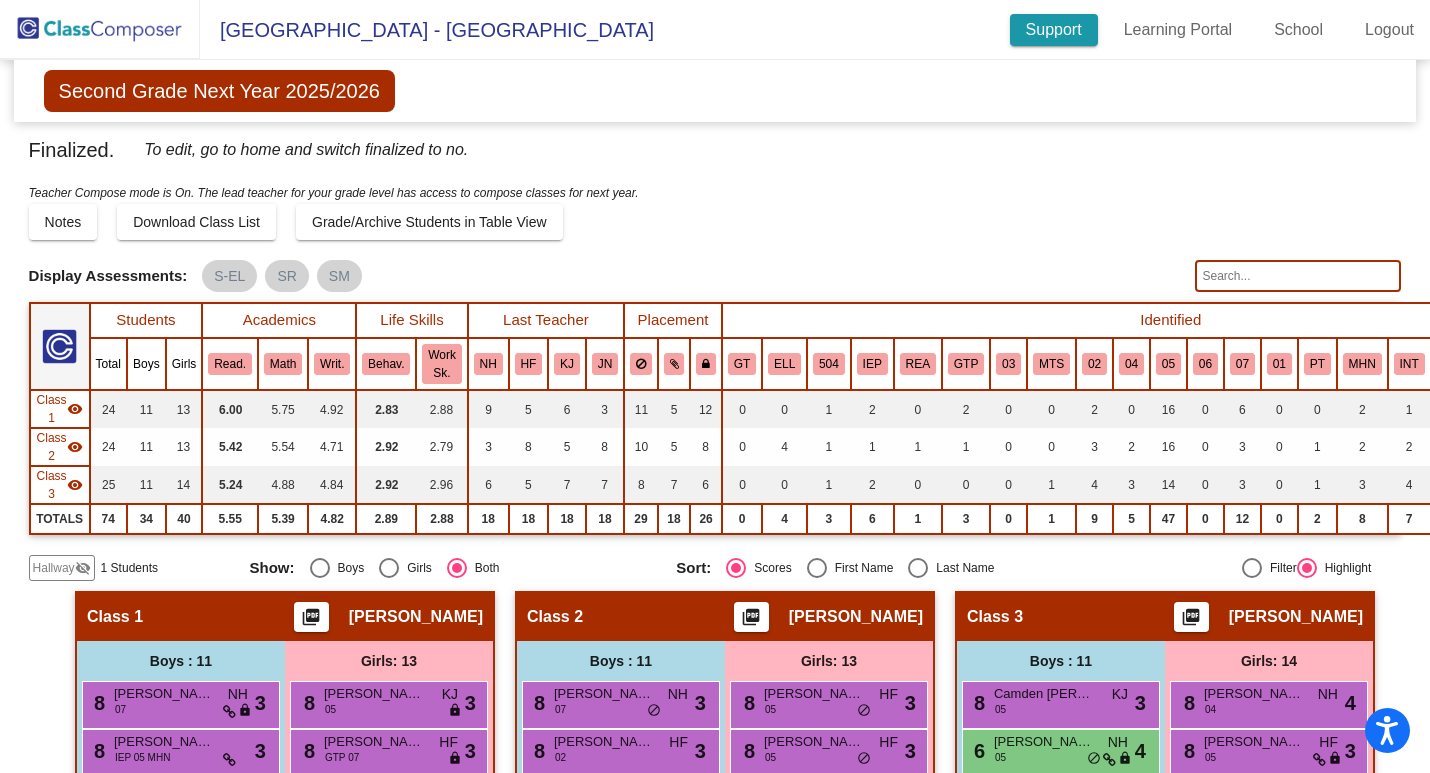 click on "Support" 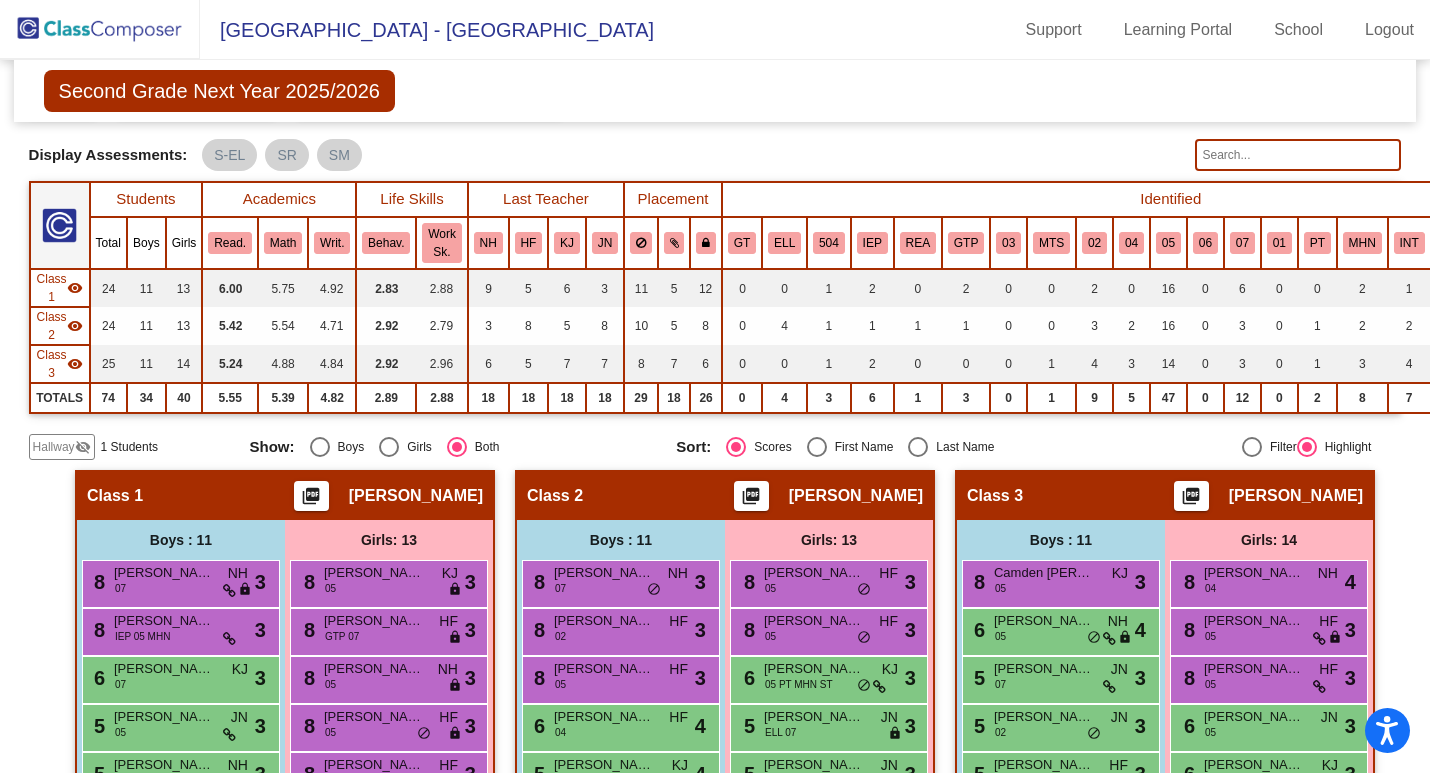 scroll, scrollTop: 0, scrollLeft: 0, axis: both 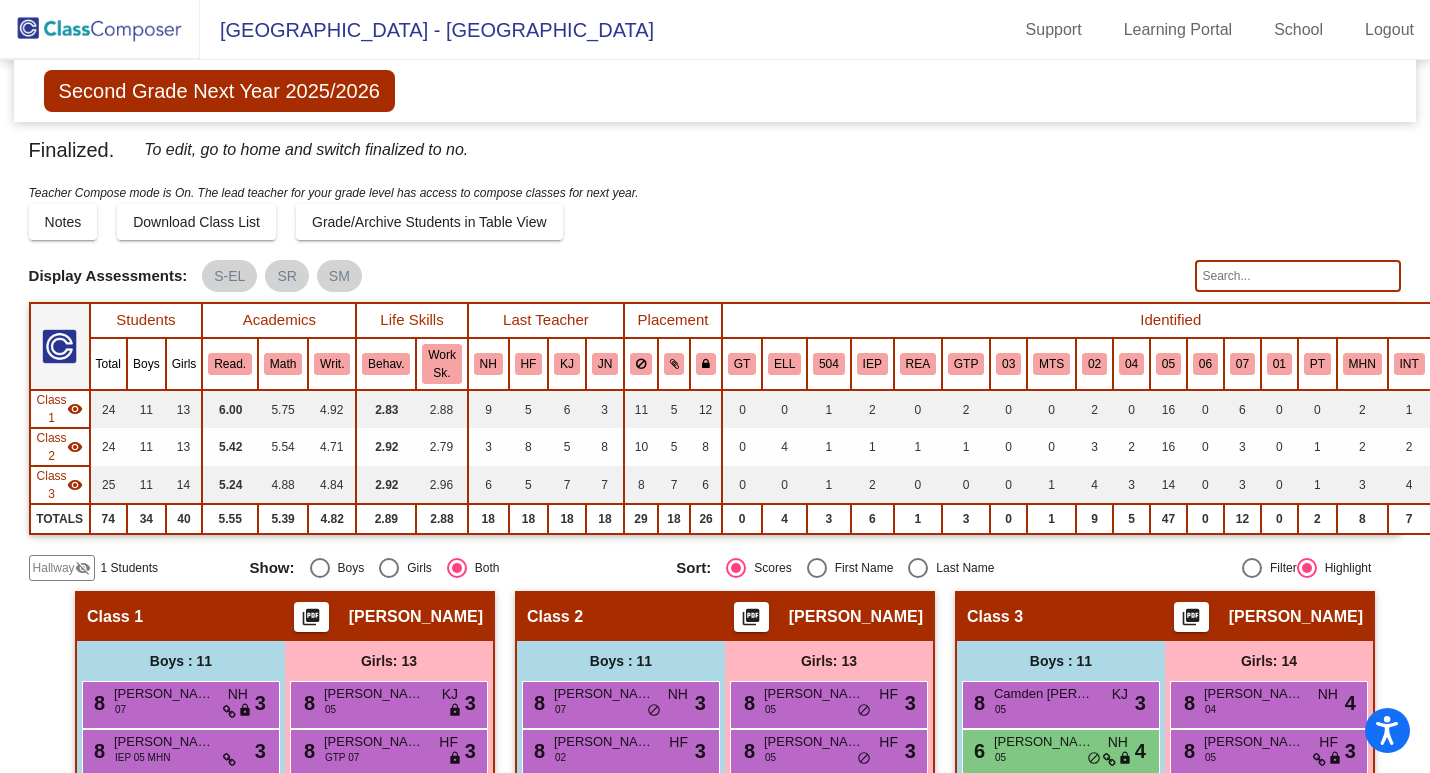 click 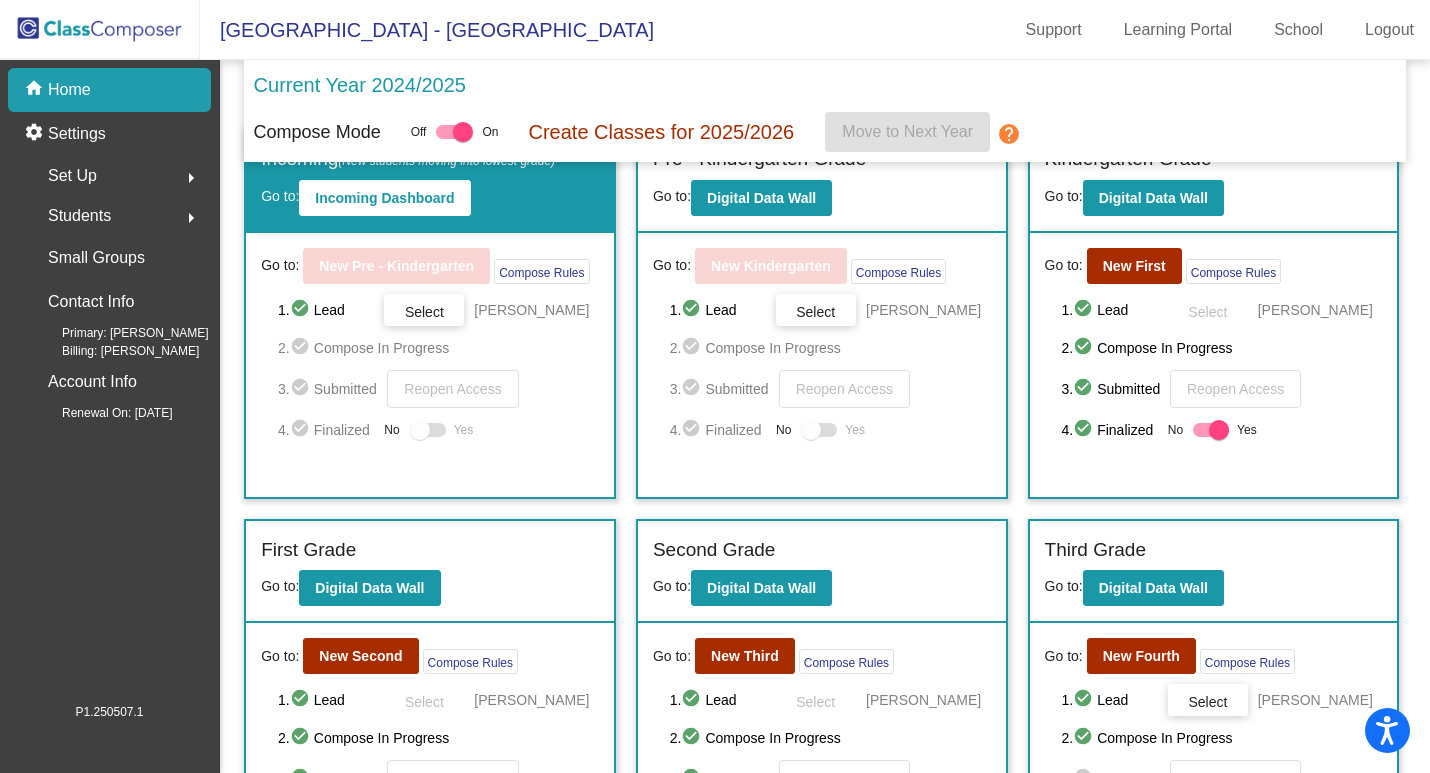 scroll, scrollTop: 0, scrollLeft: 0, axis: both 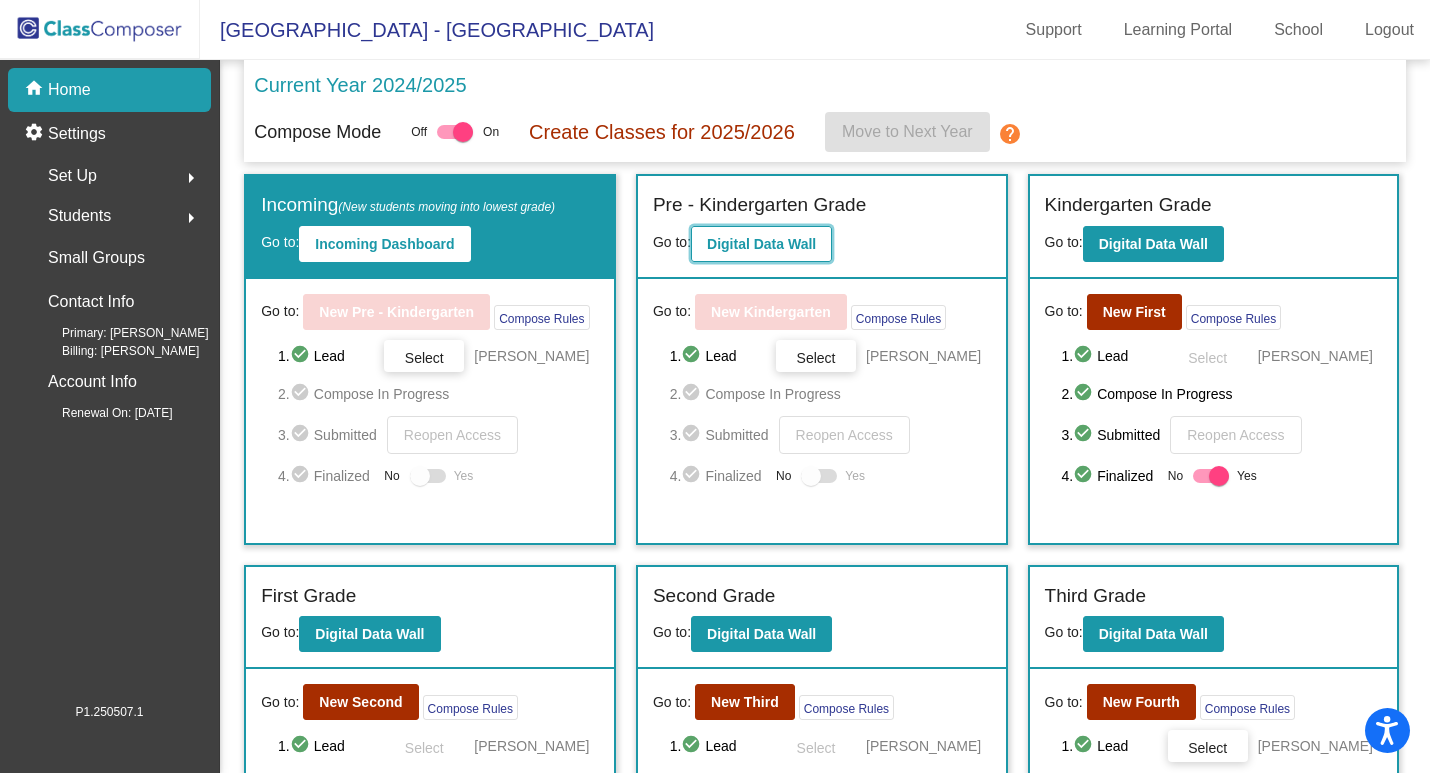 click on "Digital Data Wall" 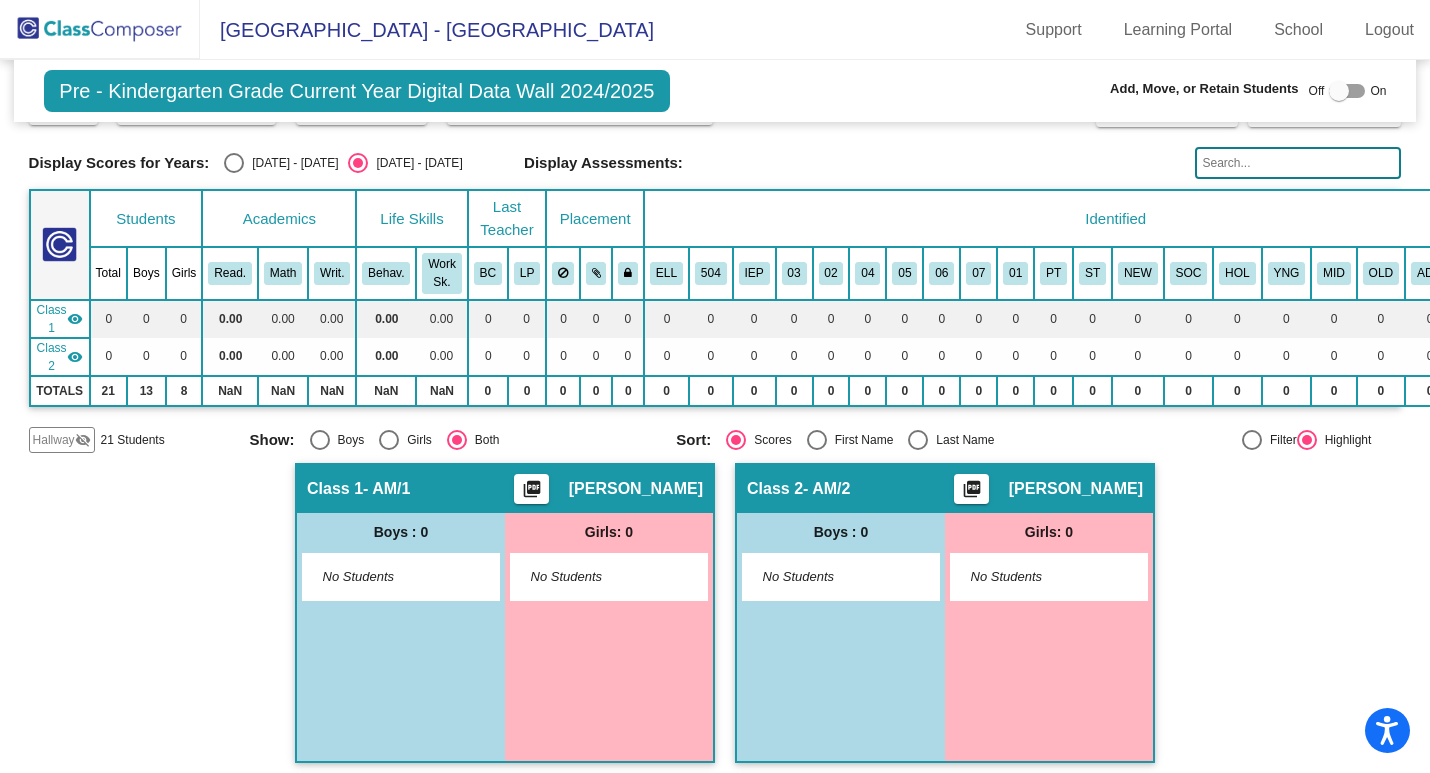 scroll, scrollTop: 88, scrollLeft: 0, axis: vertical 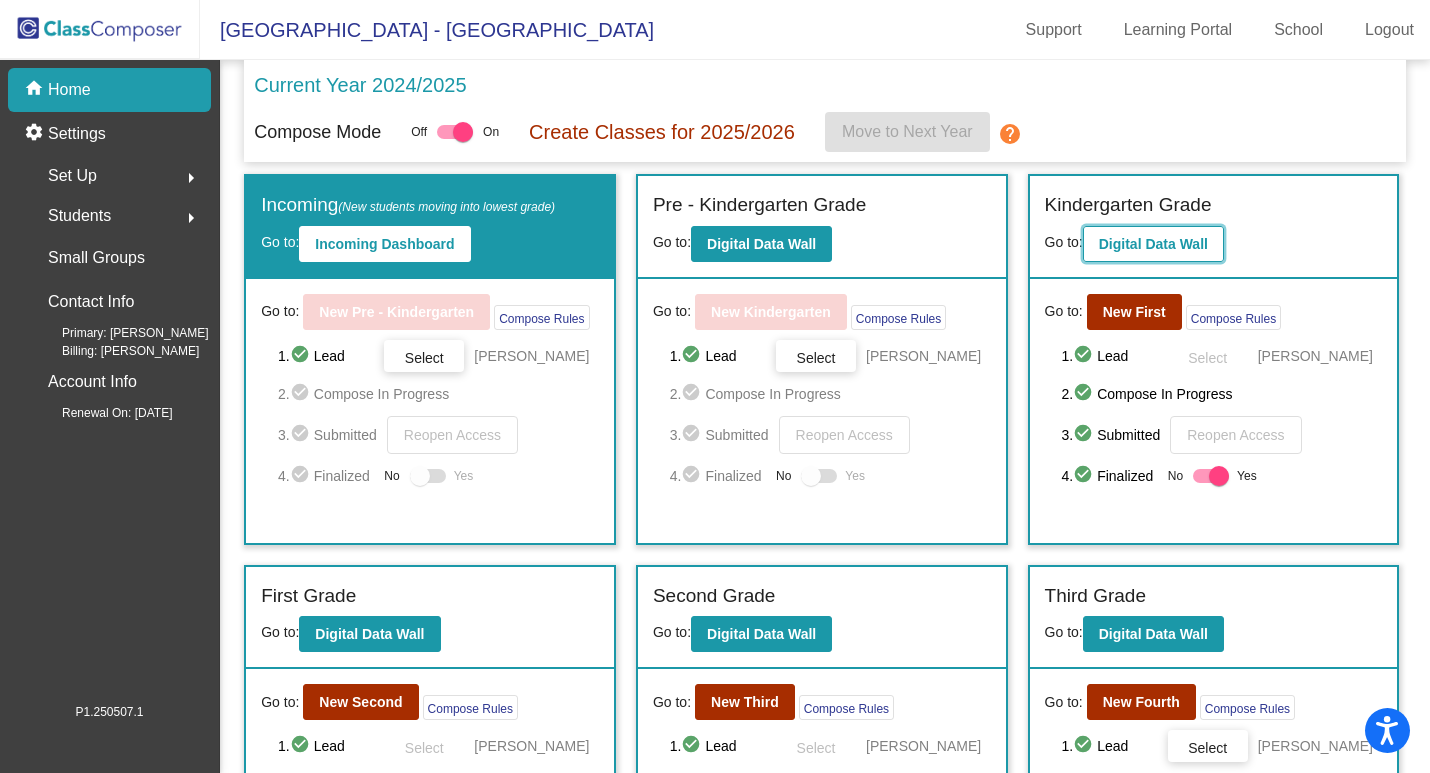 click on "Digital Data Wall" 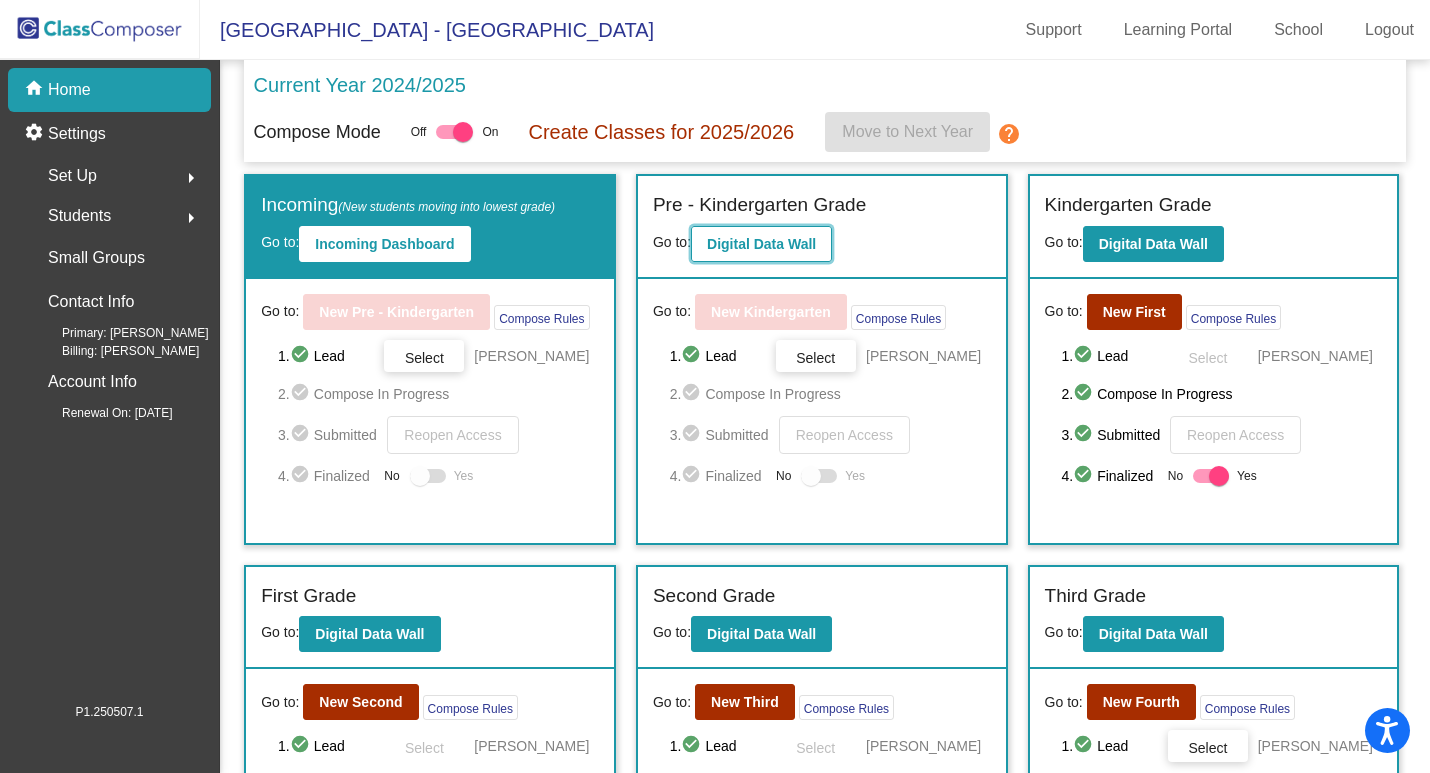 click on "Digital Data Wall" 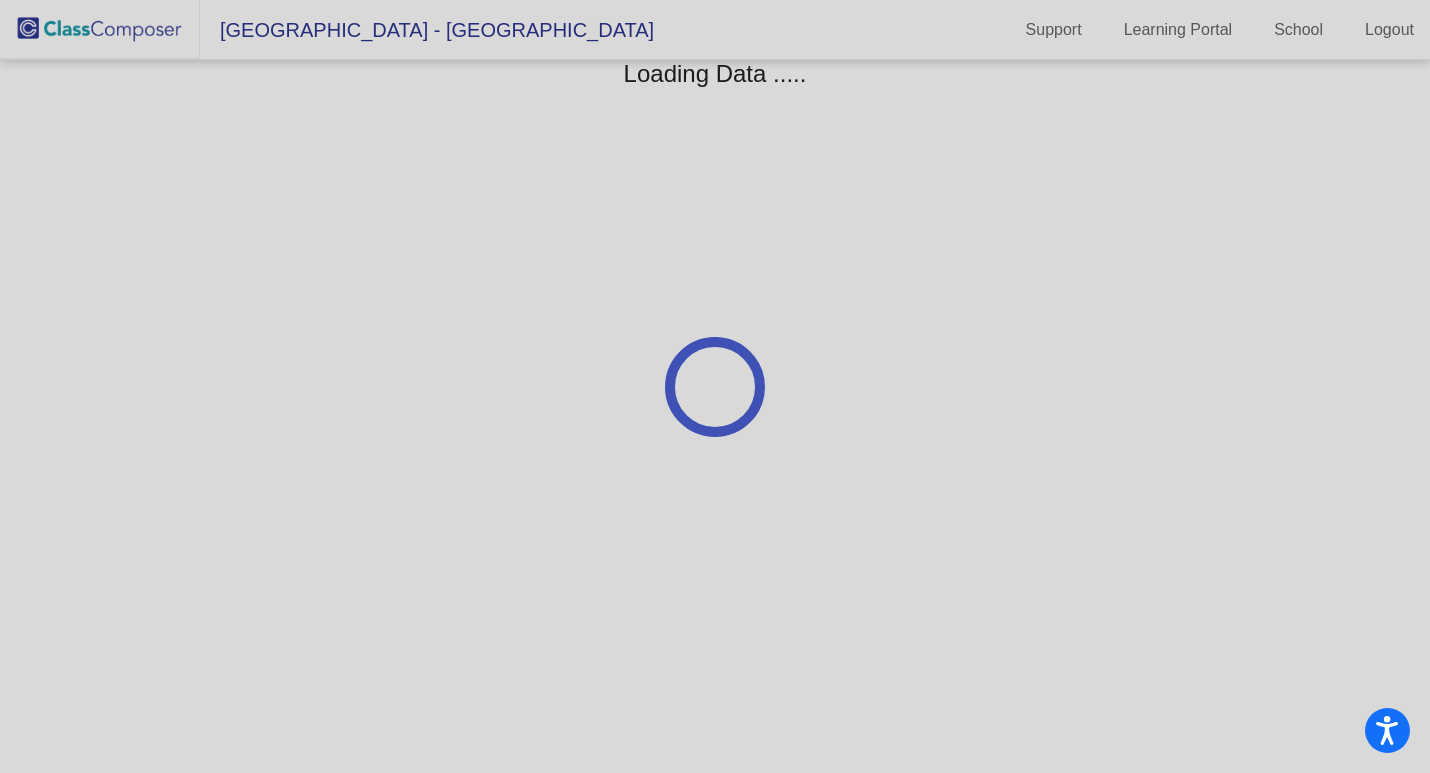 click 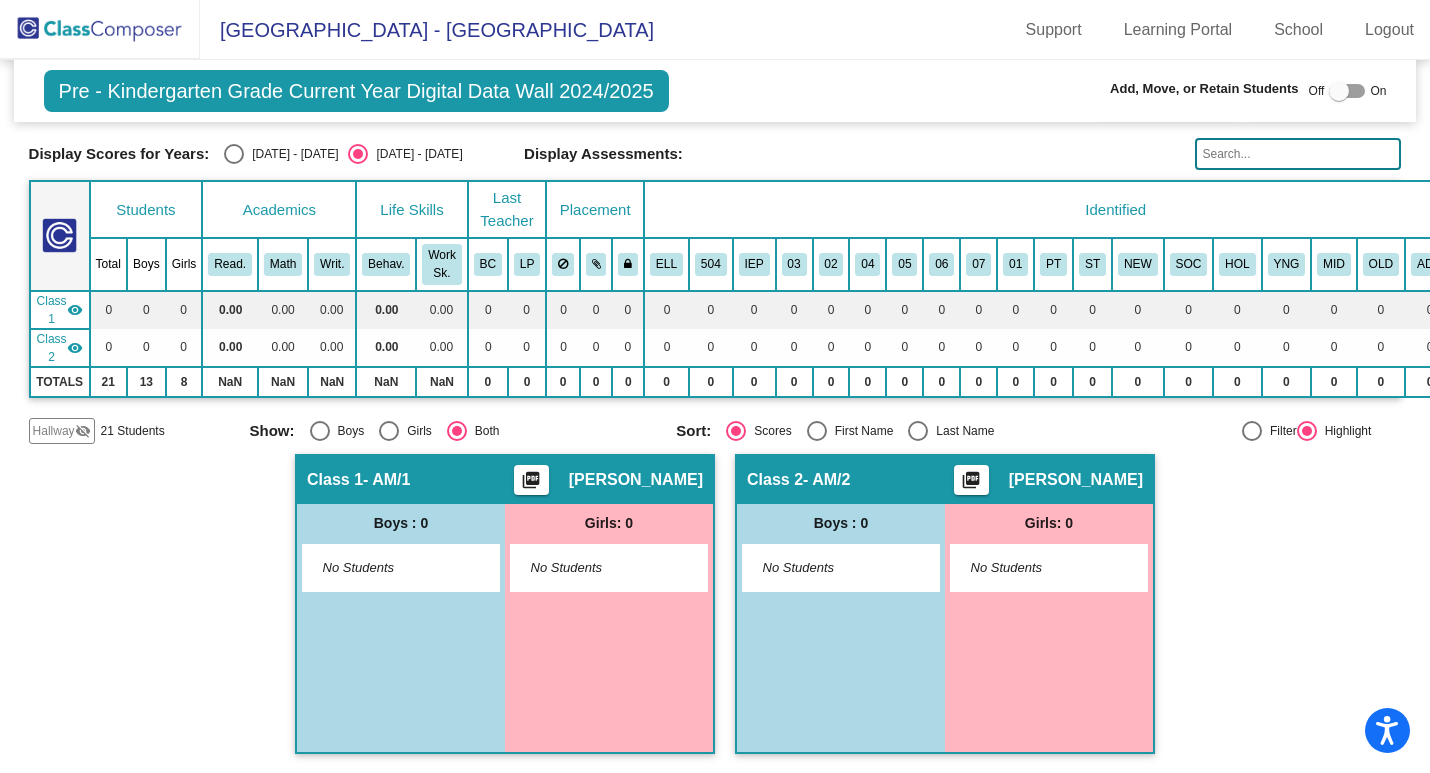 scroll, scrollTop: 0, scrollLeft: 0, axis: both 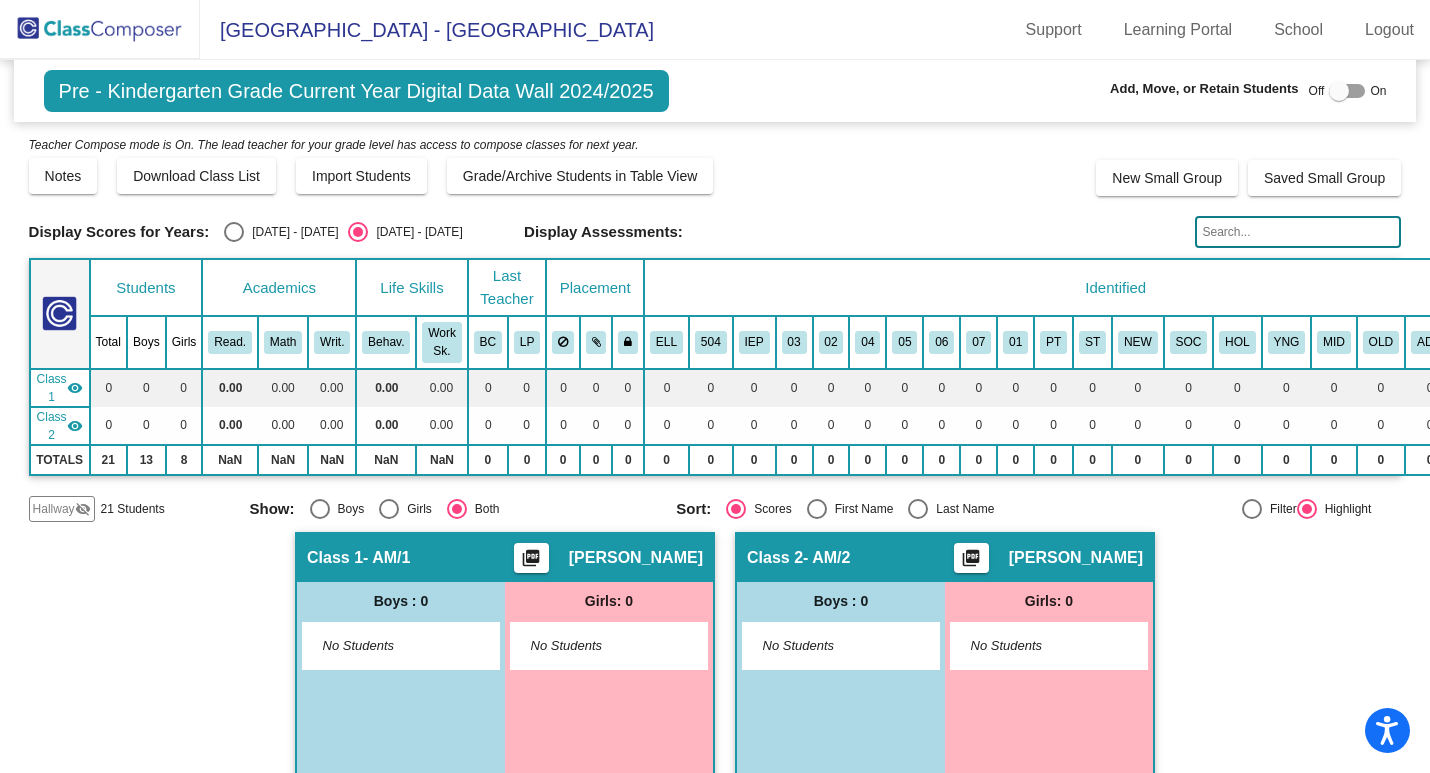 click 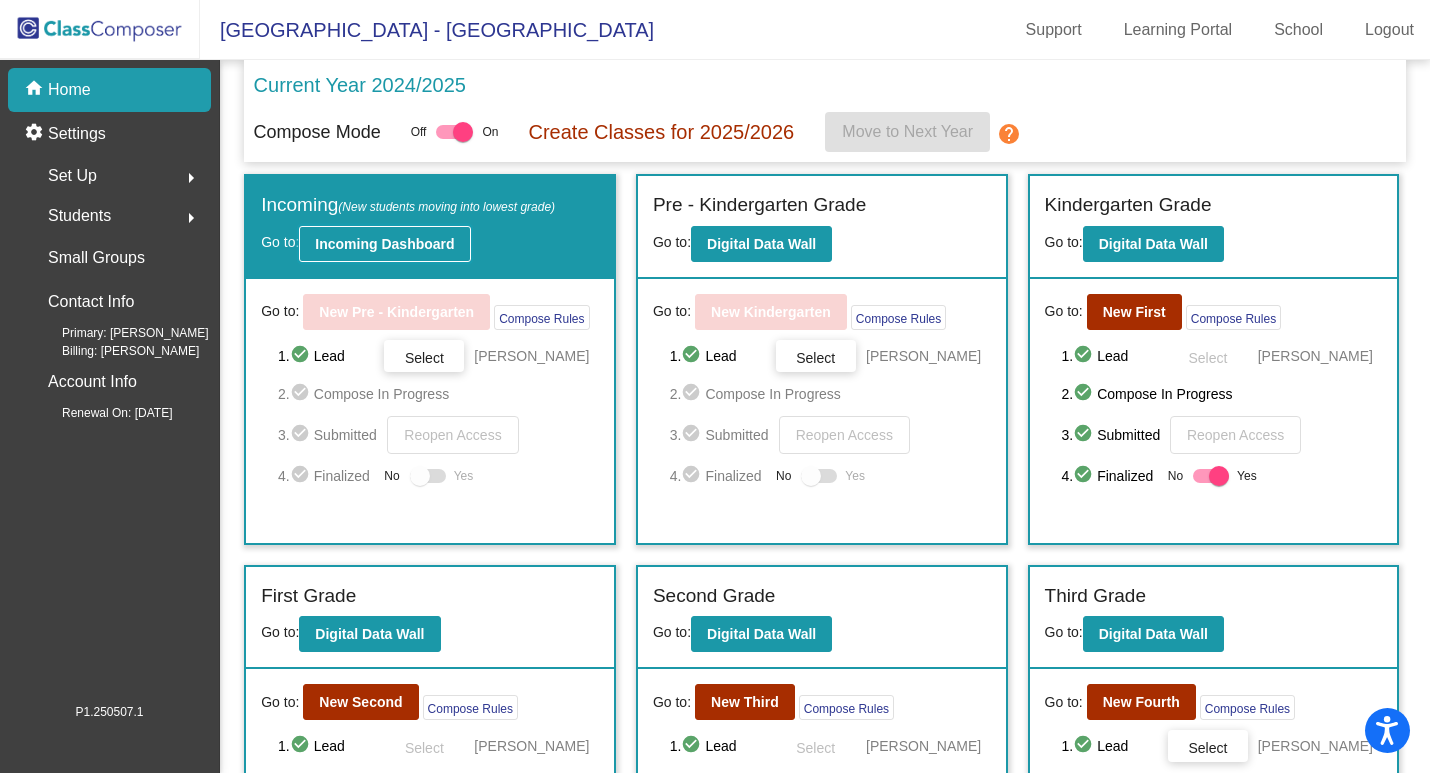 click on "Incoming Dashboard" 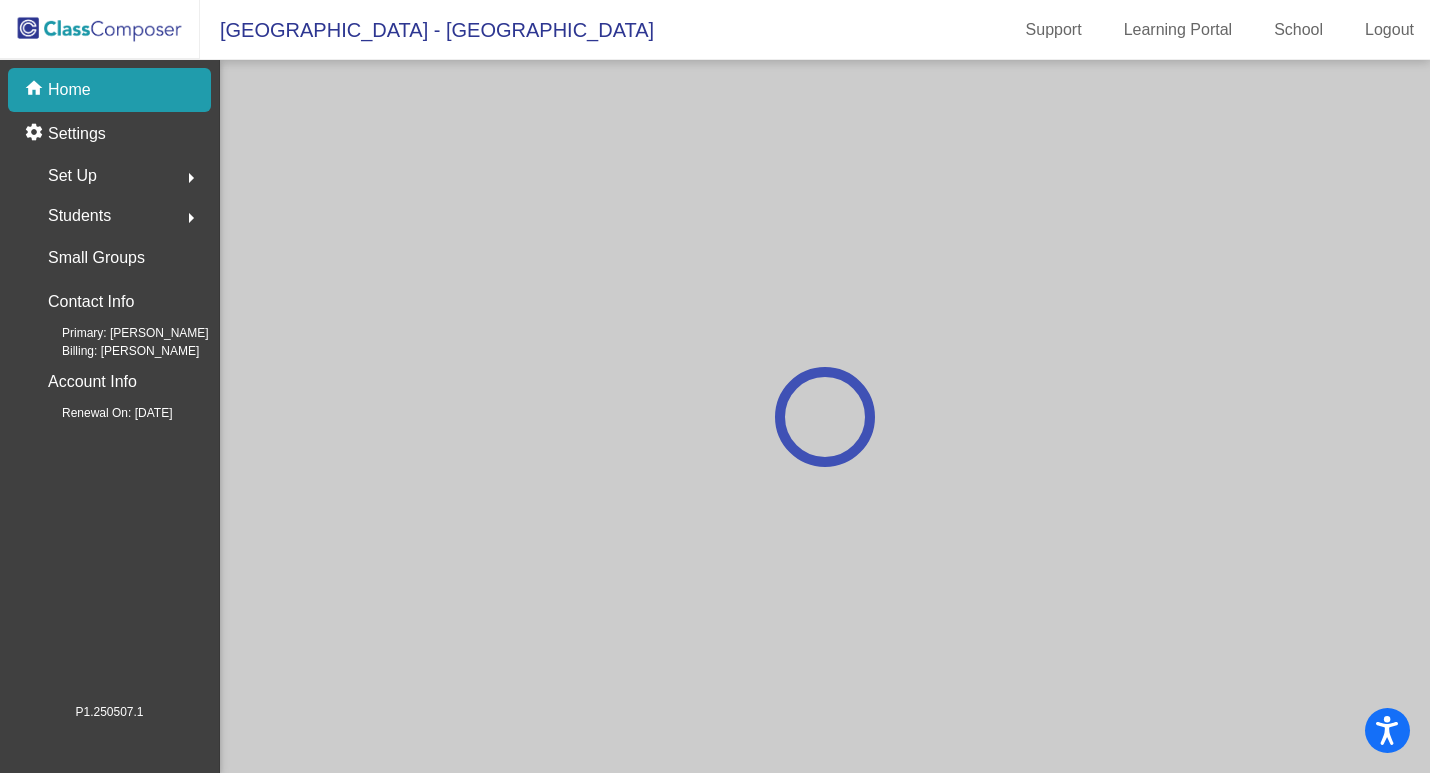 click 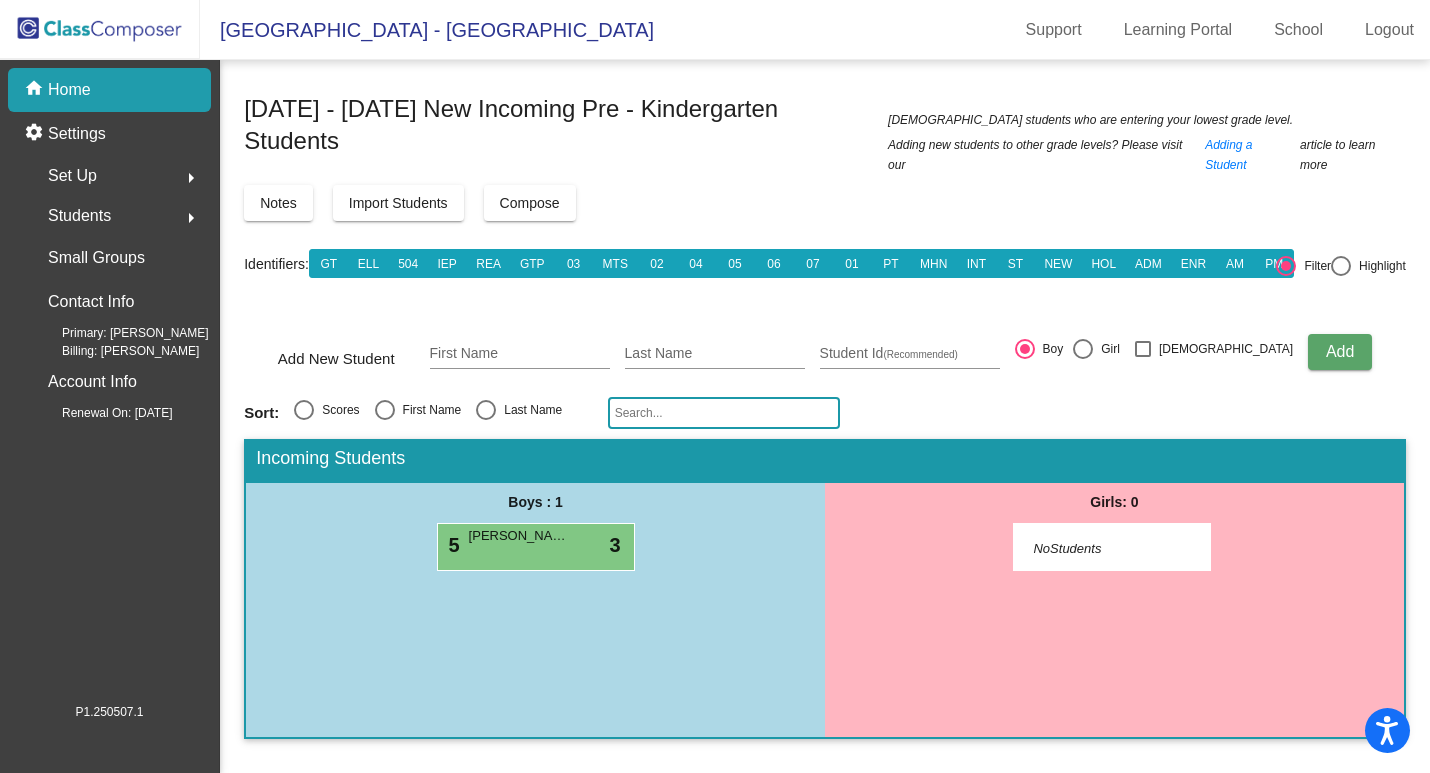 click 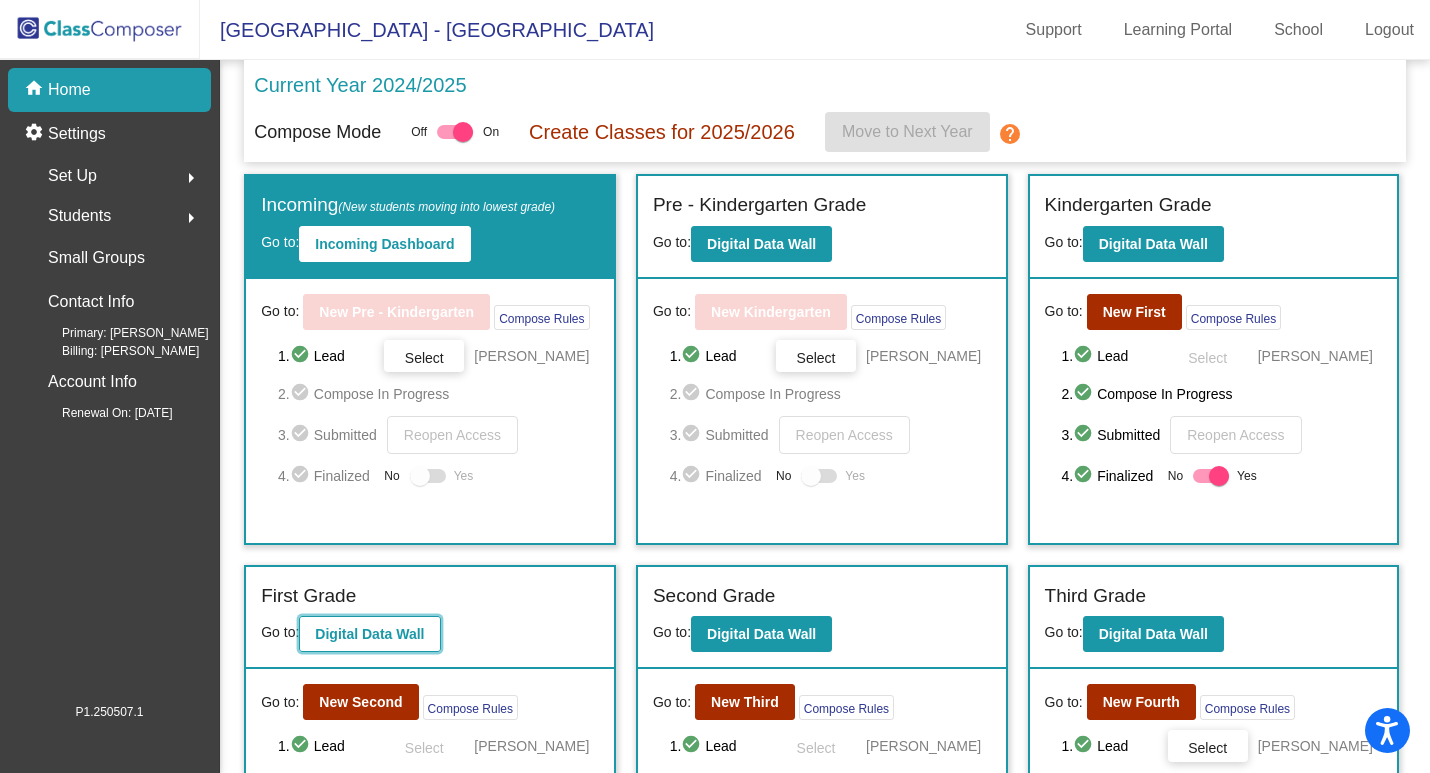 click on "Digital Data Wall" 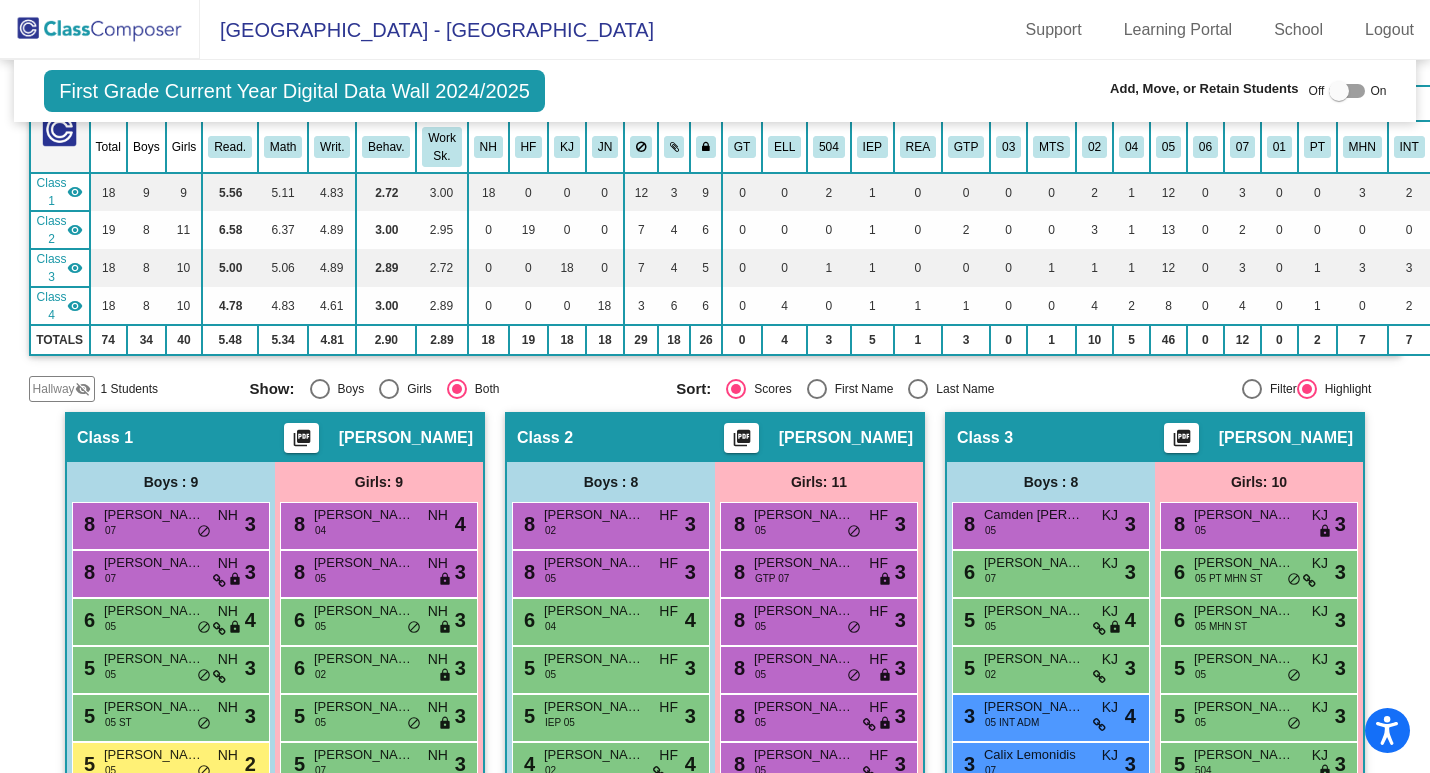 scroll, scrollTop: 0, scrollLeft: 0, axis: both 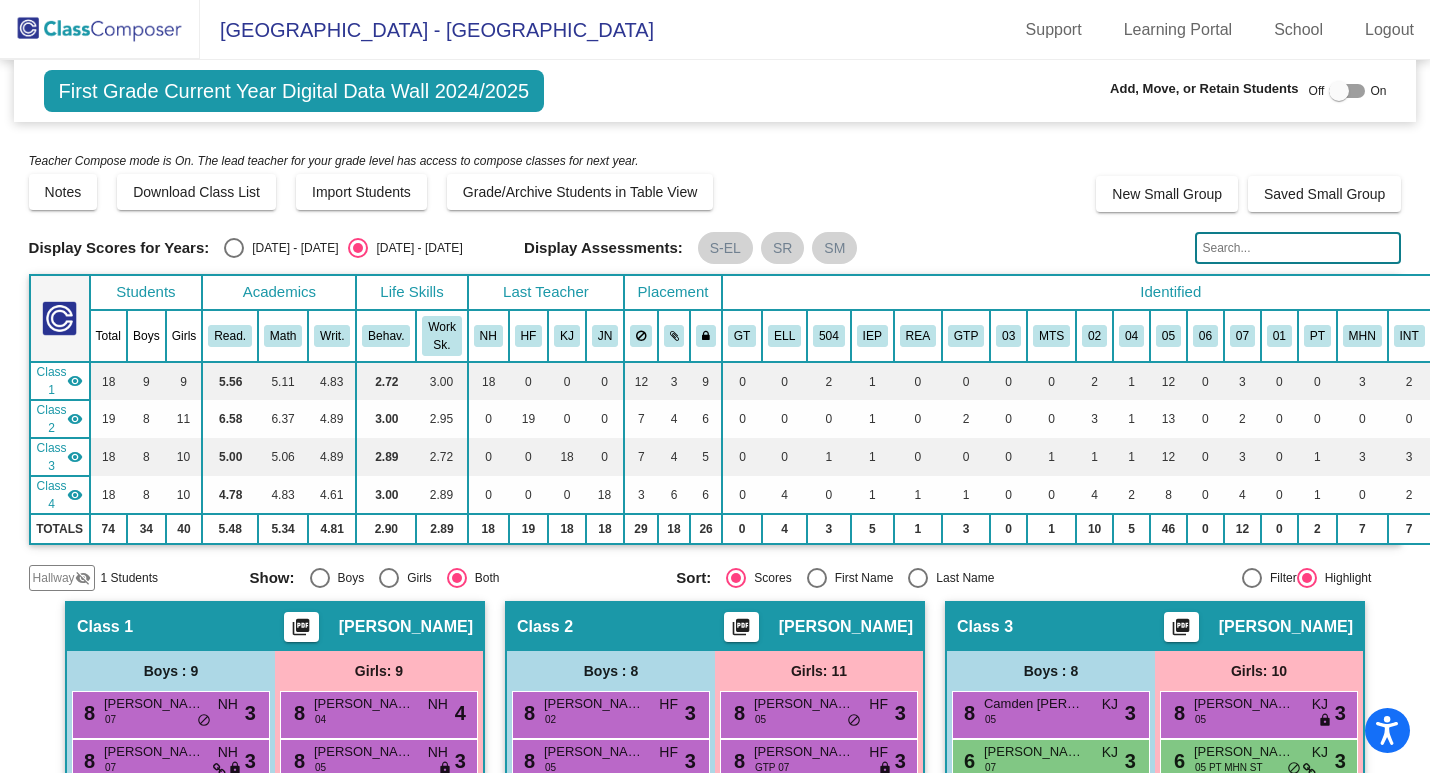 click on "visibility_off" 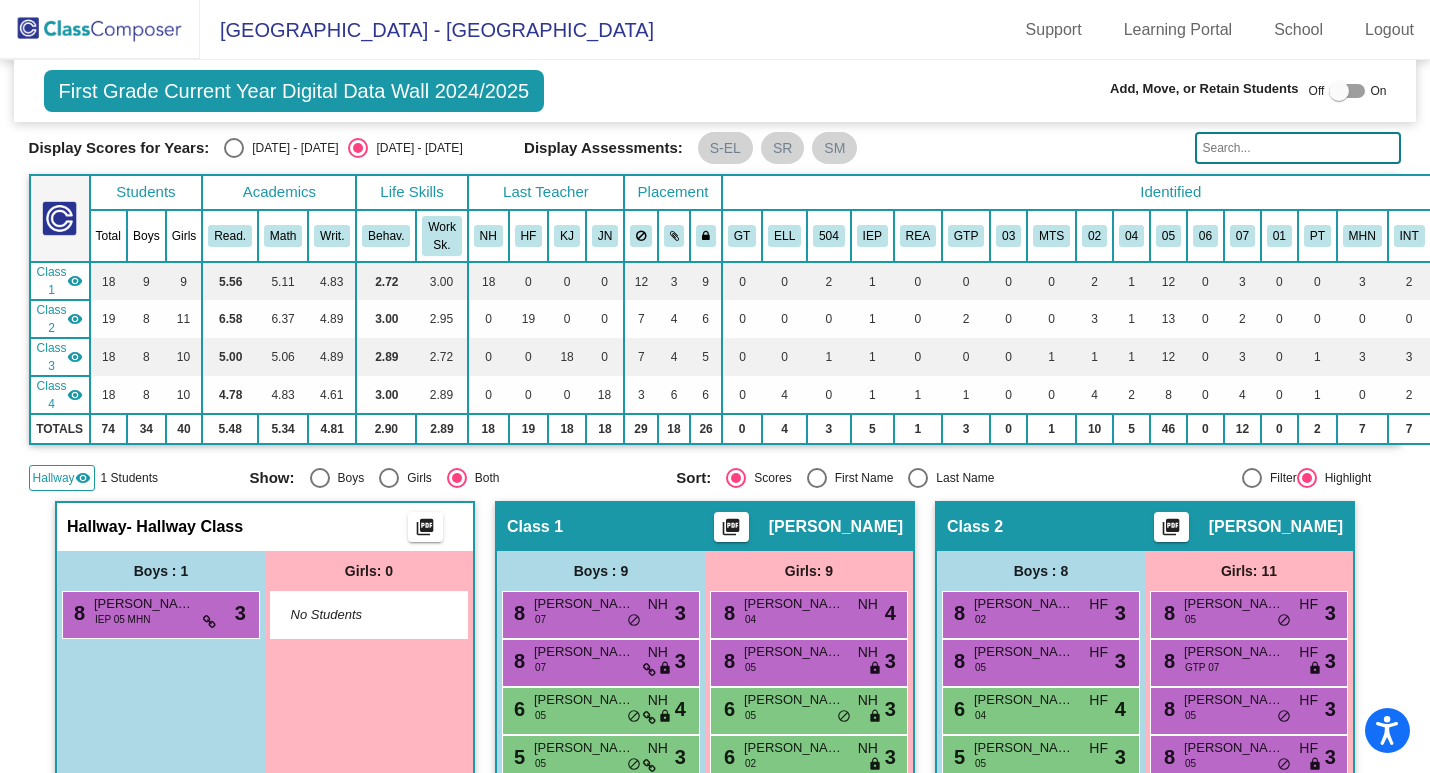 scroll, scrollTop: 200, scrollLeft: 0, axis: vertical 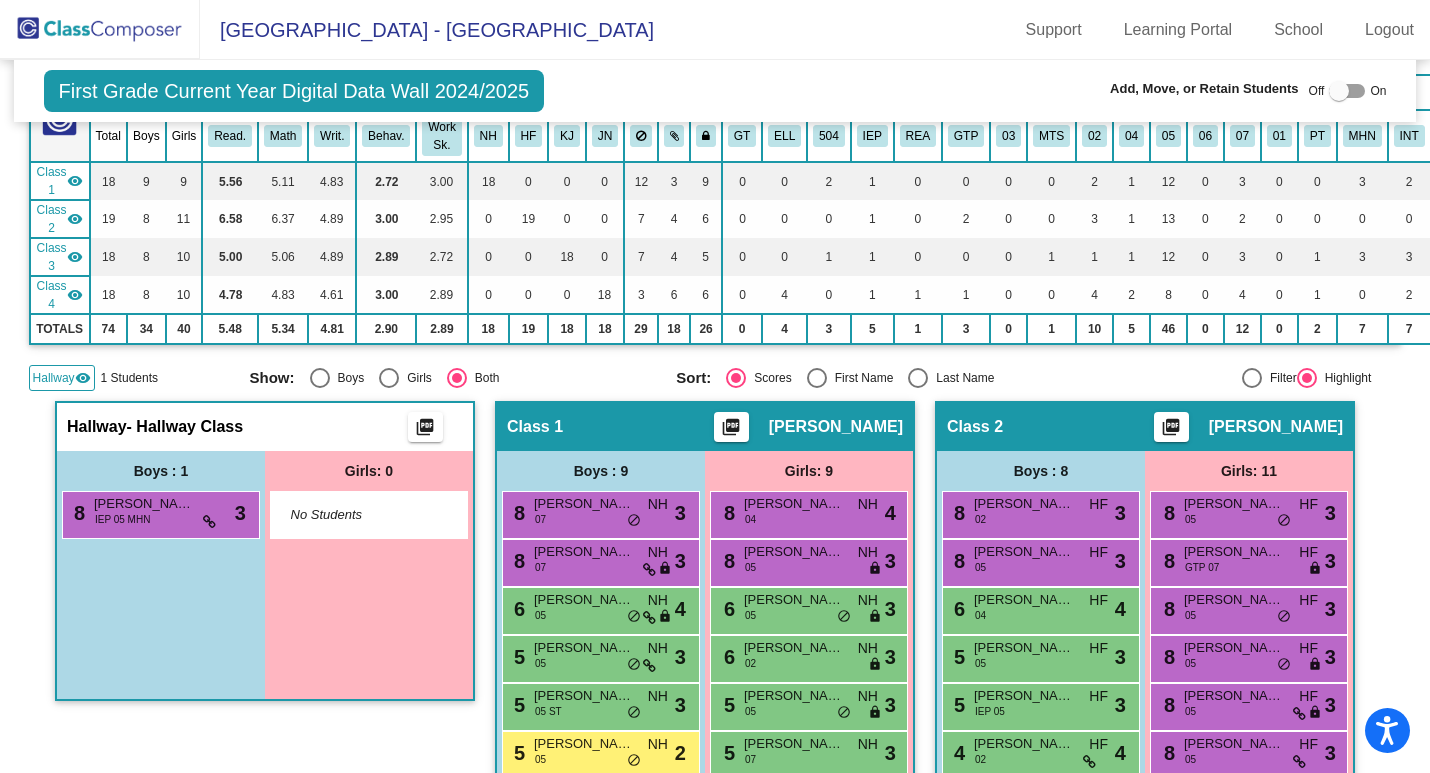 click 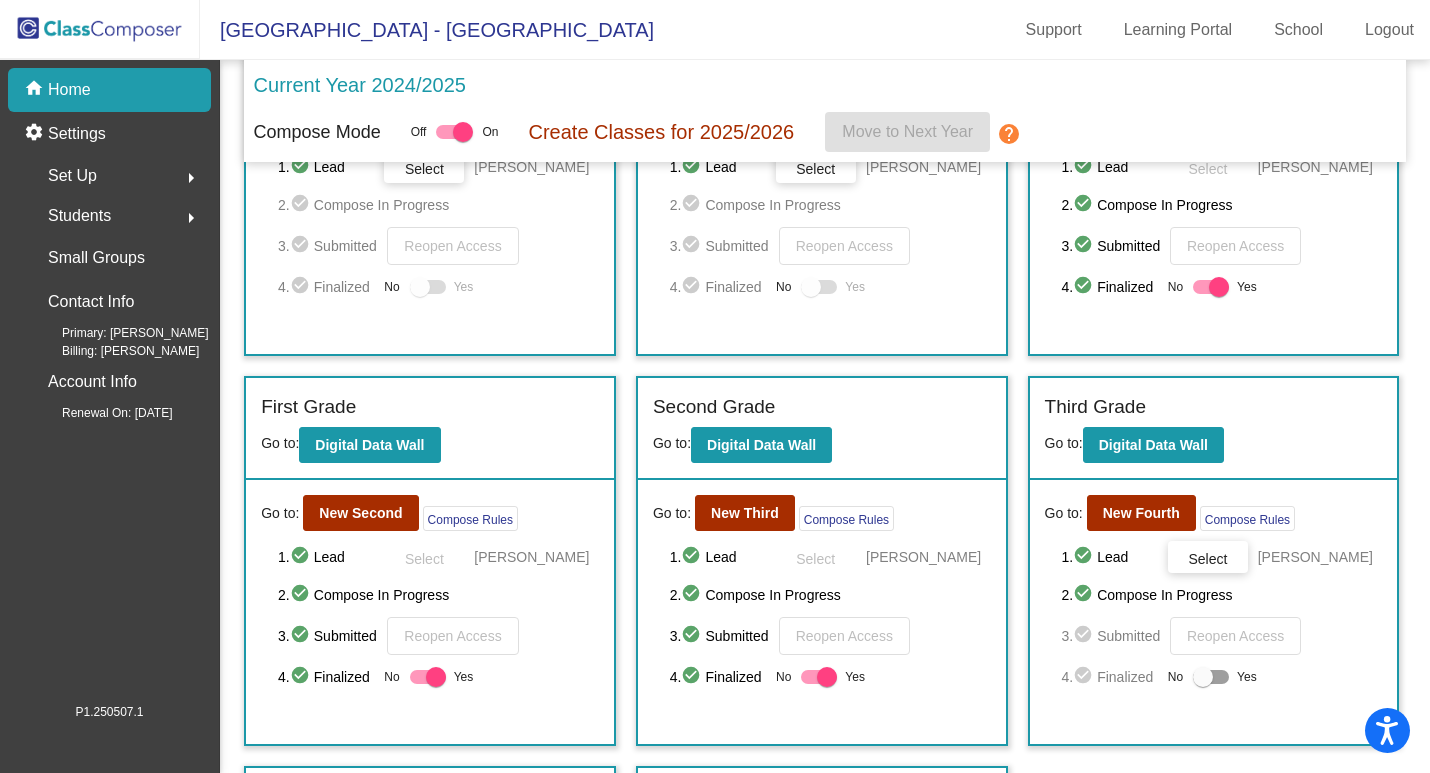 scroll, scrollTop: 200, scrollLeft: 0, axis: vertical 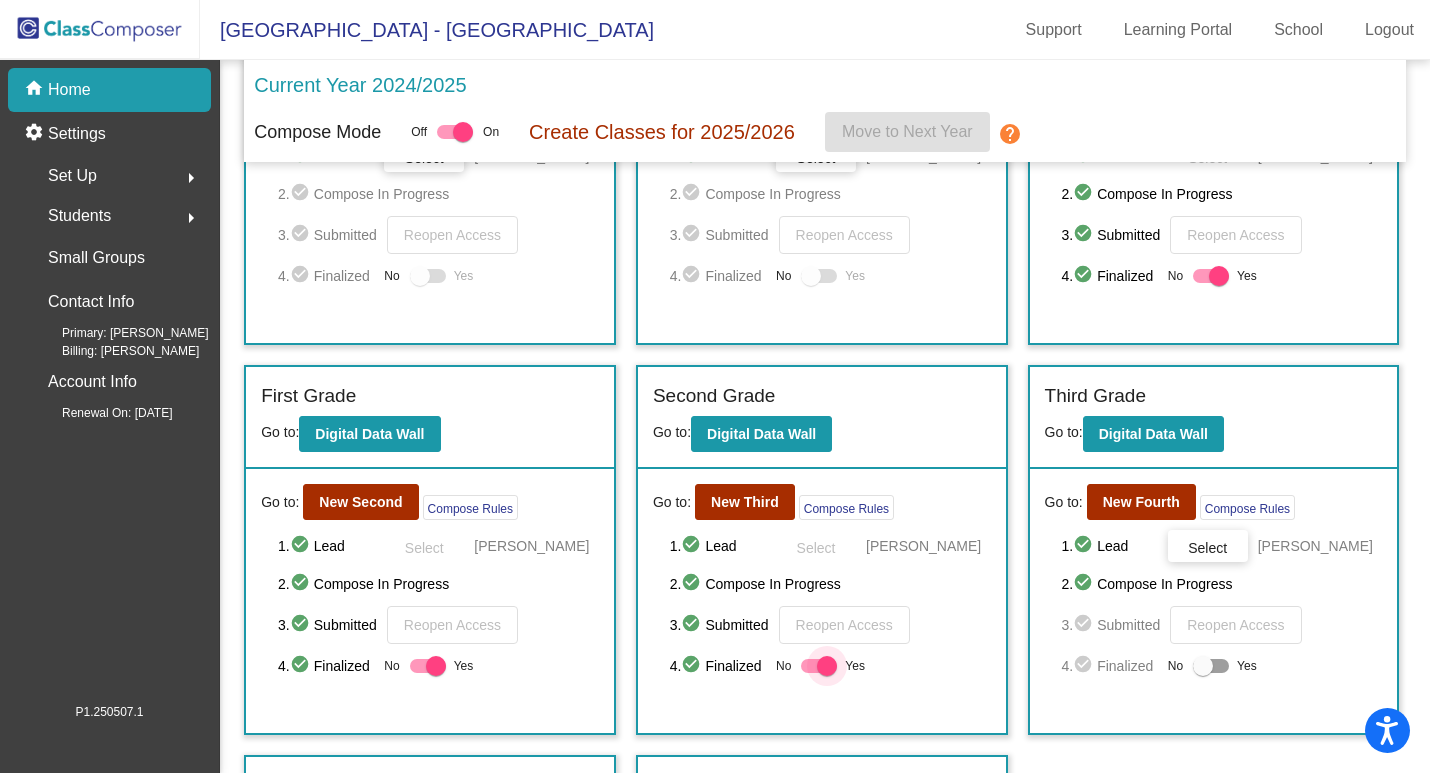 click at bounding box center (819, 666) 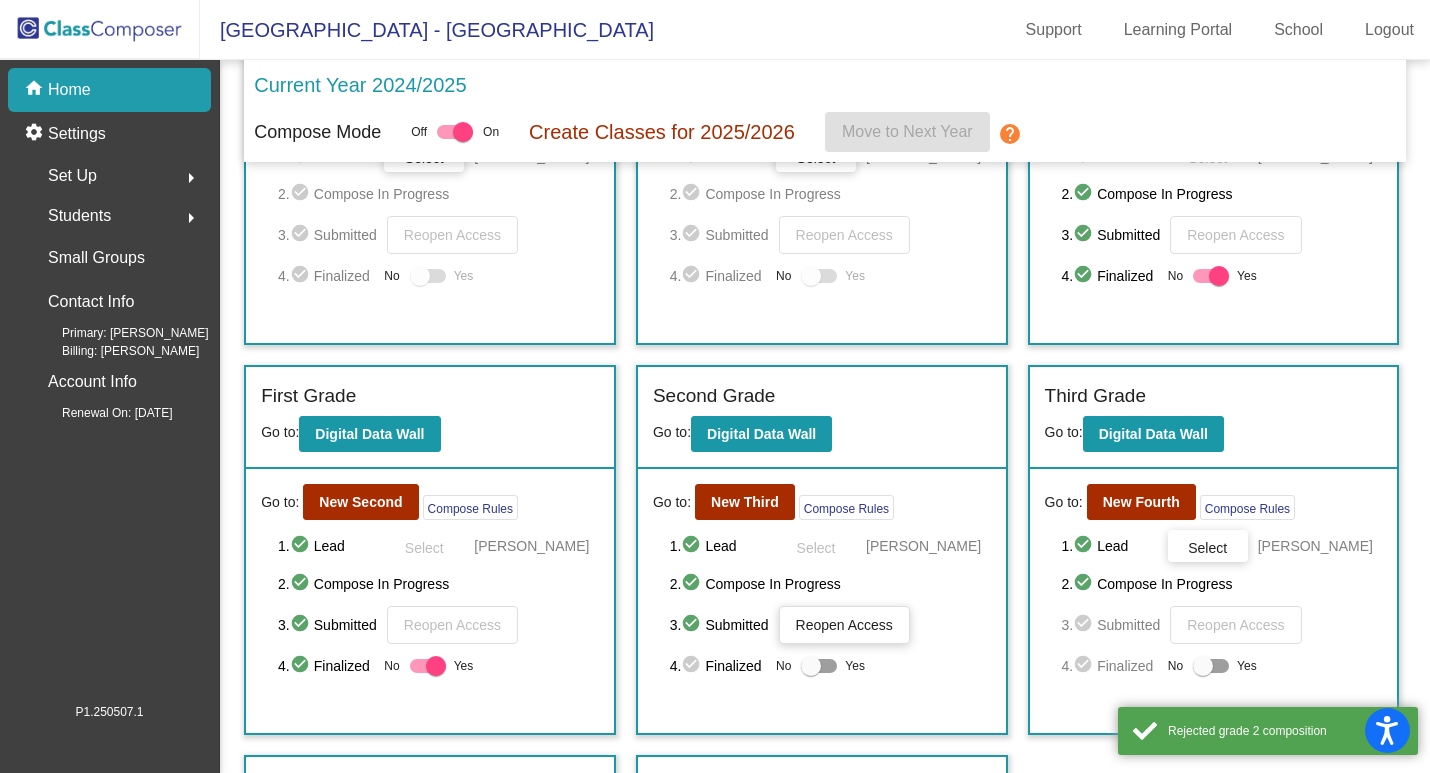 click at bounding box center (428, 666) 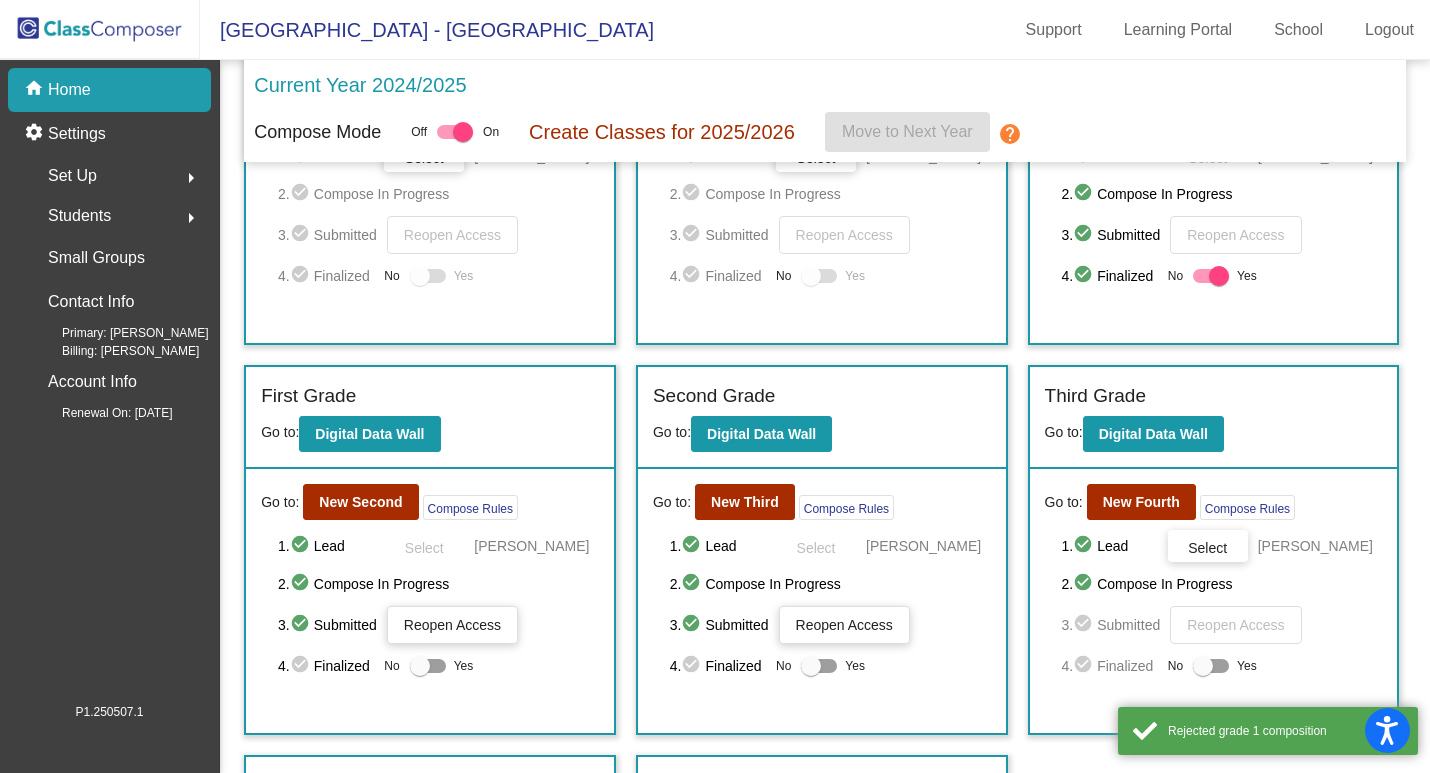 click at bounding box center (1211, 276) 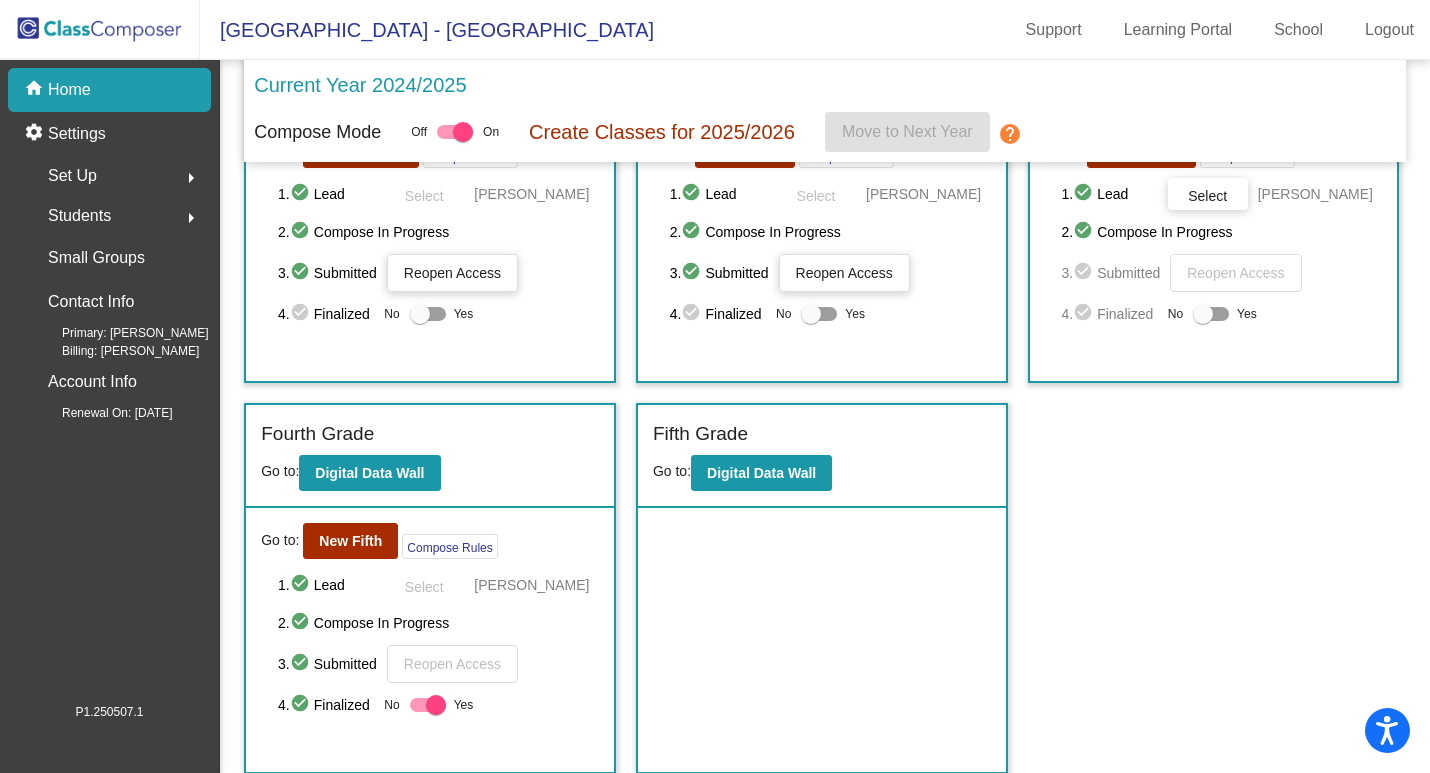 scroll, scrollTop: 553, scrollLeft: 0, axis: vertical 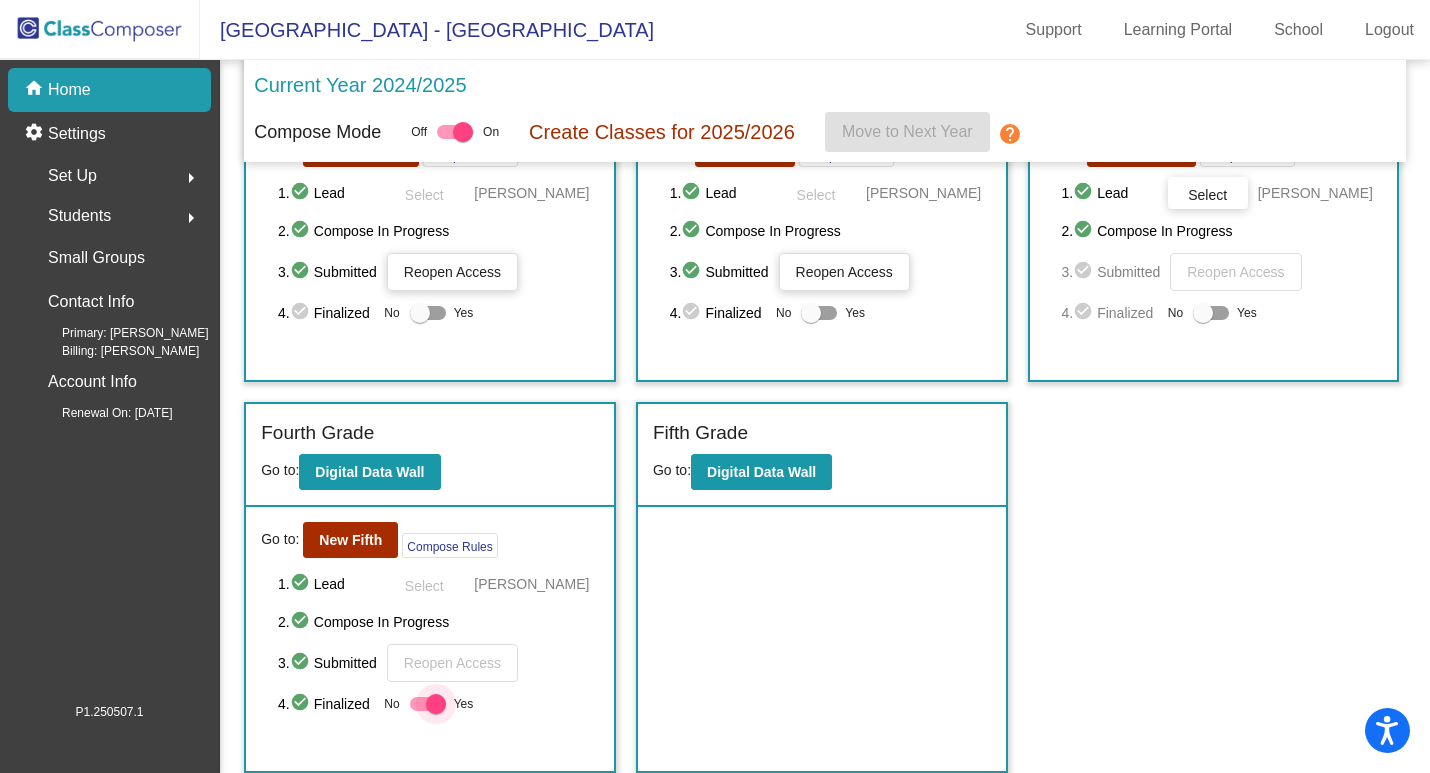 click at bounding box center [428, 704] 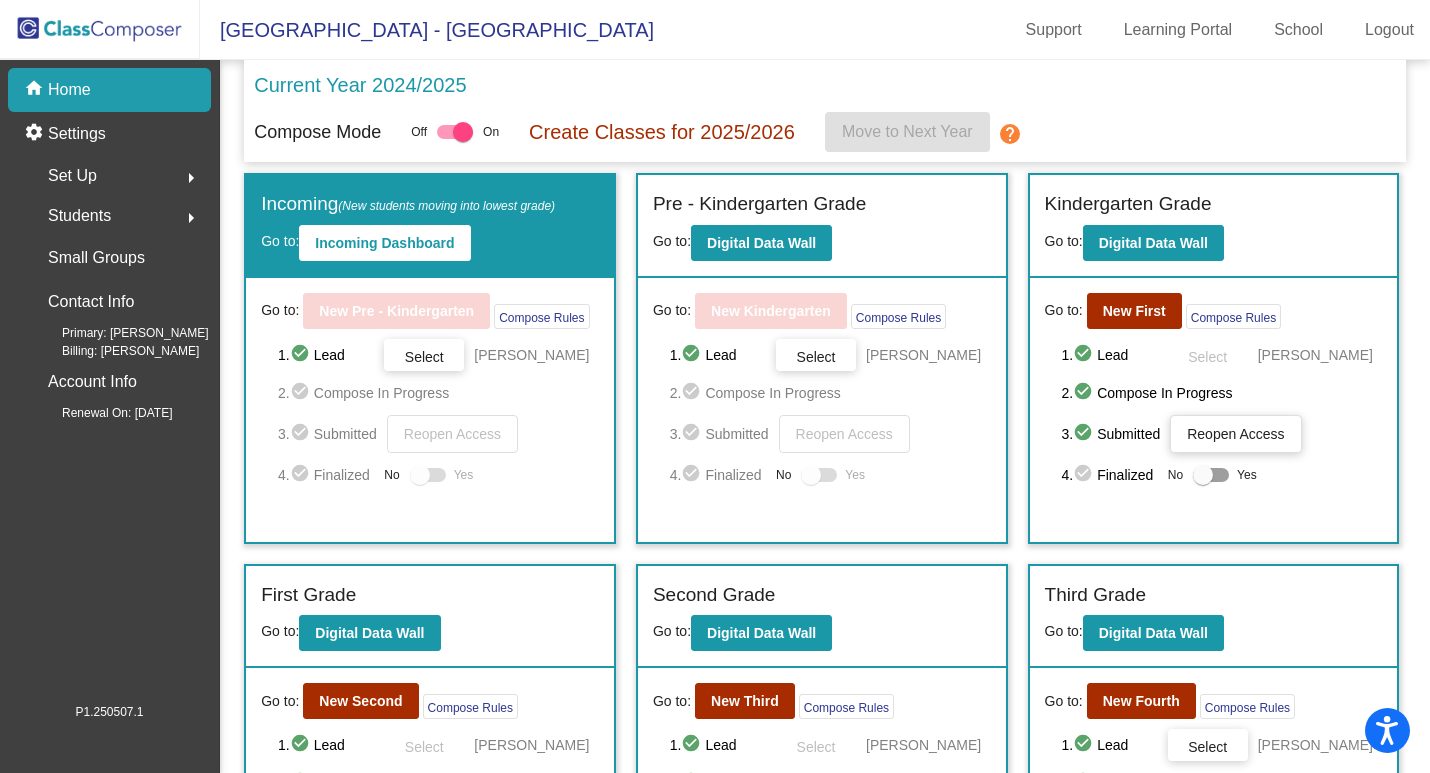 scroll, scrollTop: 0, scrollLeft: 0, axis: both 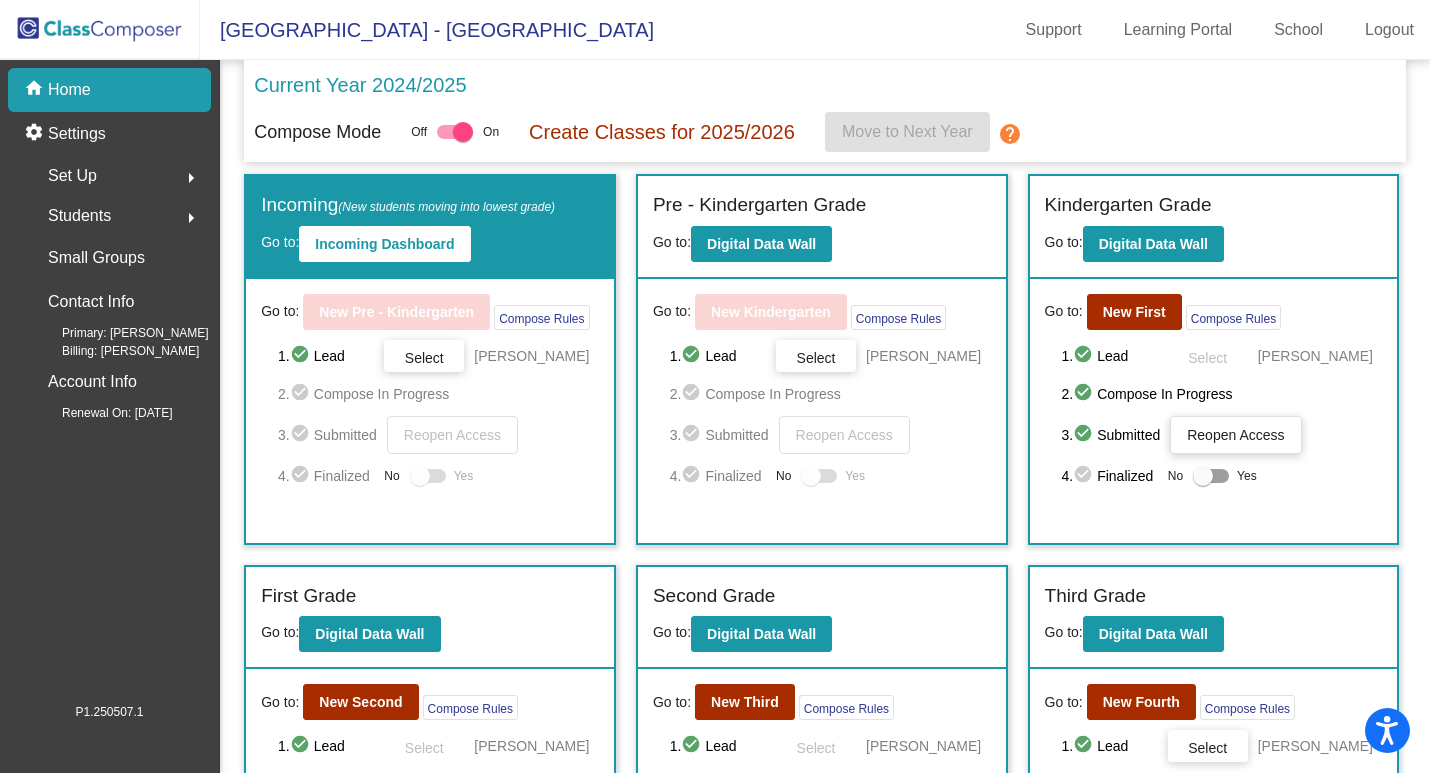 click 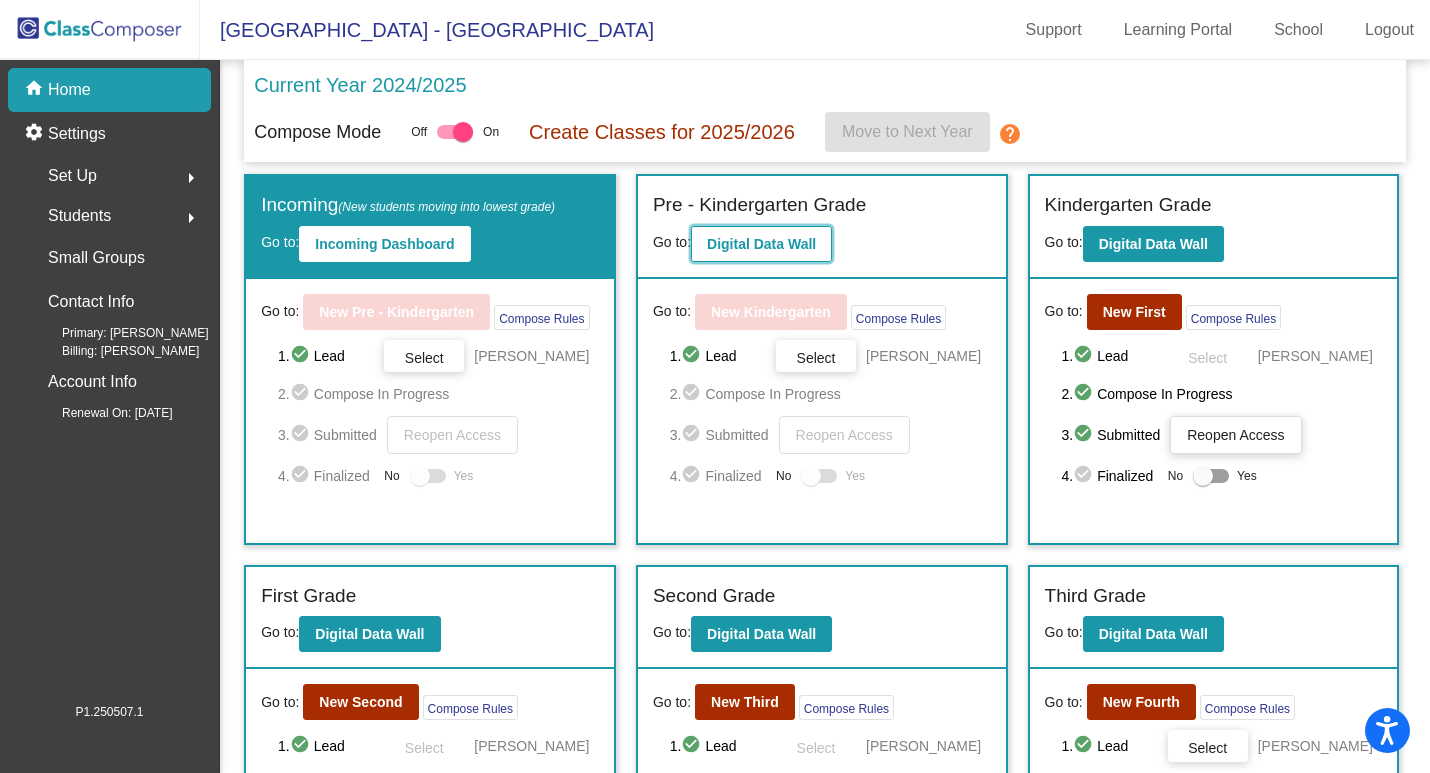 click on "Digital Data Wall" 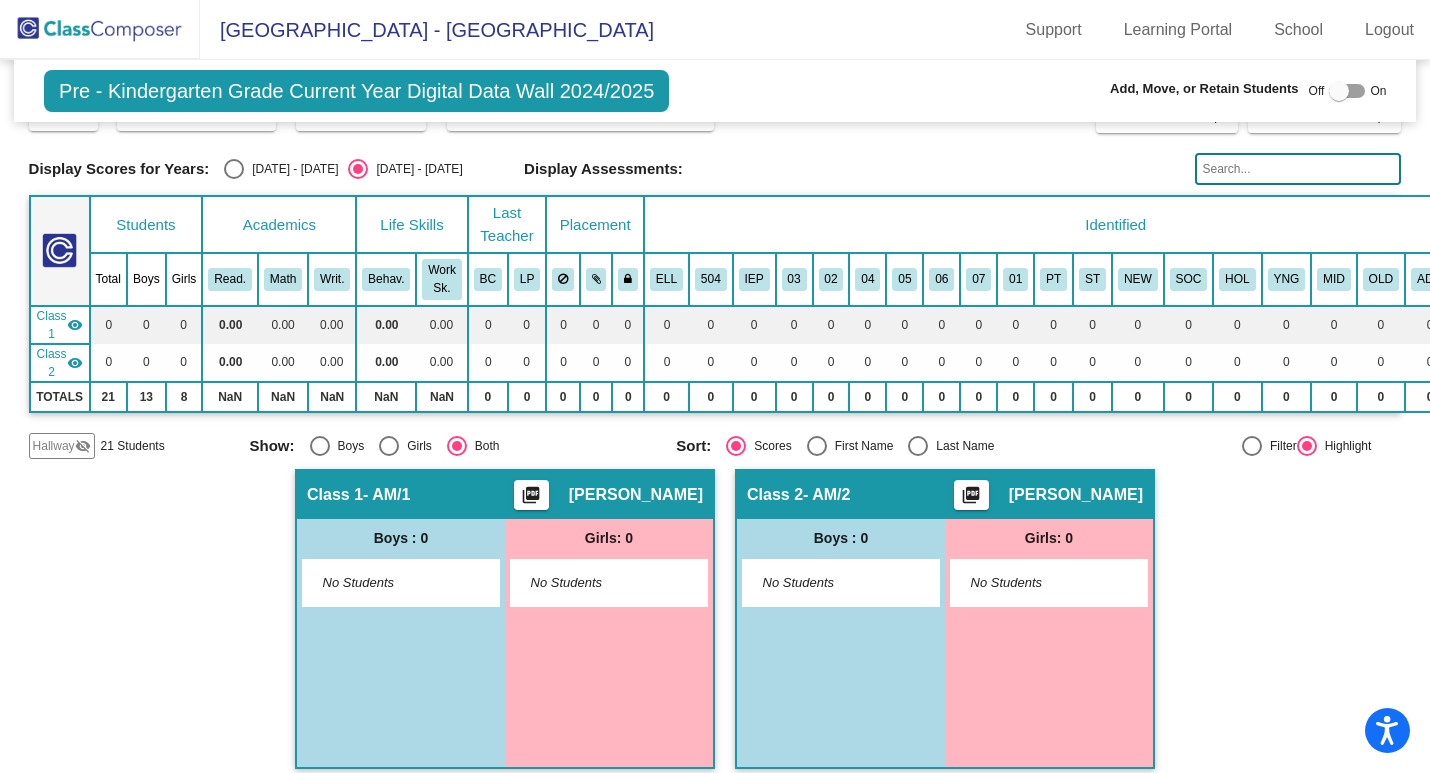 scroll, scrollTop: 88, scrollLeft: 0, axis: vertical 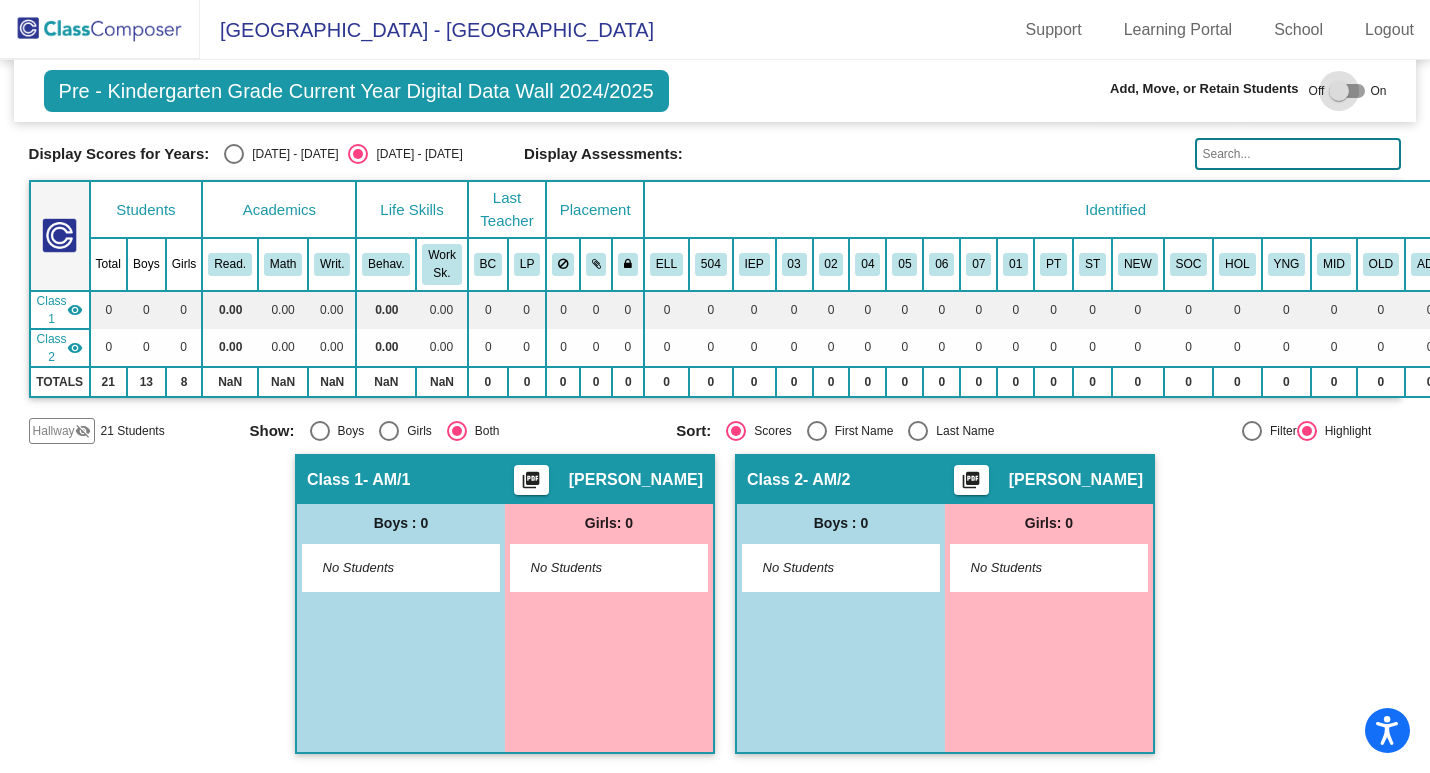 click at bounding box center [1347, 91] 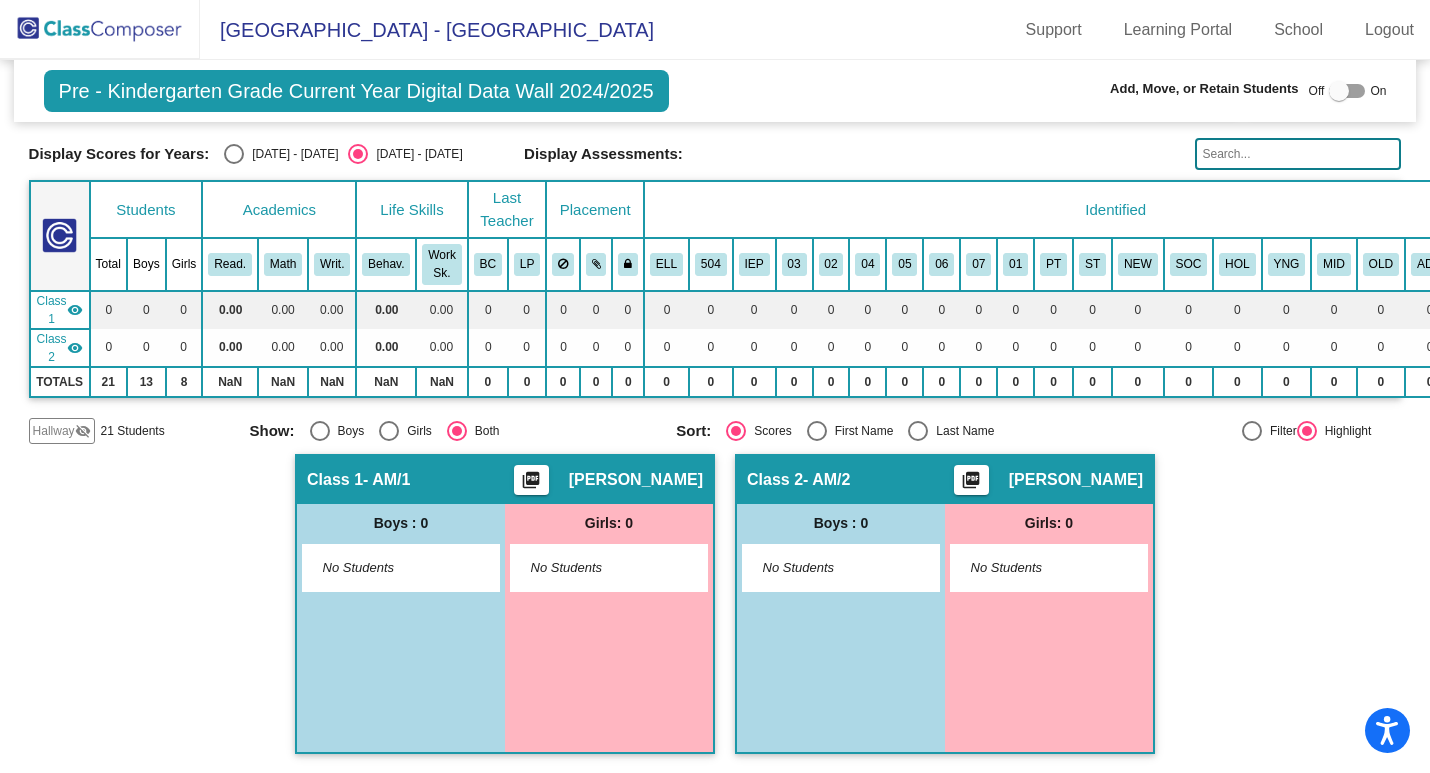 checkbox on "true" 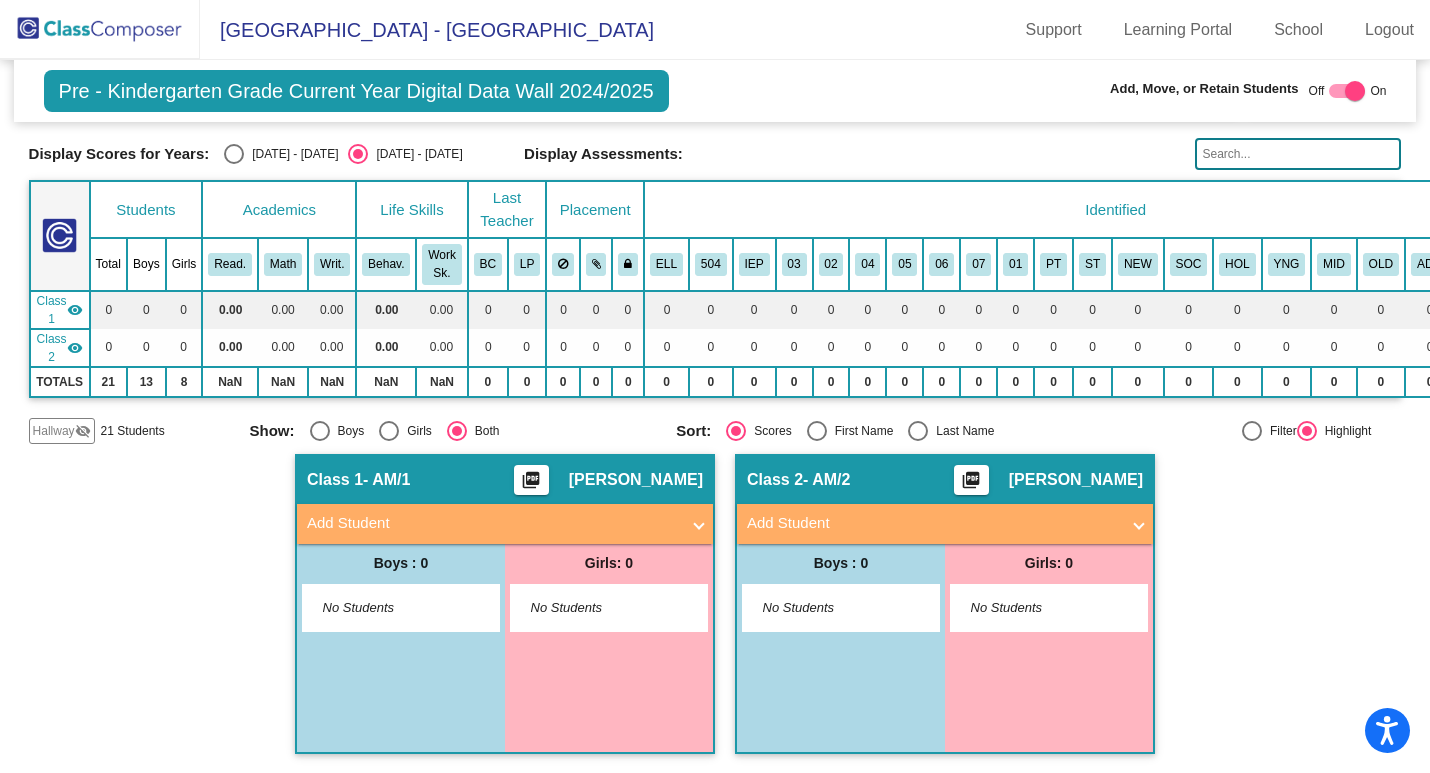 click on "[PERSON_NAME]" 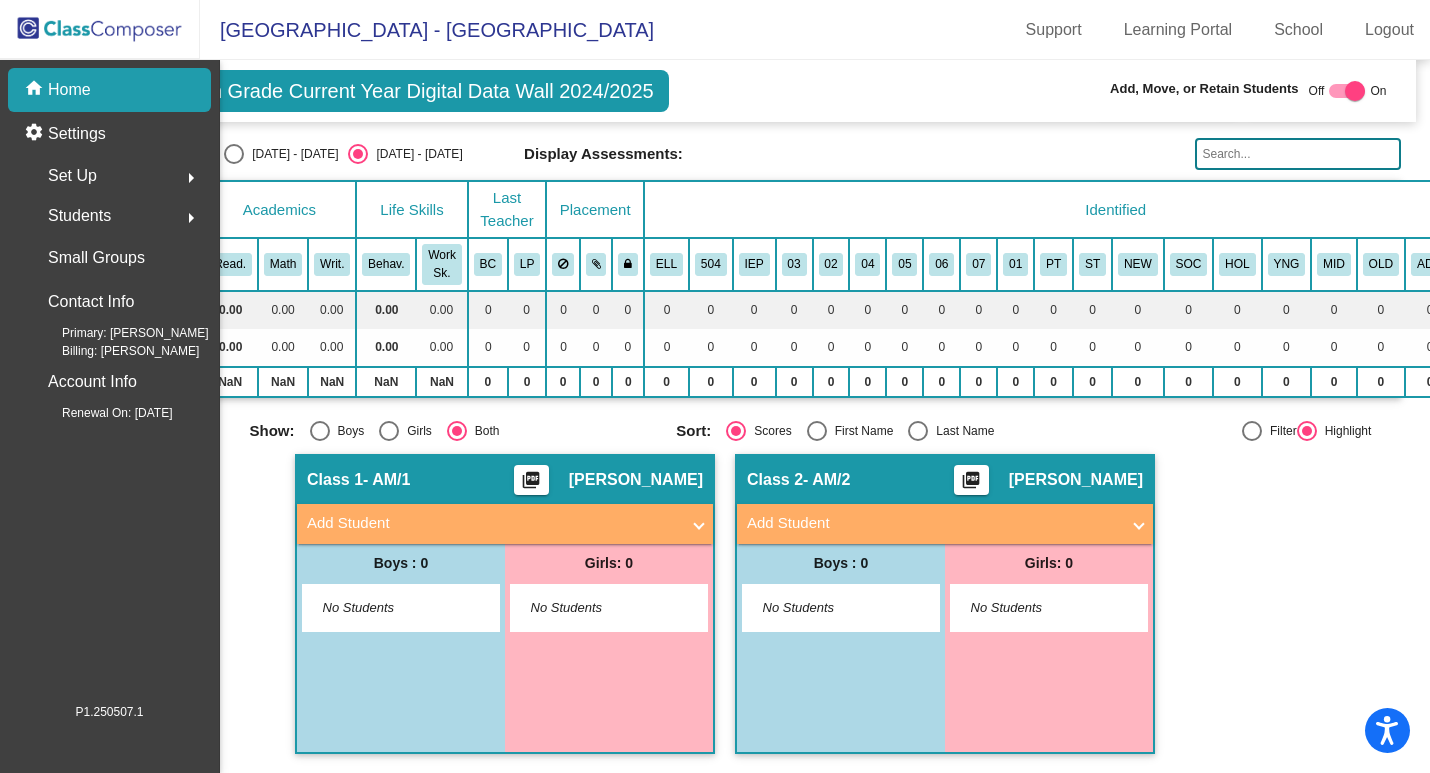 scroll, scrollTop: 0, scrollLeft: 0, axis: both 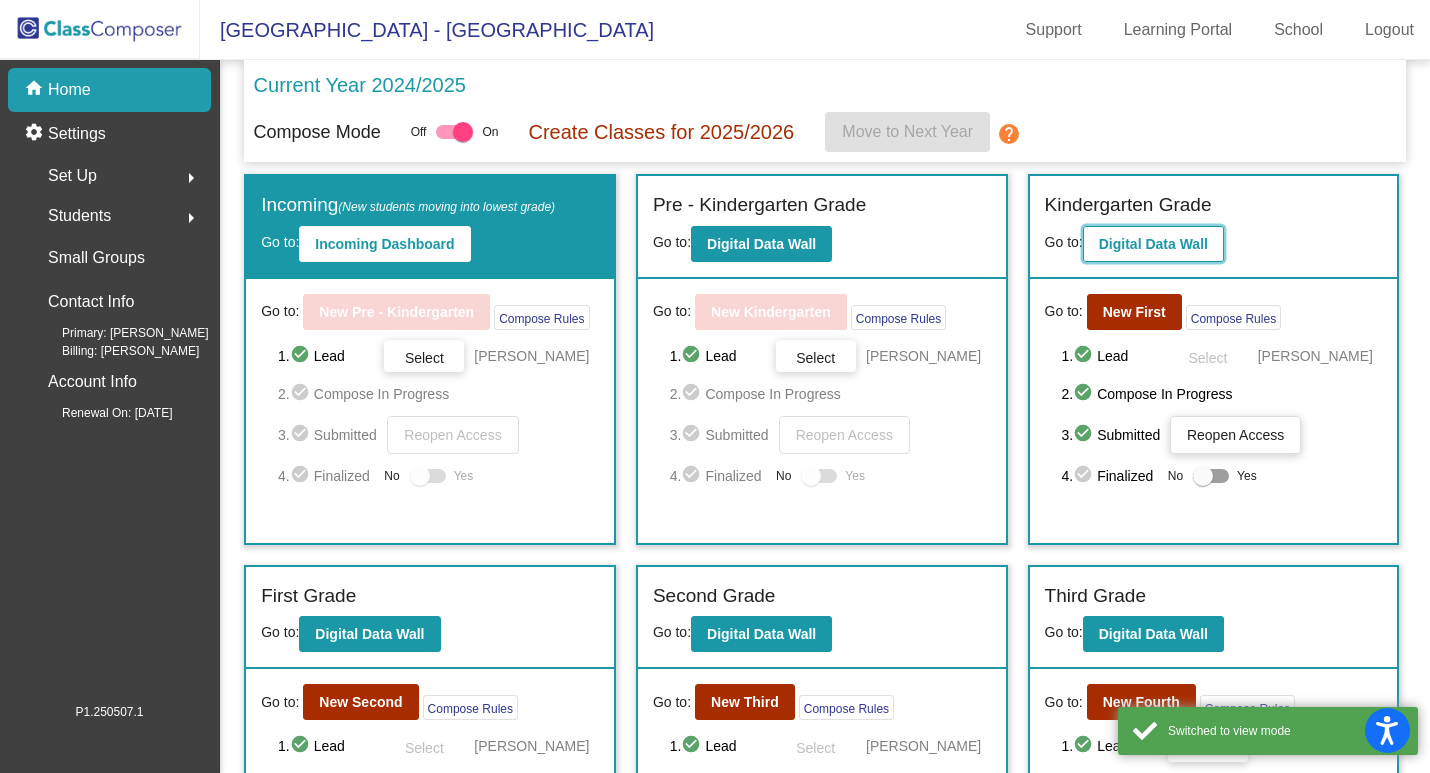 click on "Digital Data Wall" 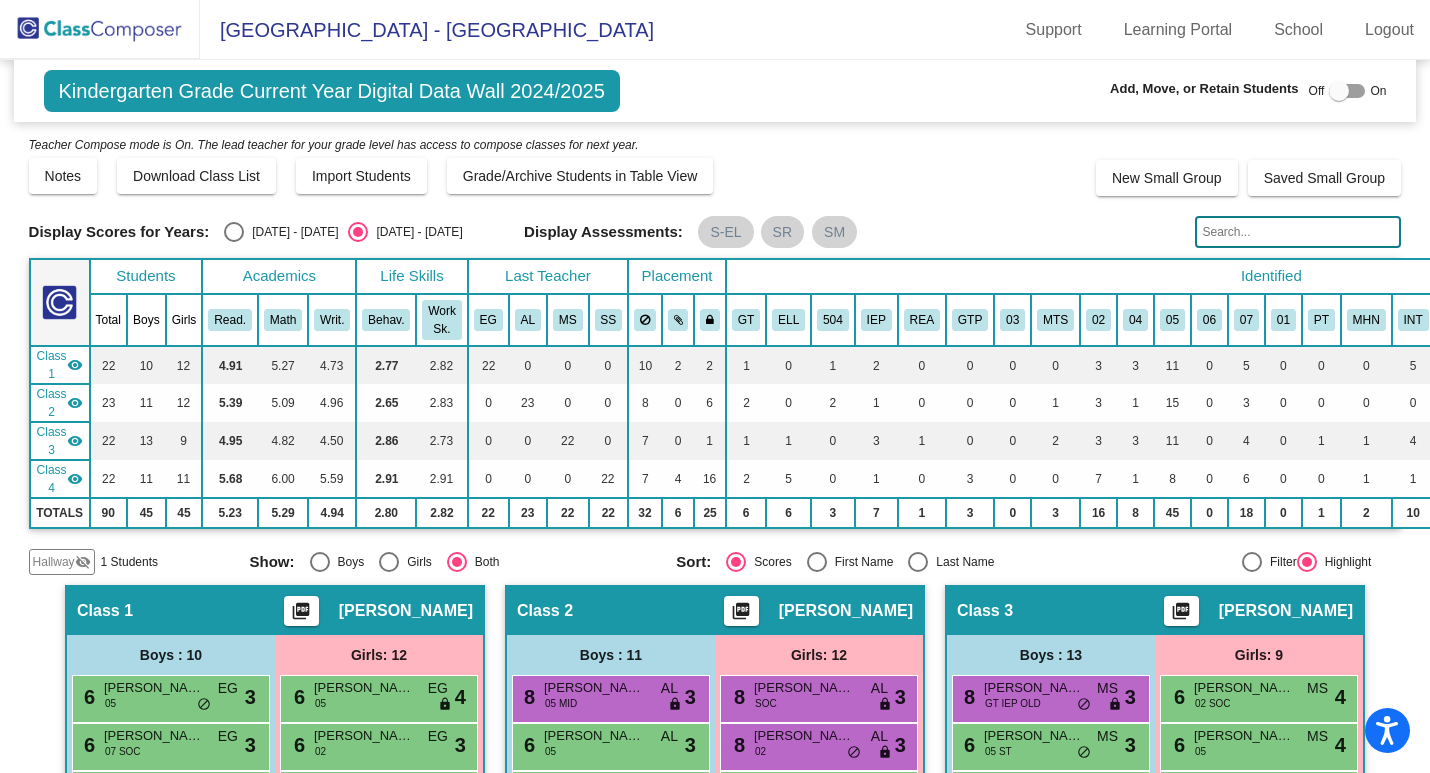 click 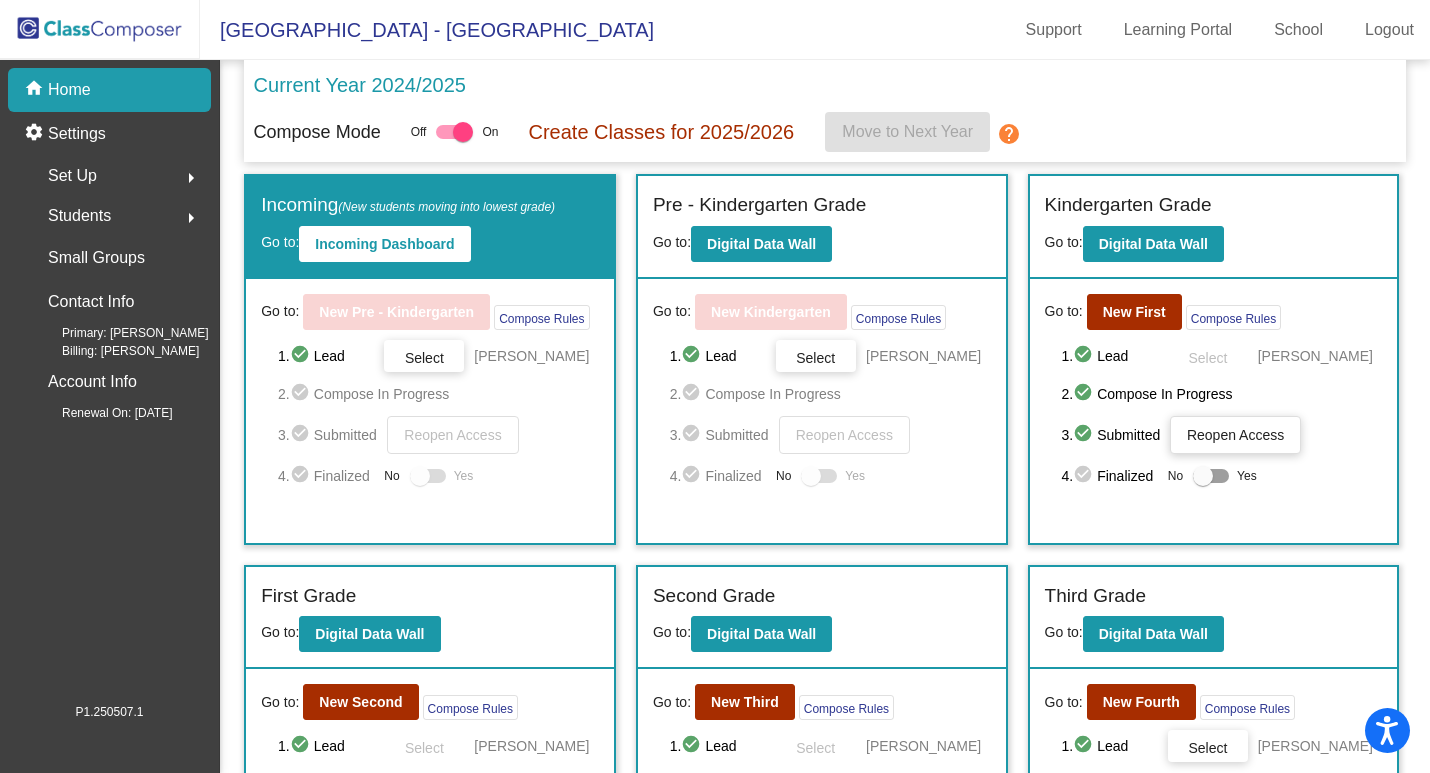 click on "arrow_right" 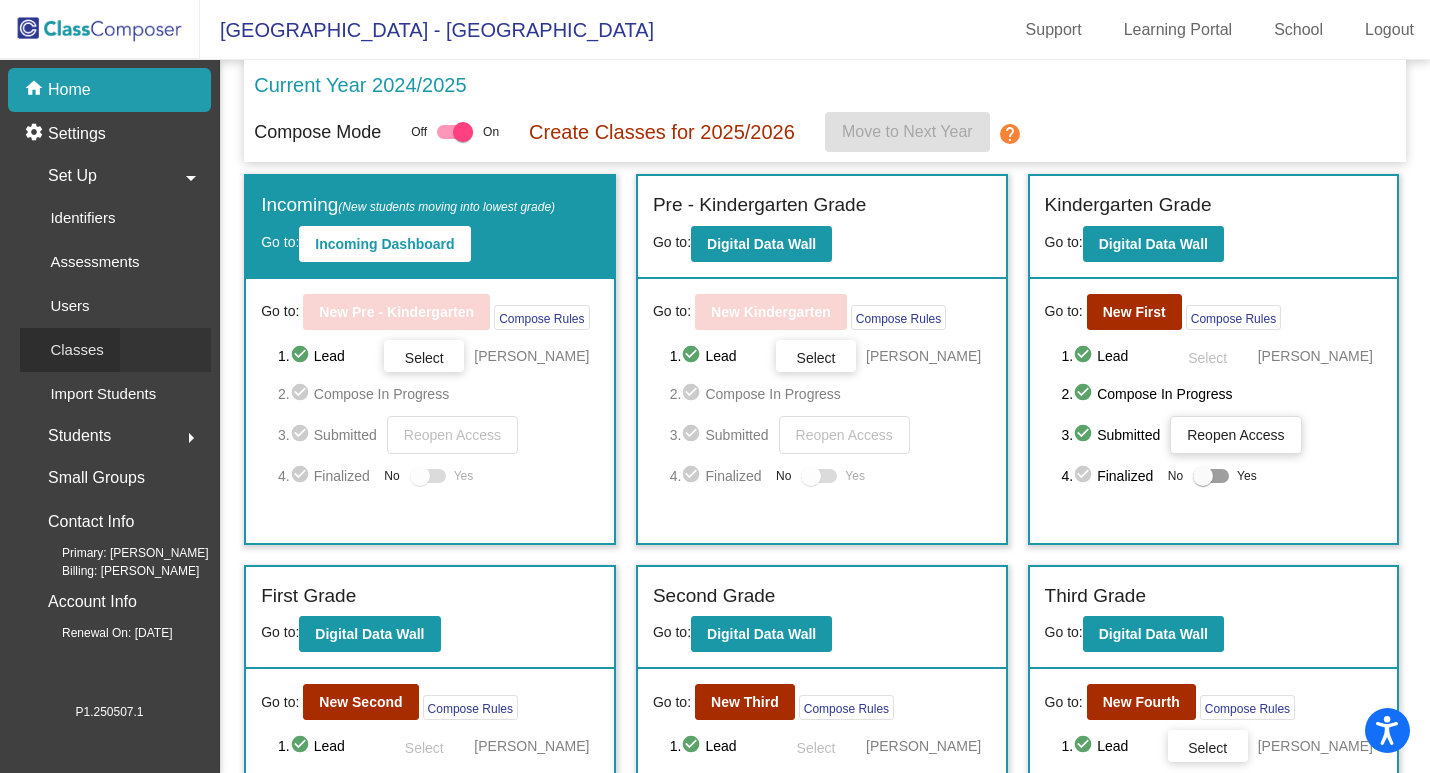 click on "Classes" 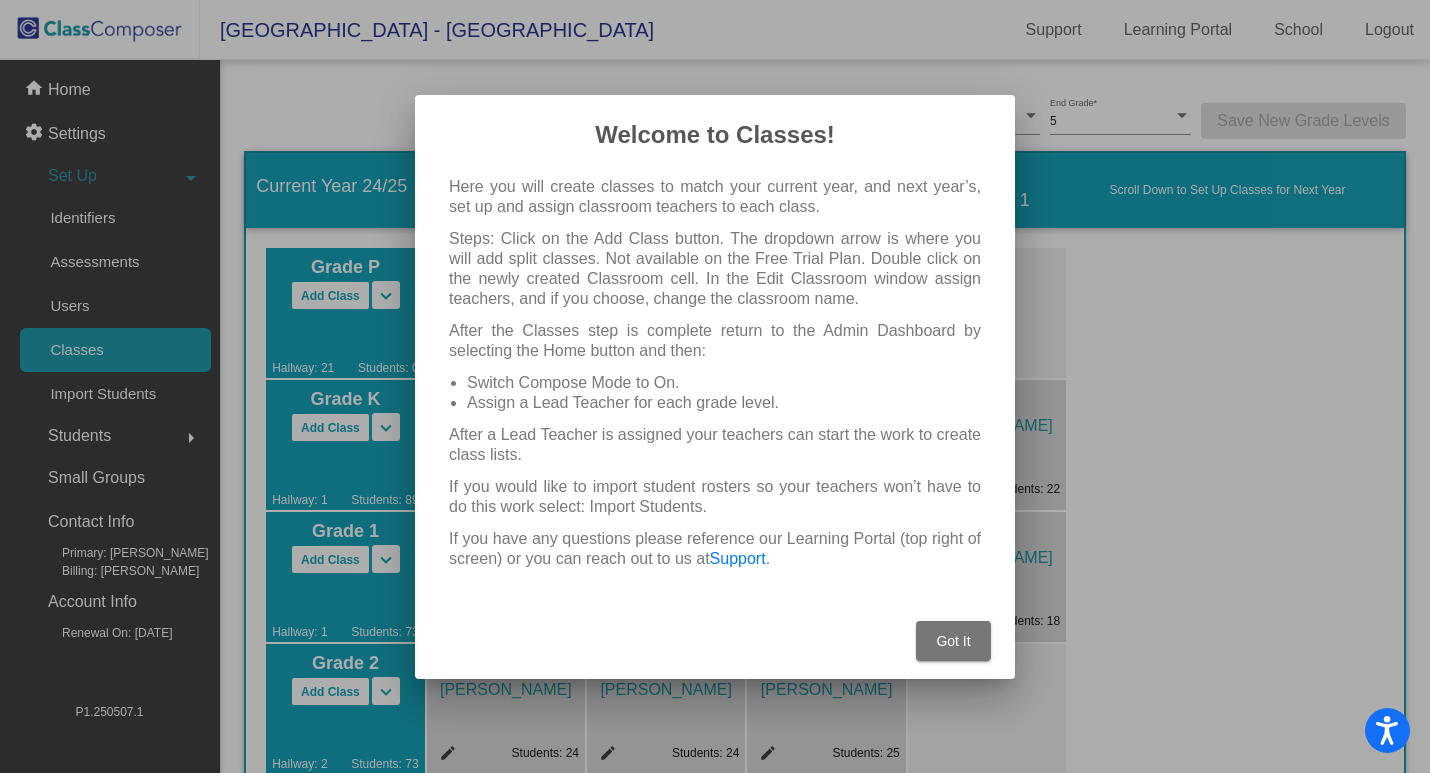 click on "Got It" at bounding box center (953, 641) 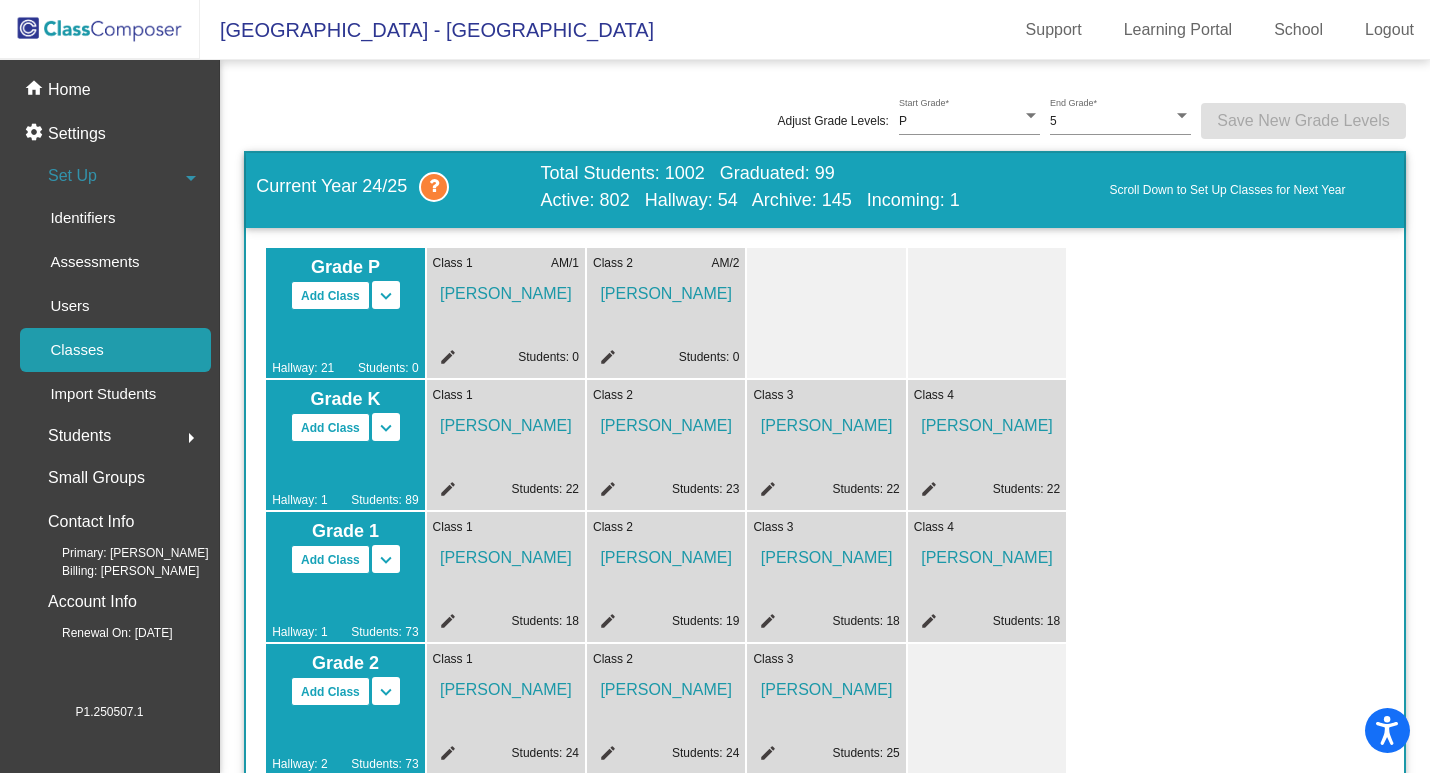 click 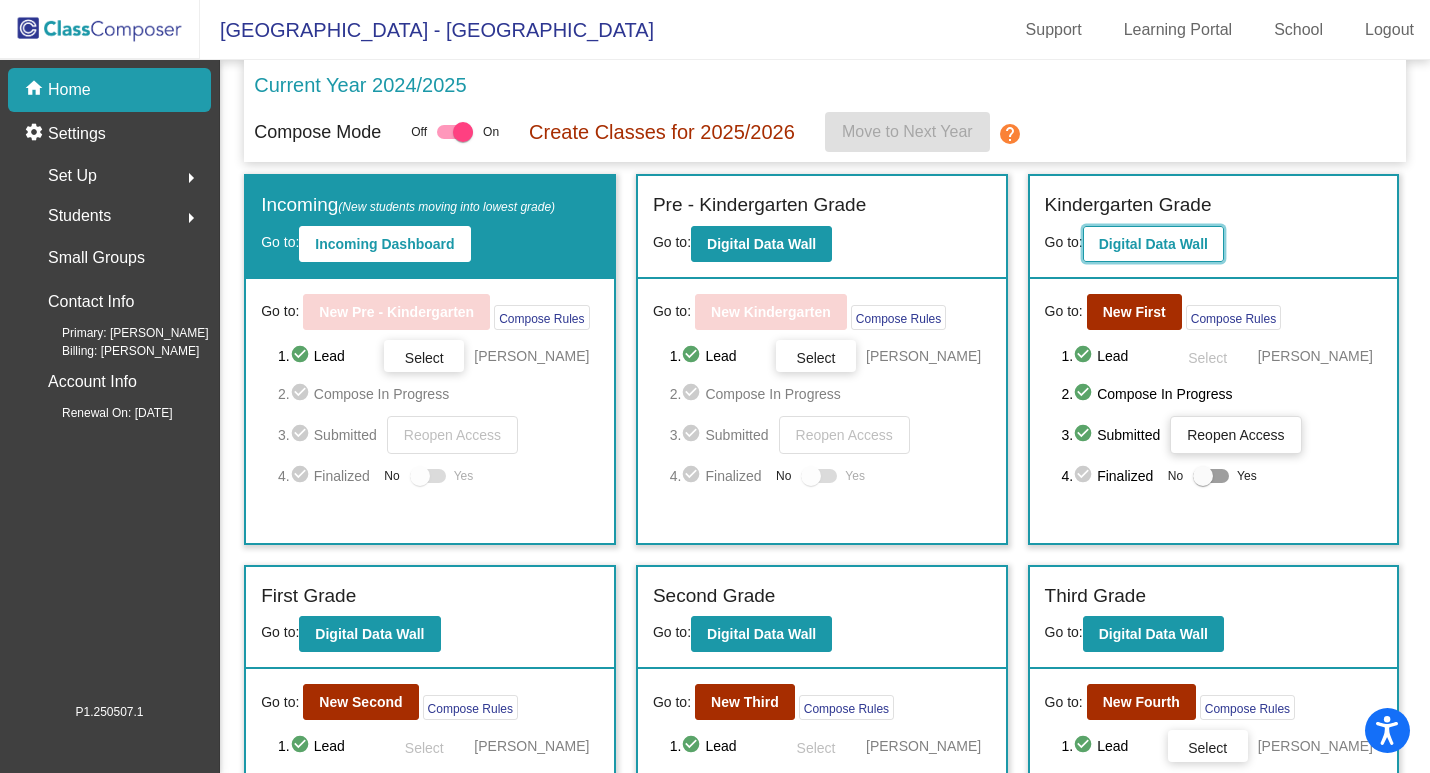 click on "Digital Data Wall" 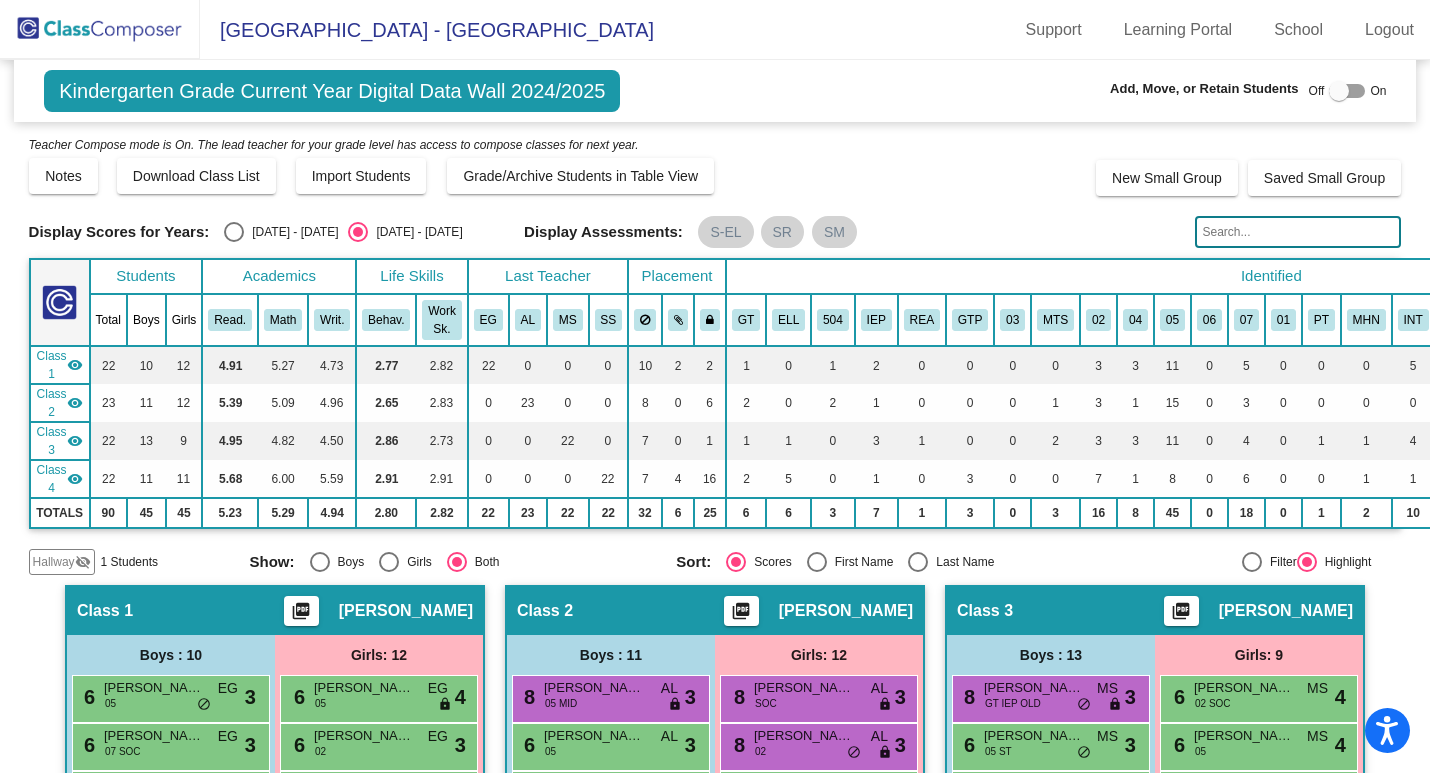 click on "visibility_off" 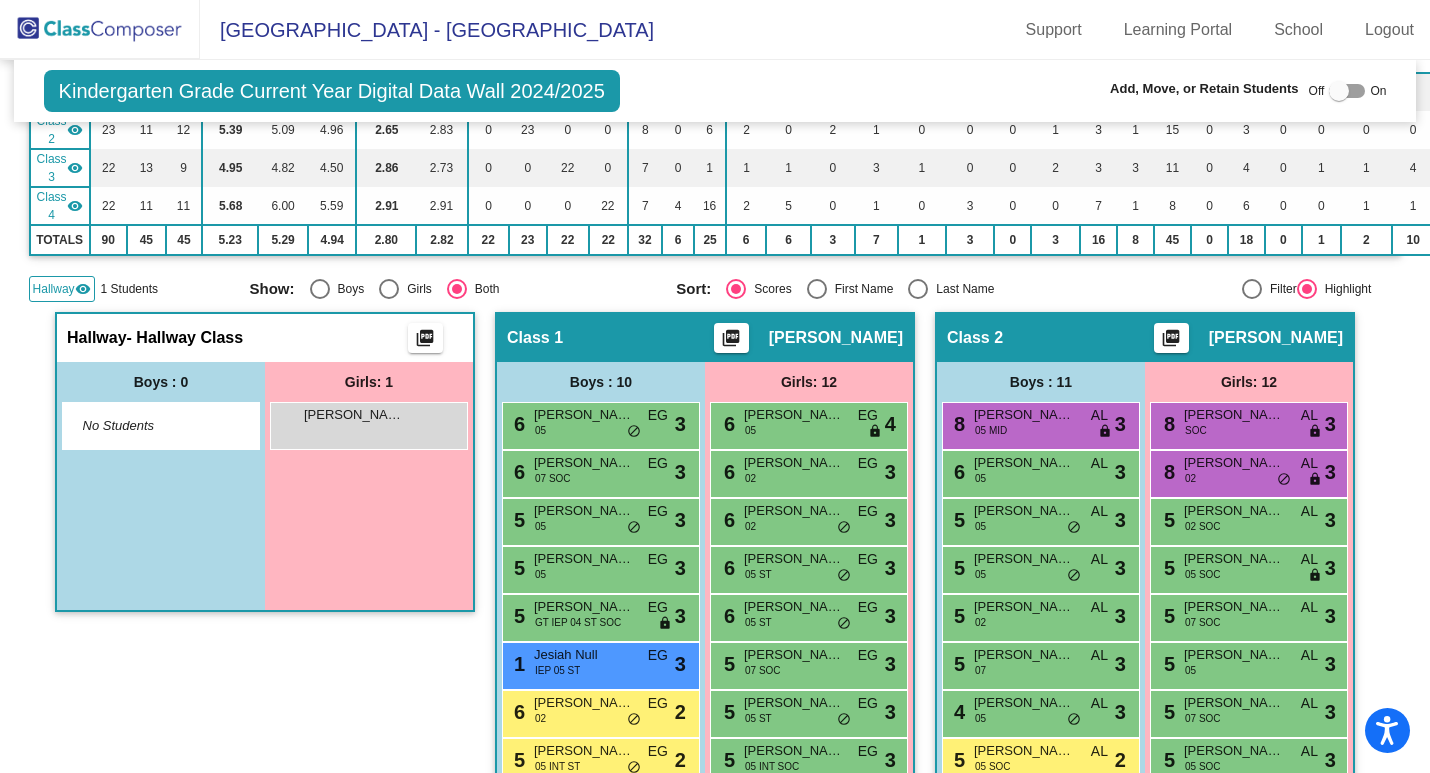 scroll, scrollTop: 300, scrollLeft: 0, axis: vertical 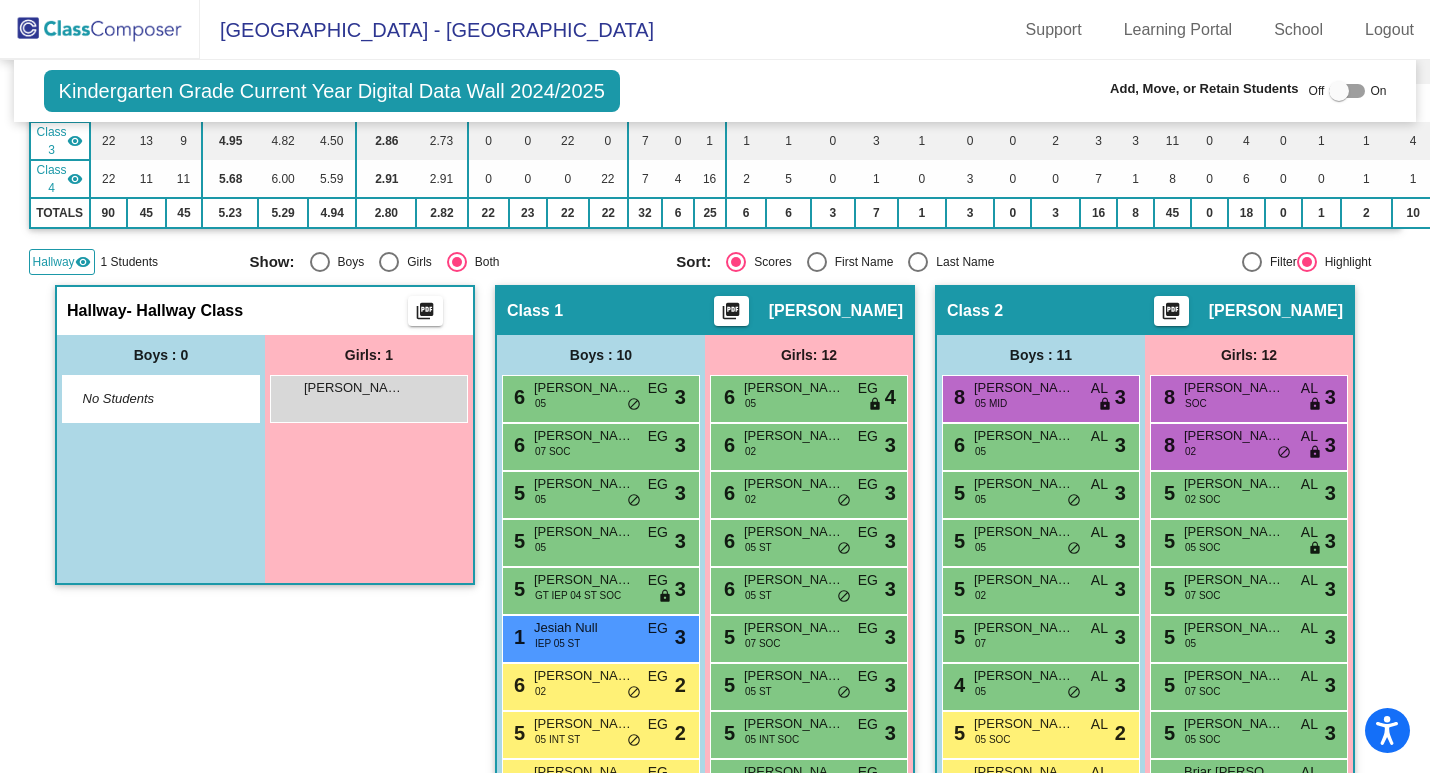 click 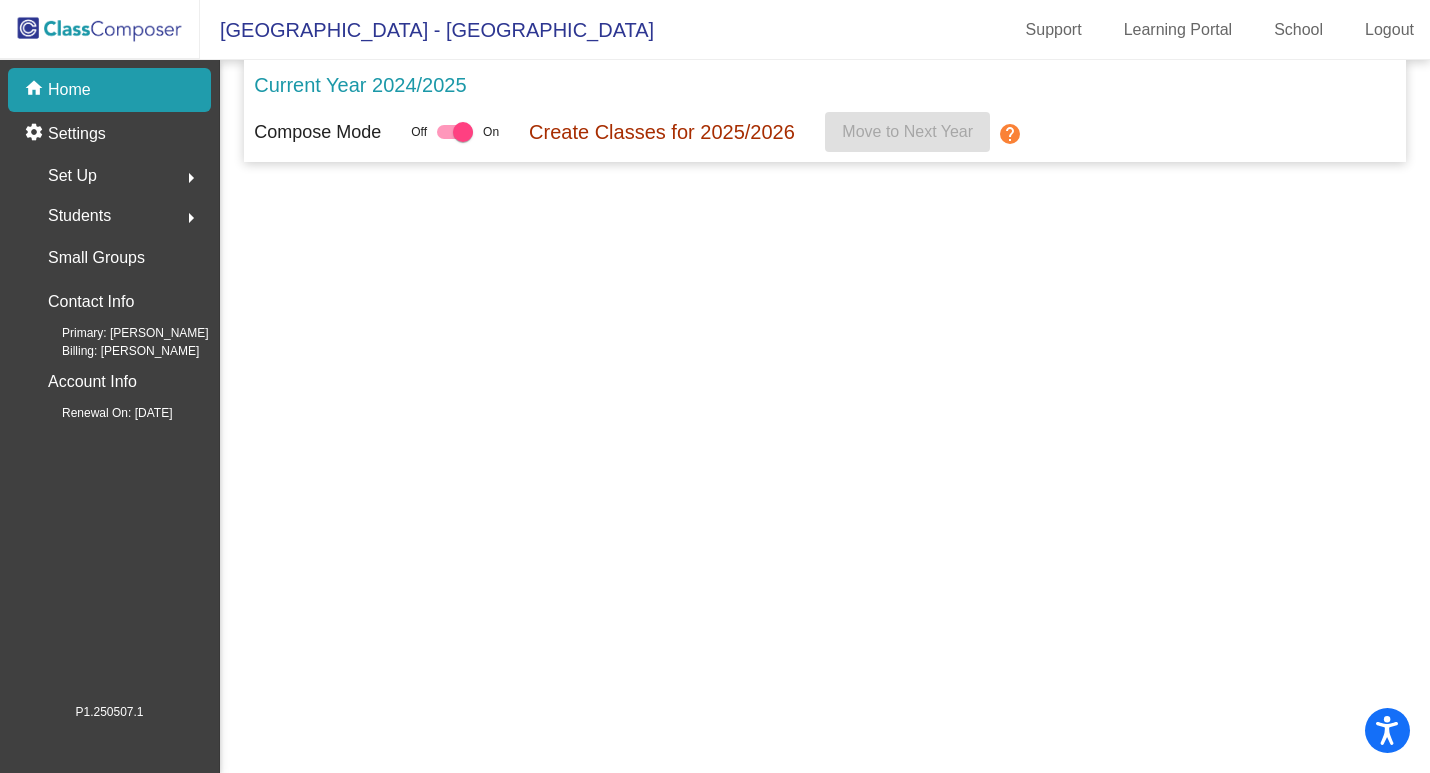 scroll, scrollTop: 0, scrollLeft: 0, axis: both 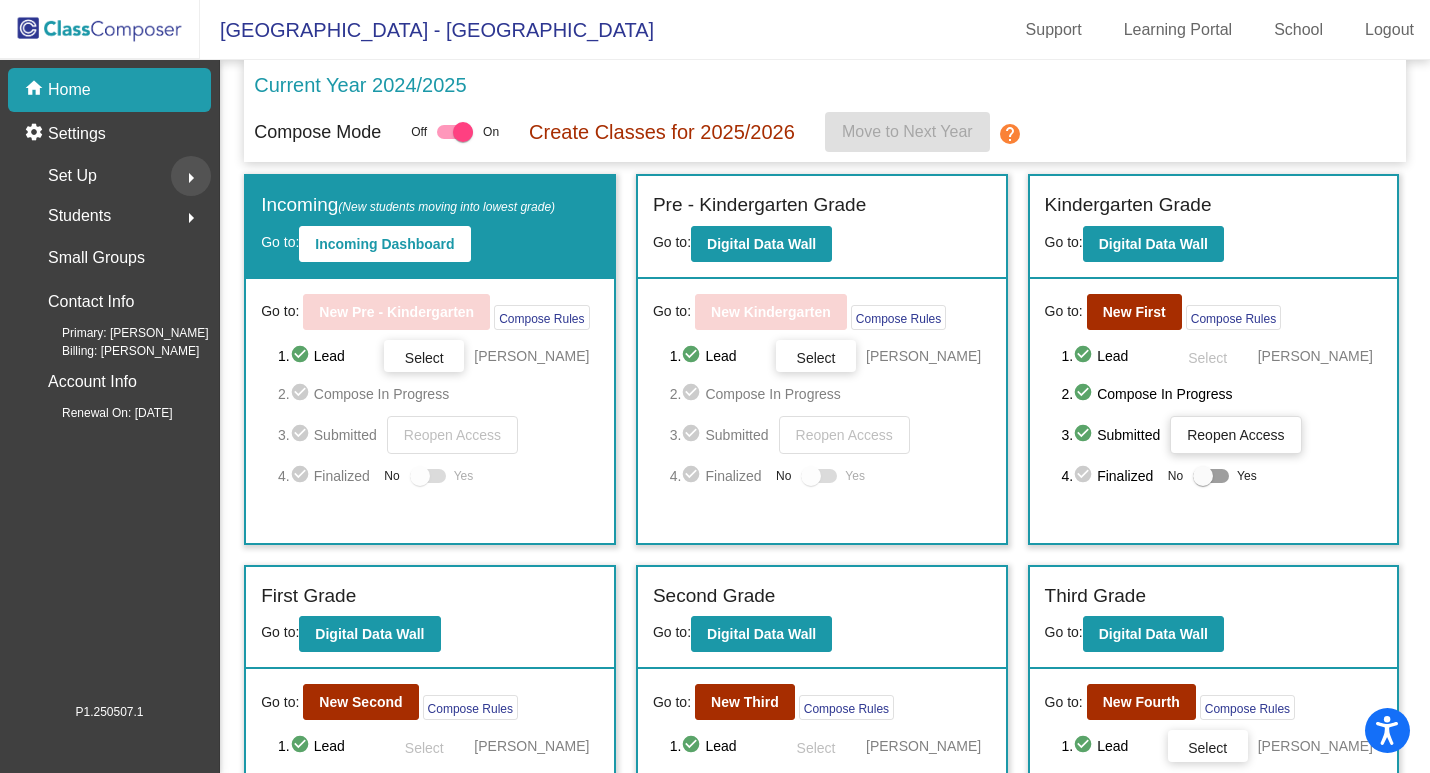 click on "arrow_right" 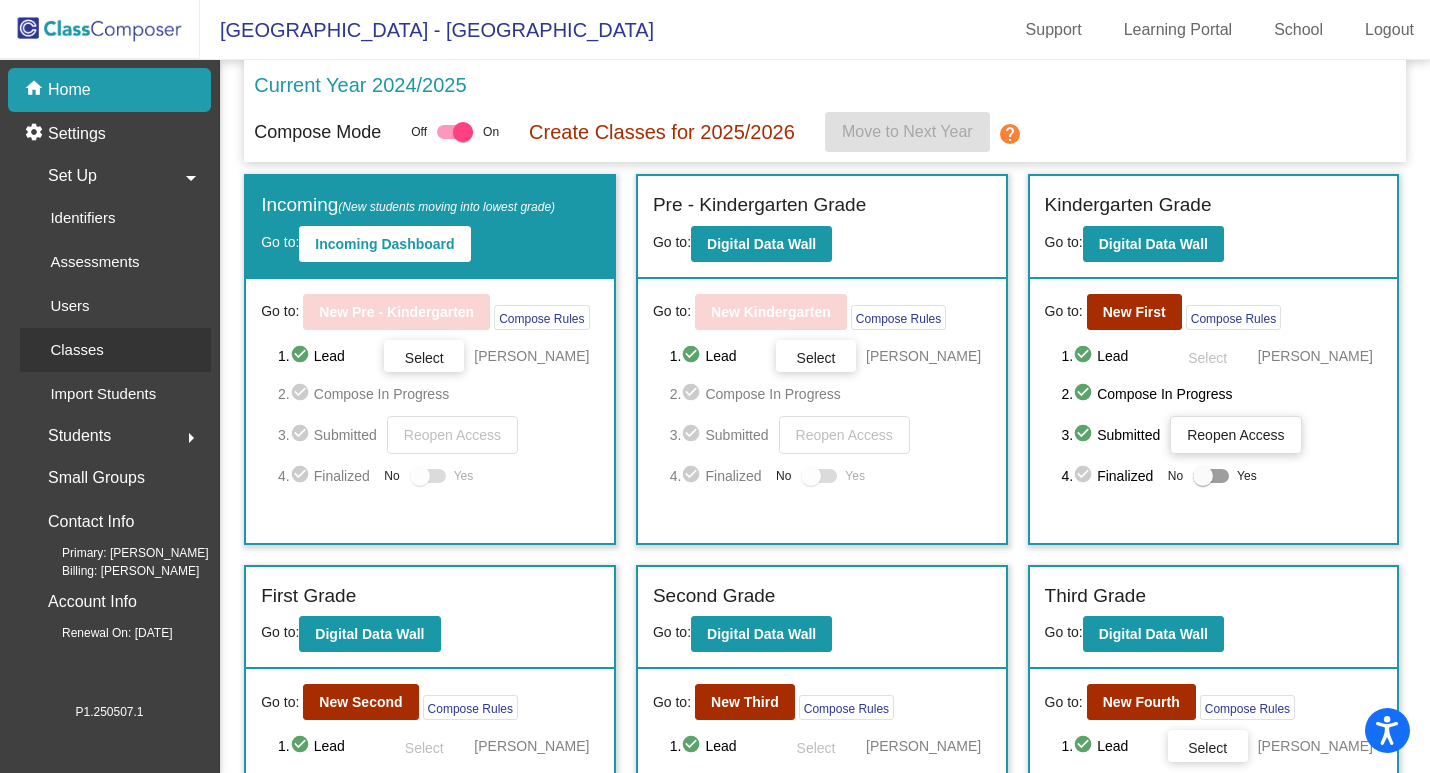 click on "Classes" 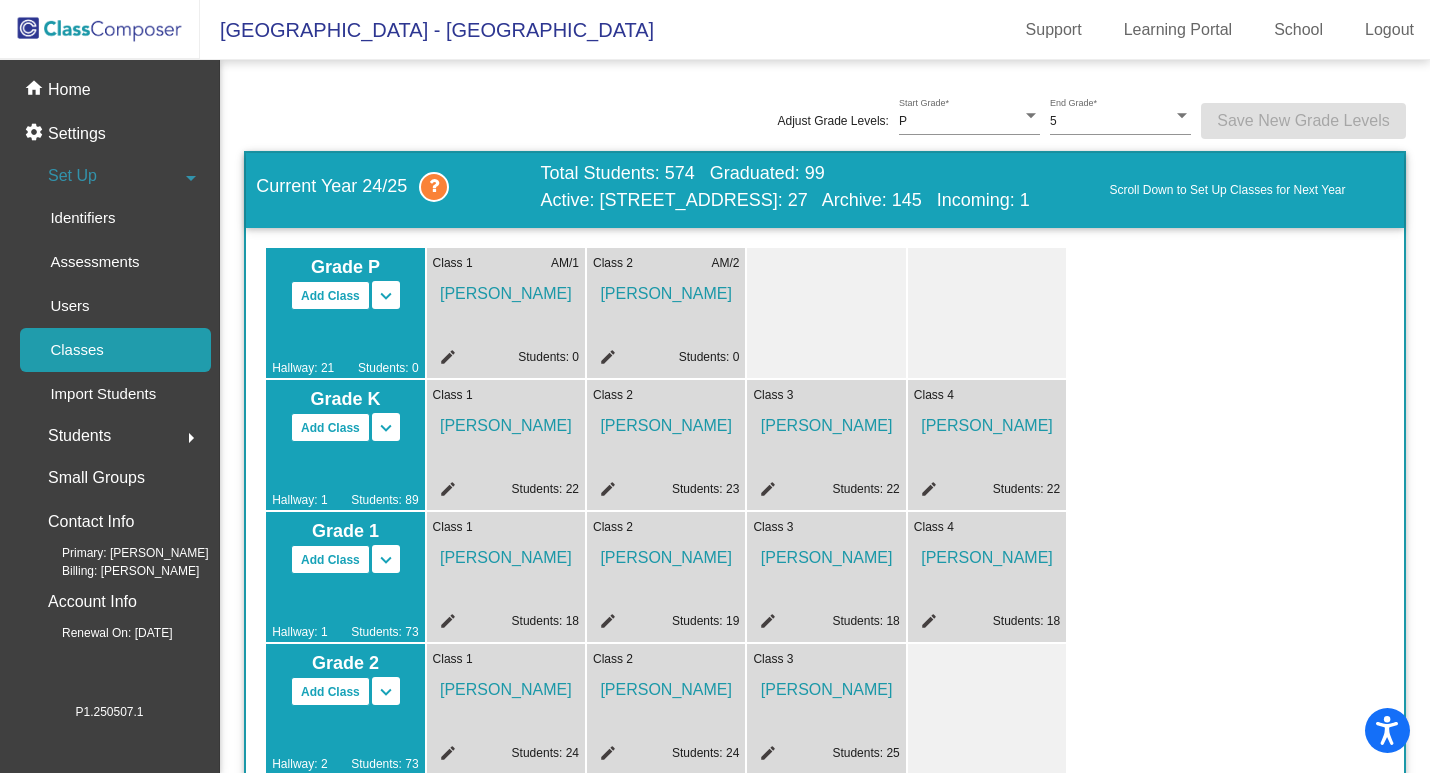click on "edit" 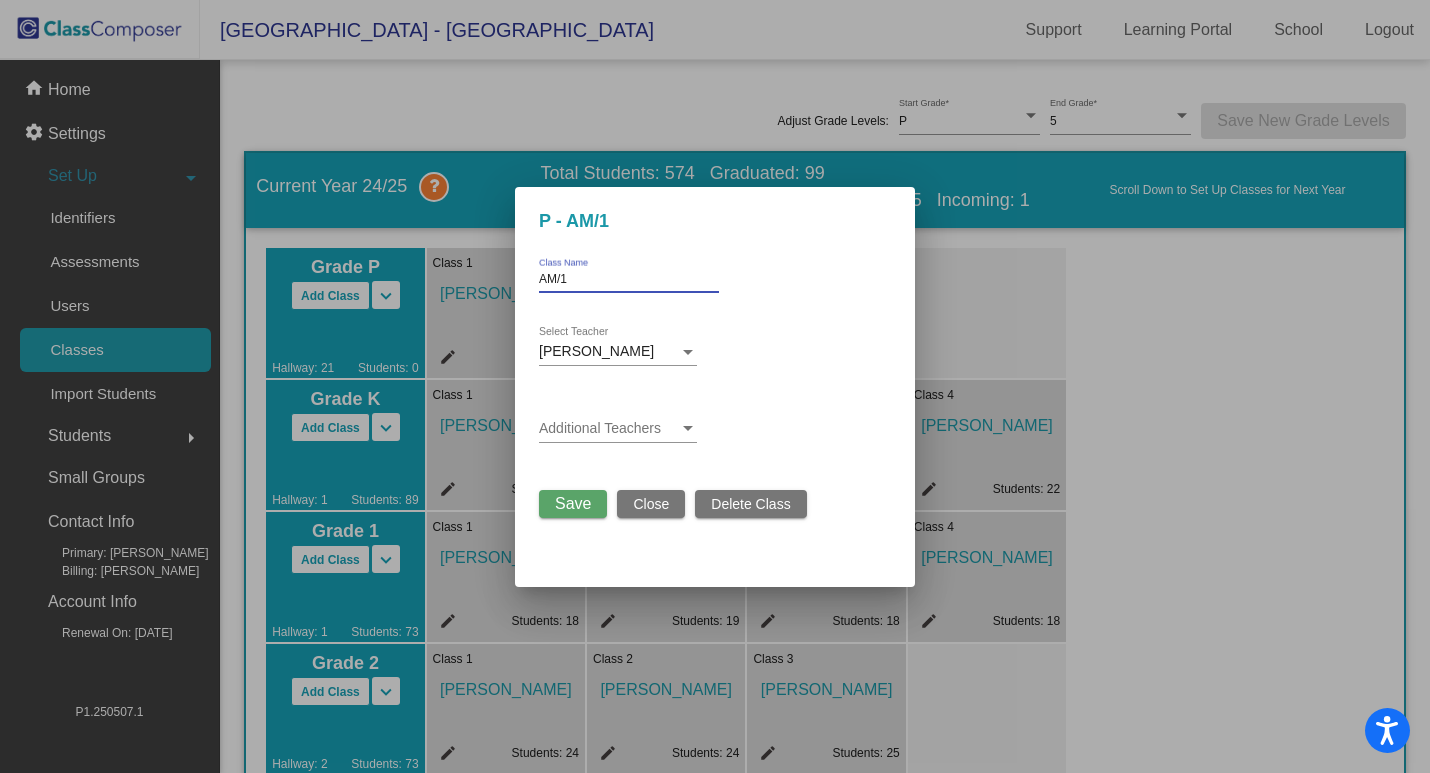 click on "AM/1" at bounding box center [629, 280] 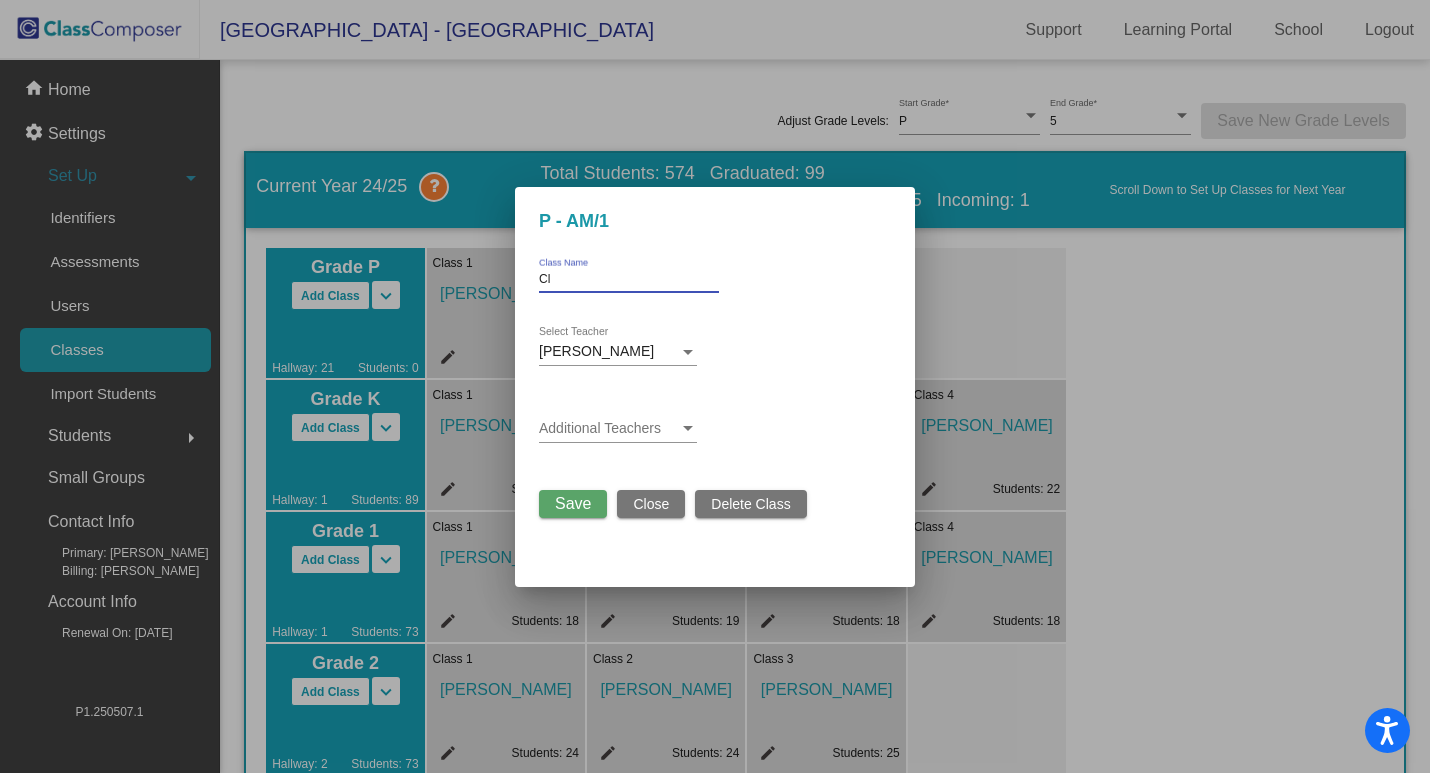 type on "C" 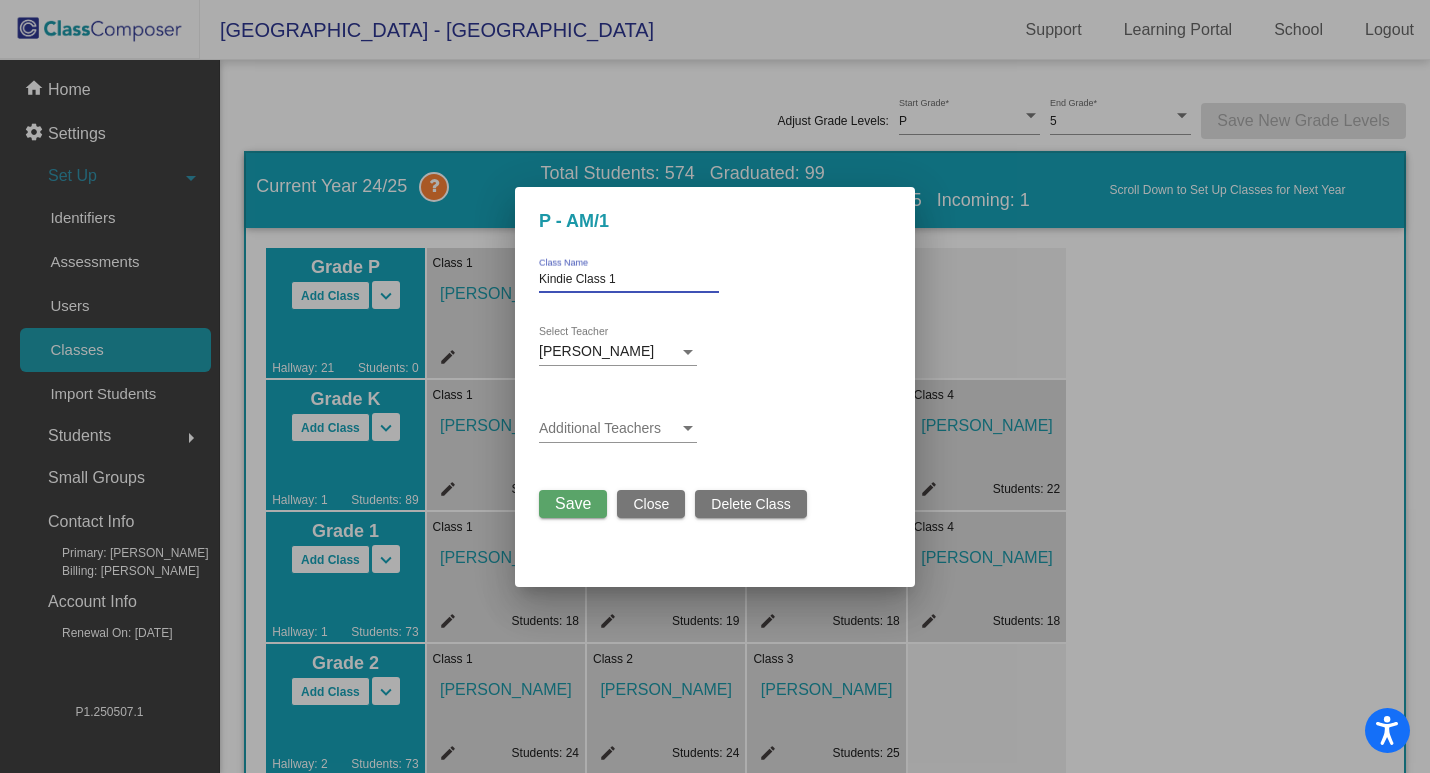 type on "Kindie Class 1" 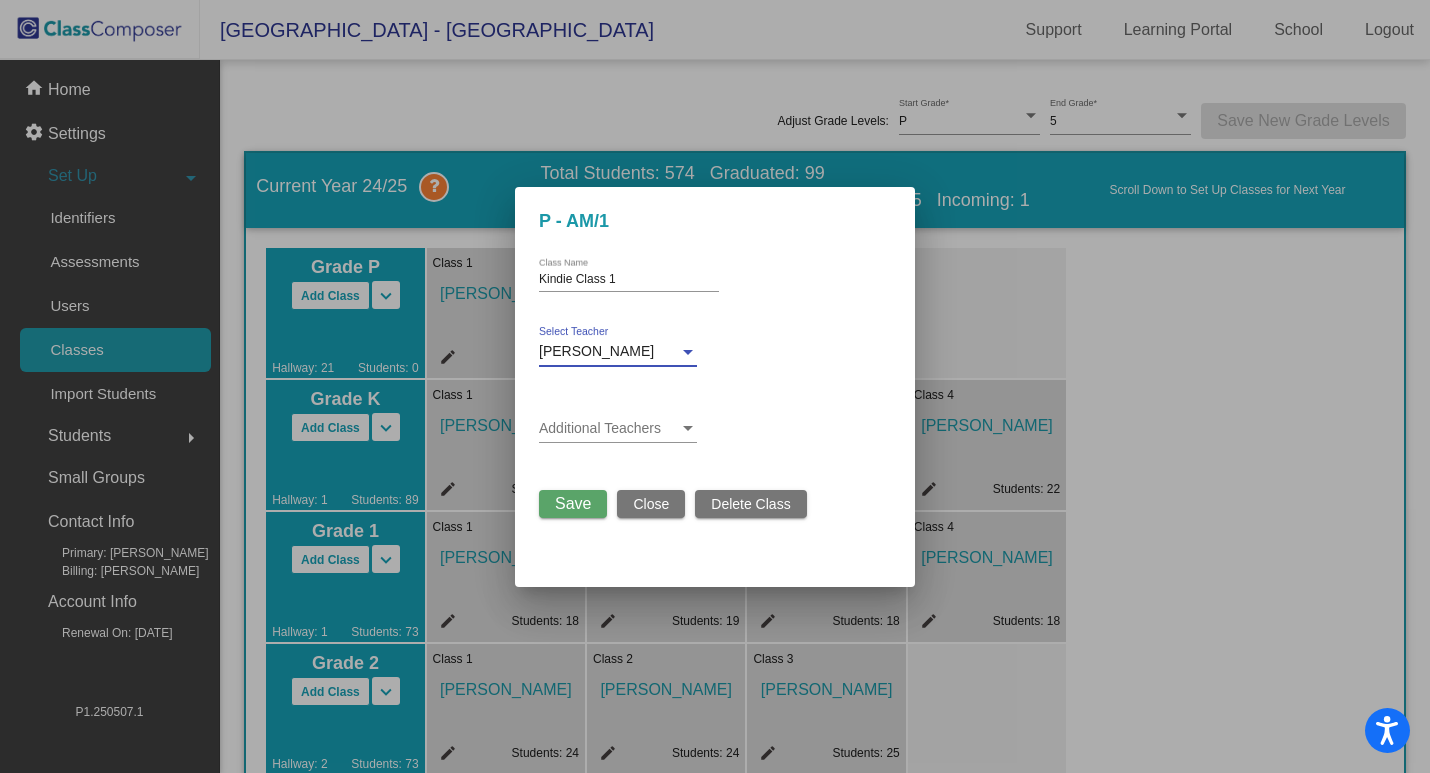click at bounding box center [688, 352] 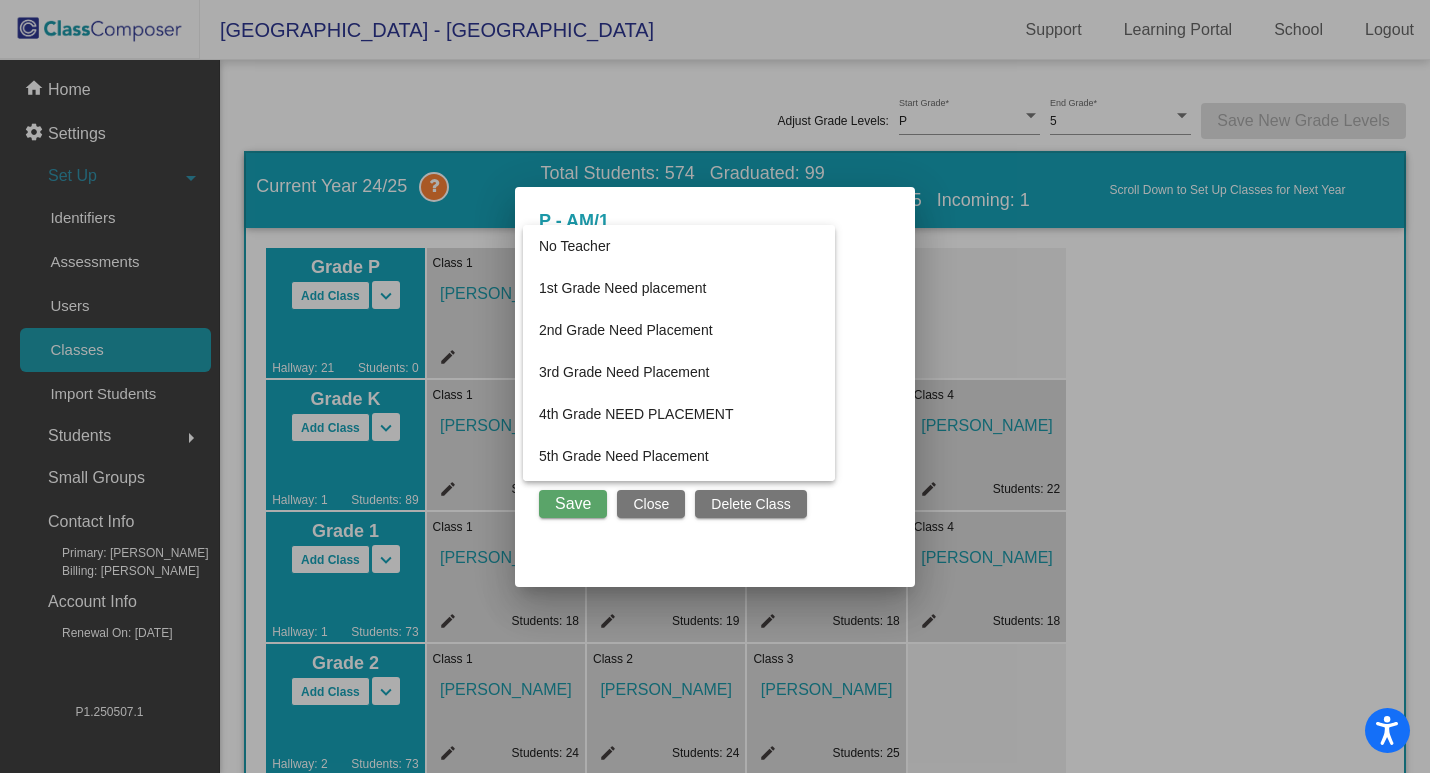 scroll, scrollTop: 229, scrollLeft: 0, axis: vertical 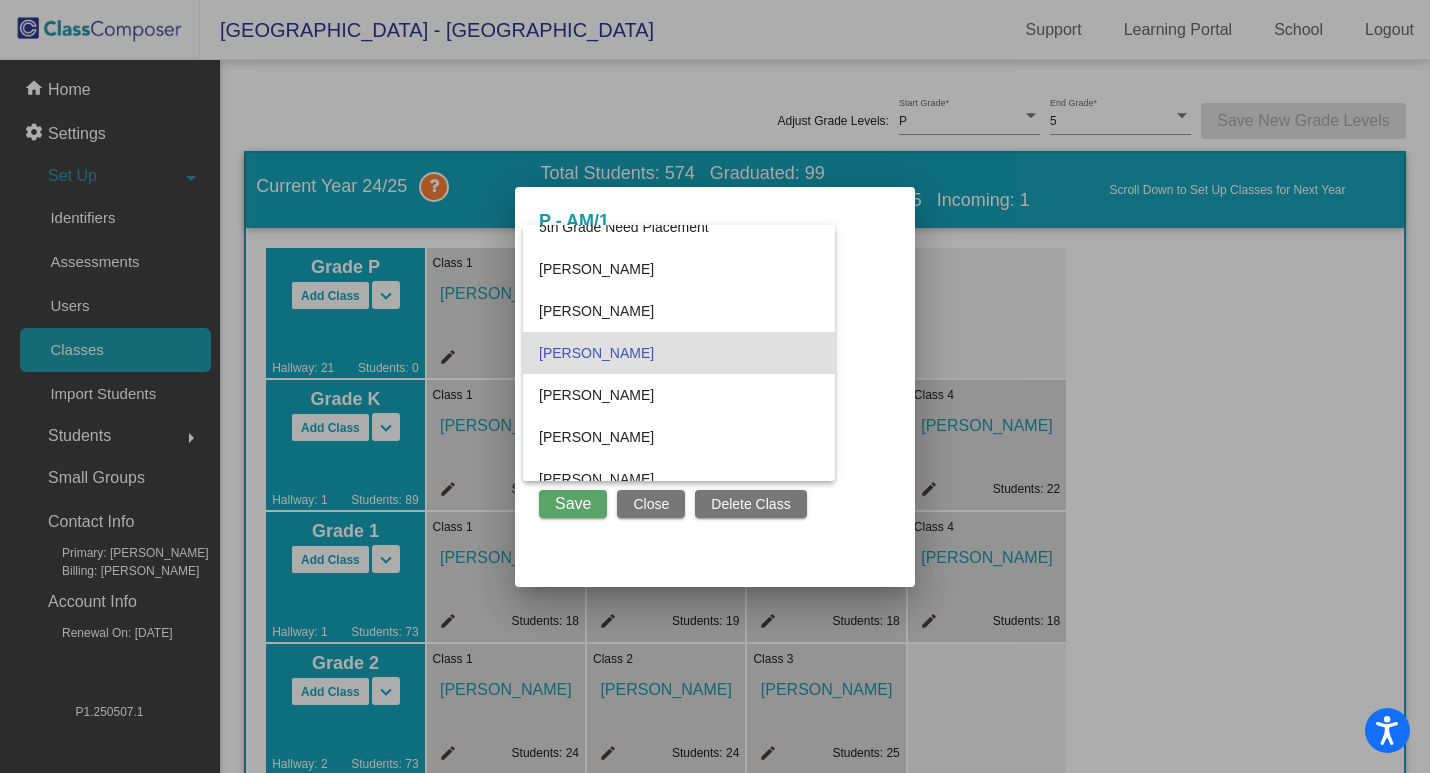 click at bounding box center (715, 386) 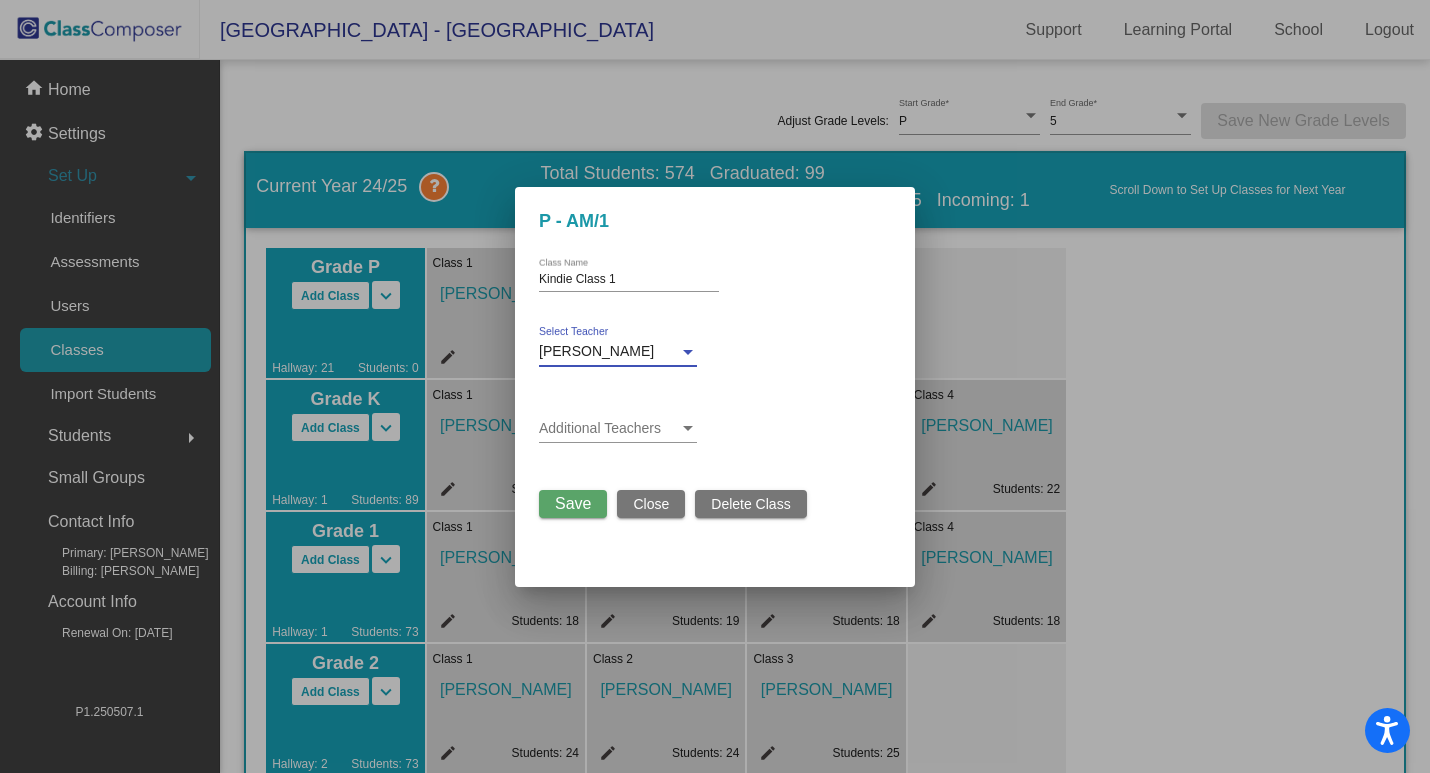 click at bounding box center [688, 352] 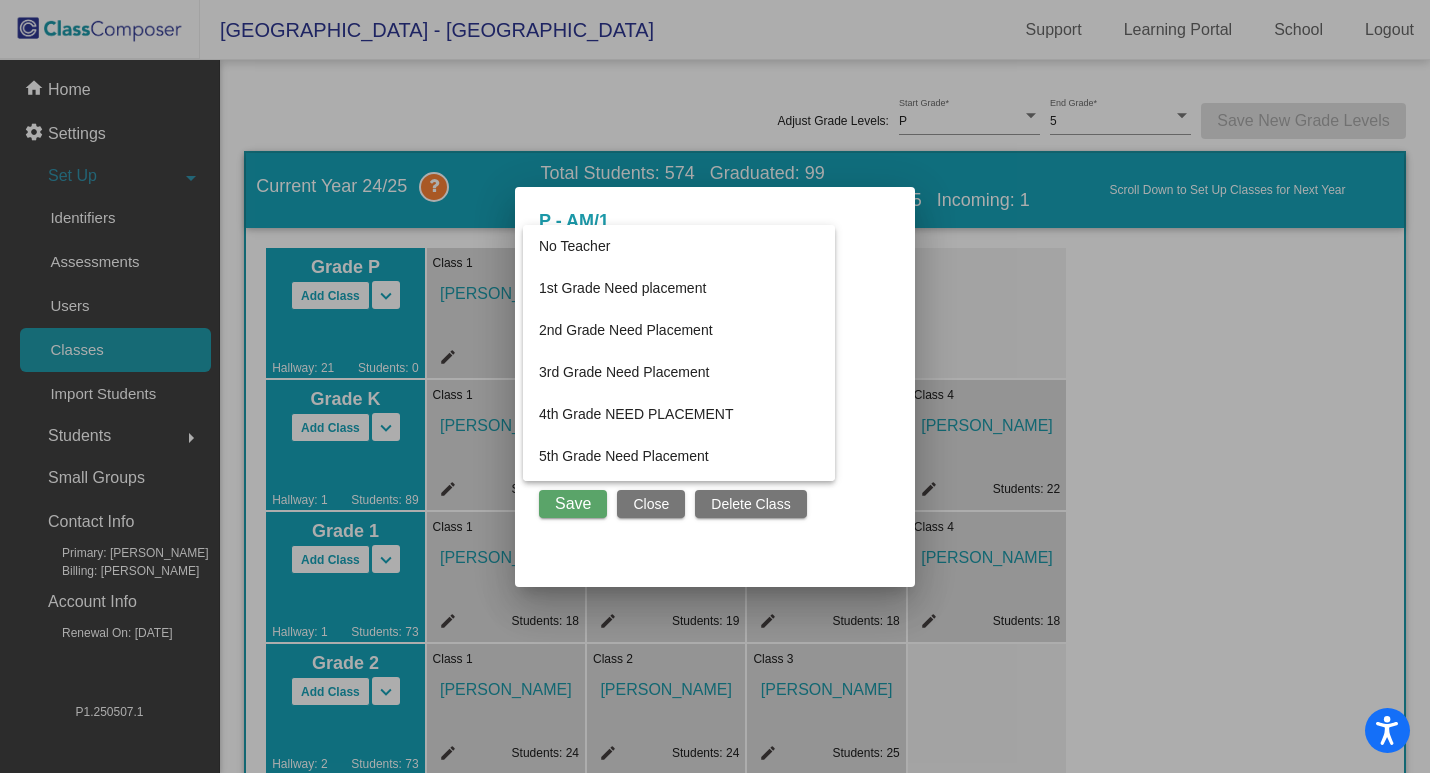 scroll, scrollTop: 229, scrollLeft: 0, axis: vertical 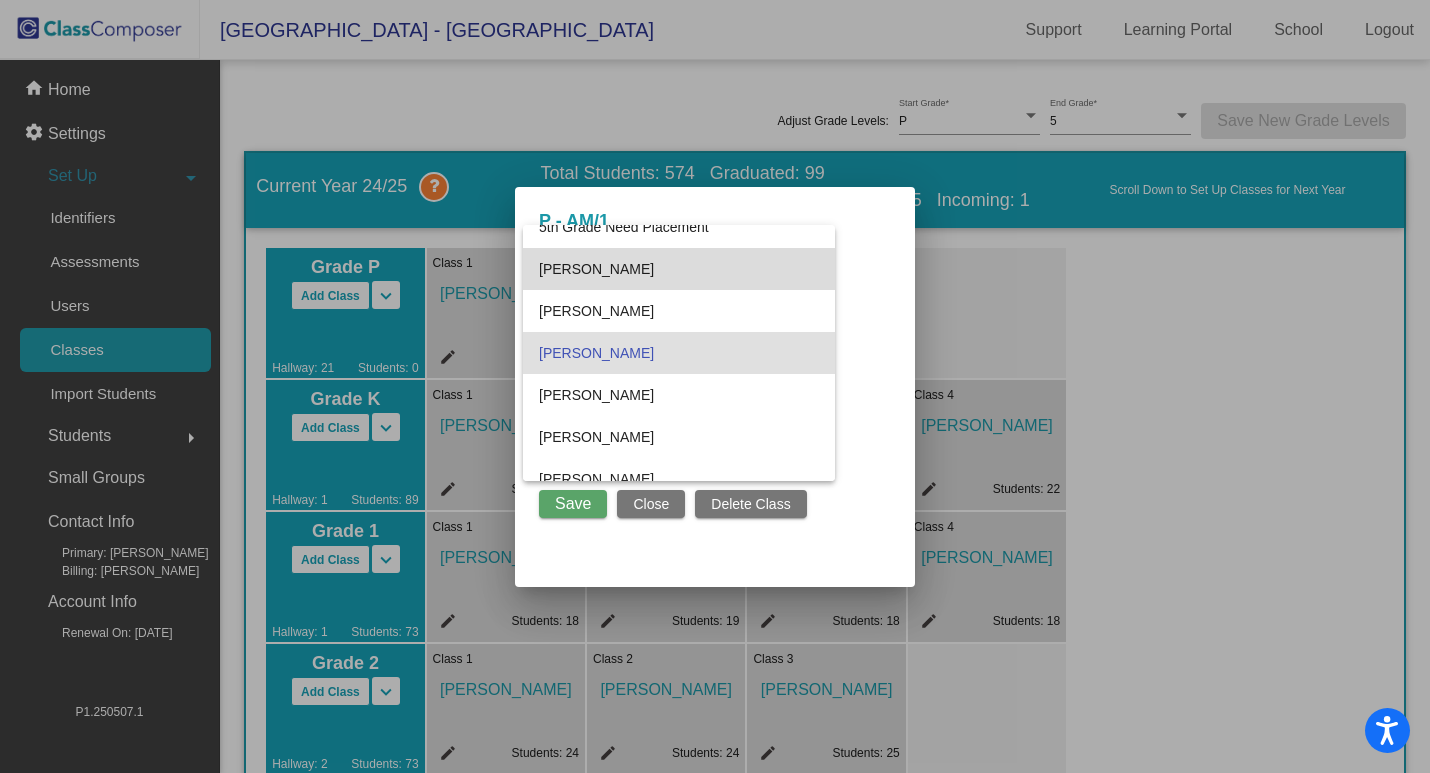 drag, startPoint x: 780, startPoint y: 287, endPoint x: 784, endPoint y: 255, distance: 32.24903 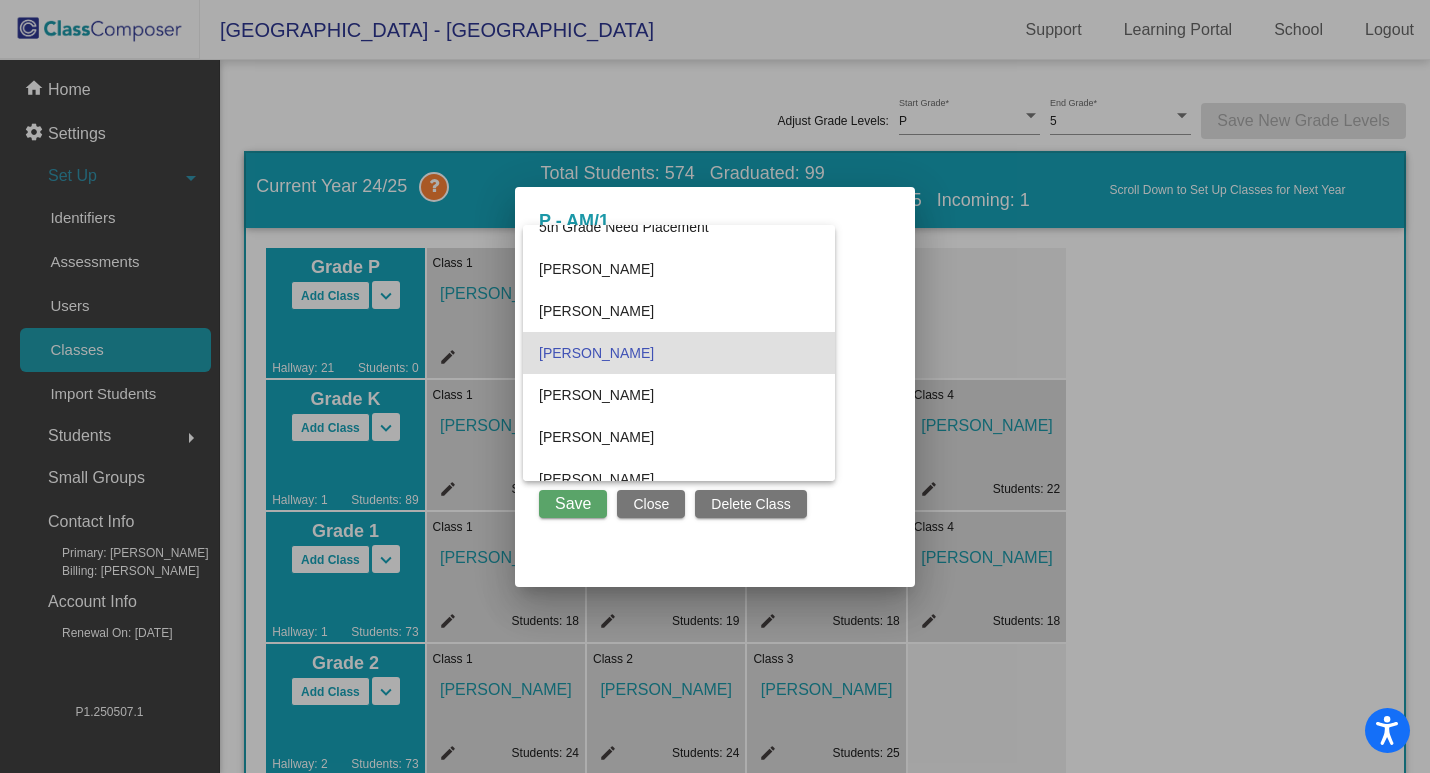 scroll, scrollTop: 0, scrollLeft: 0, axis: both 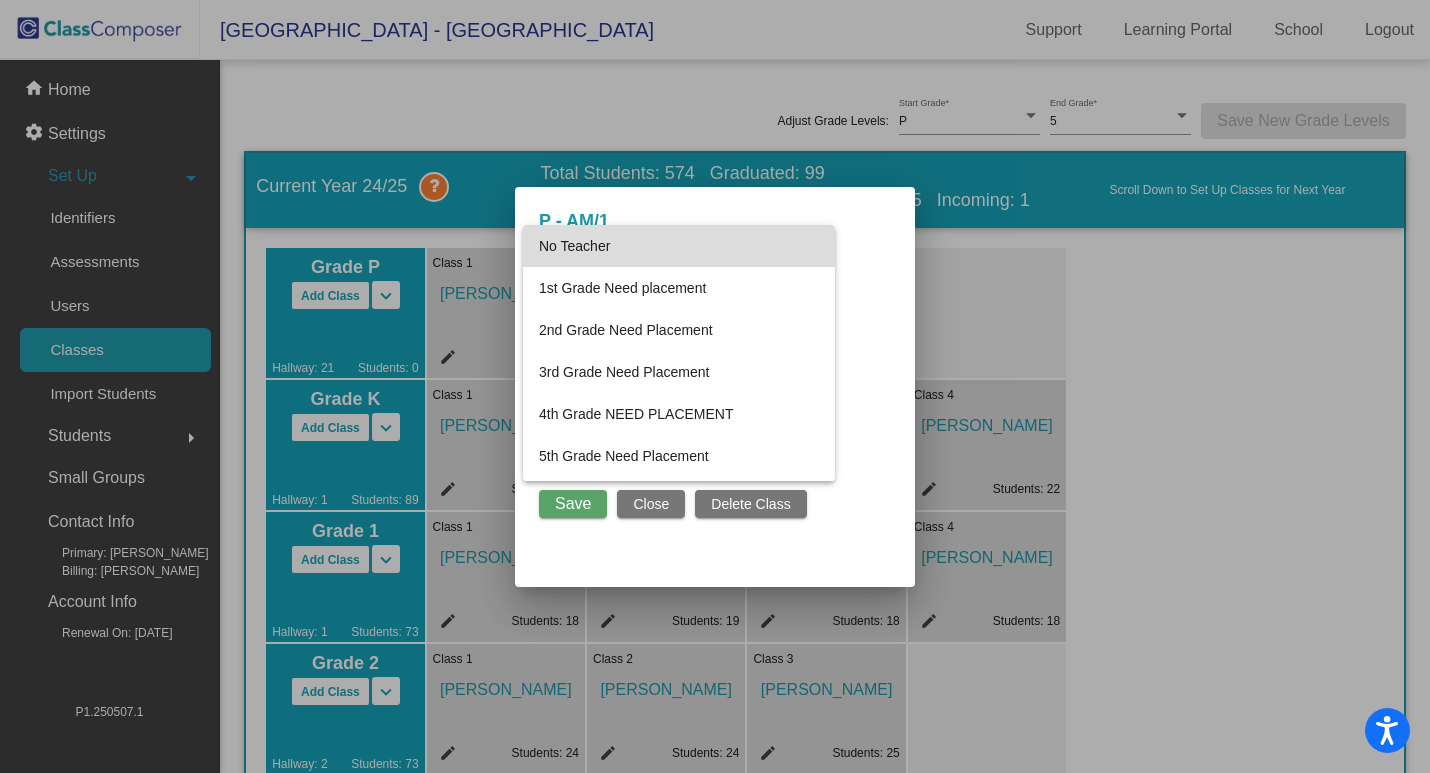 click on "No Teacher" at bounding box center [679, 246] 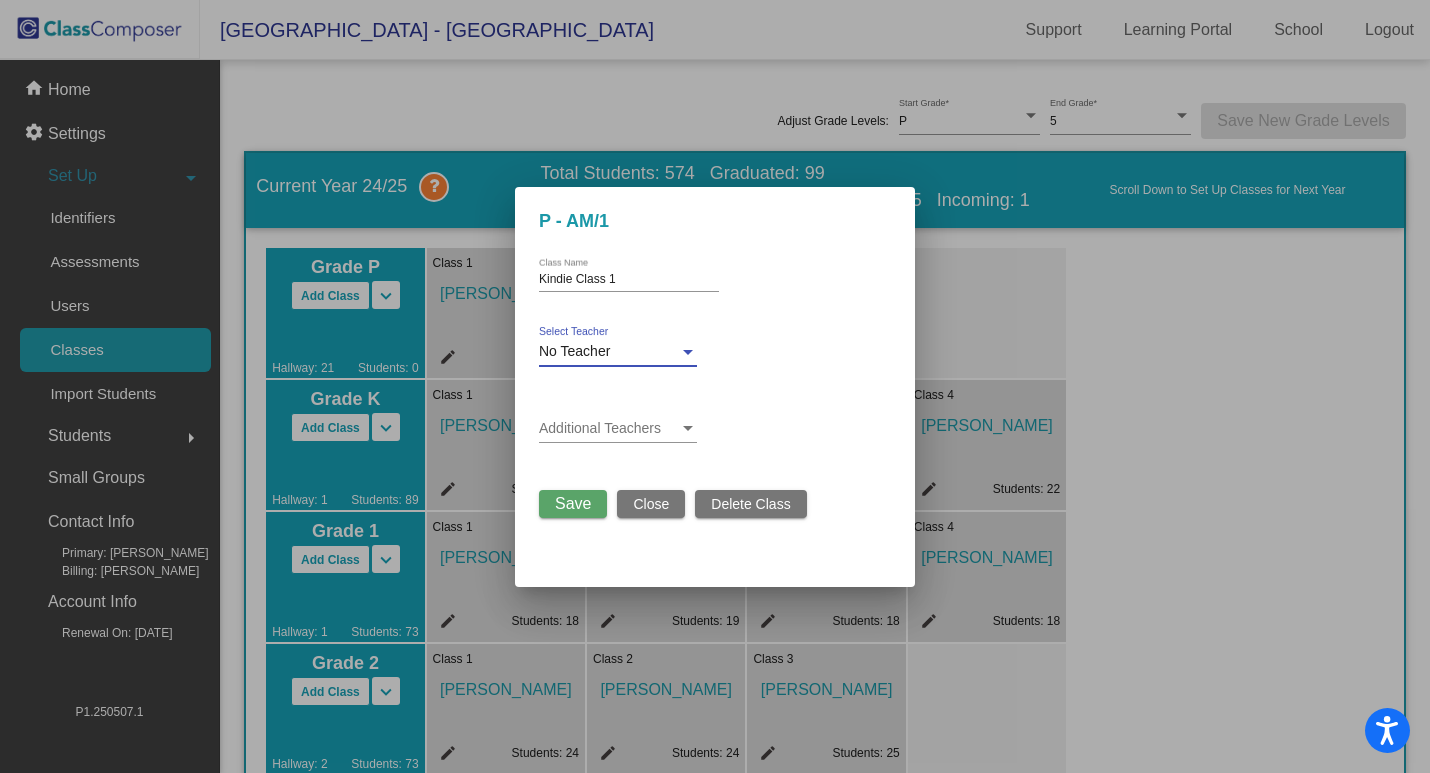 click on "Save" at bounding box center [573, 503] 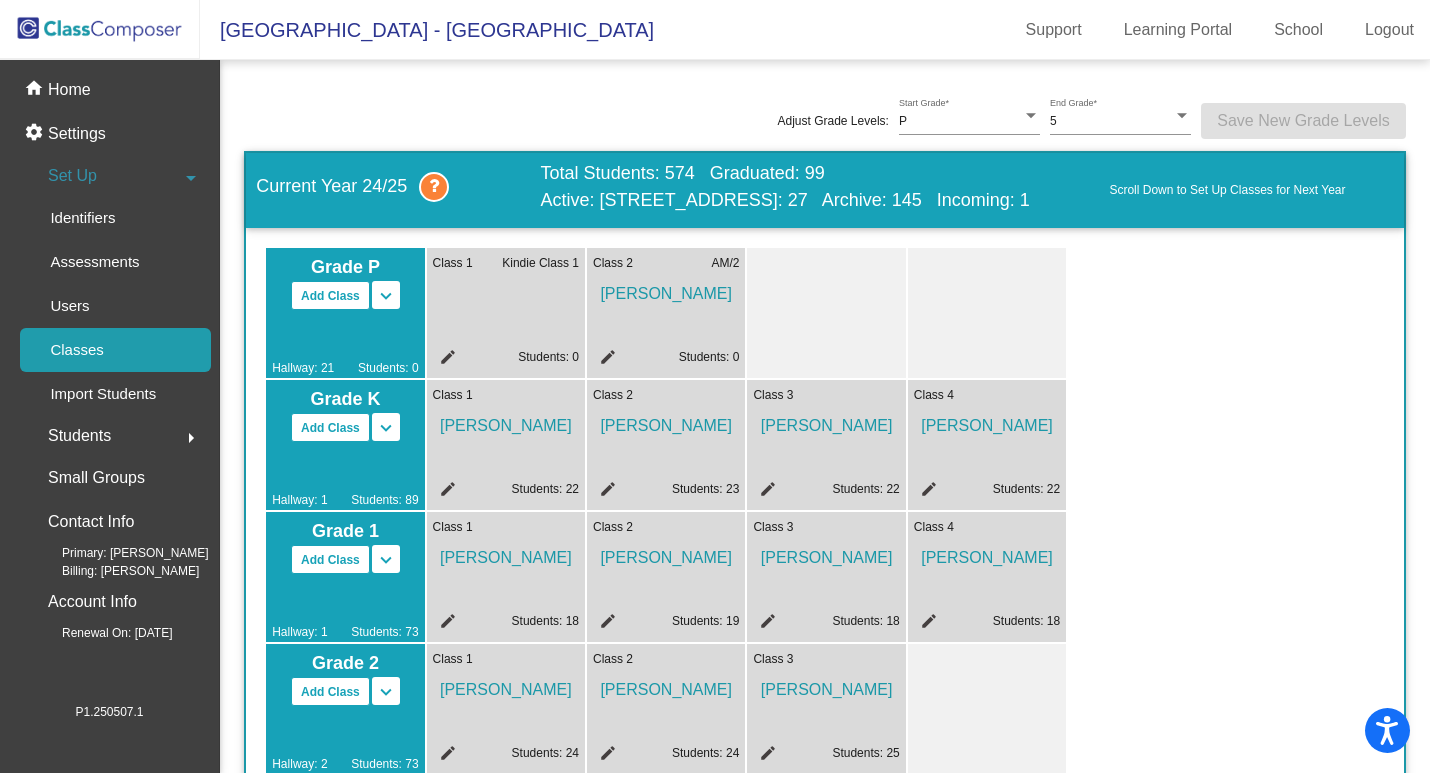 click on "edit" 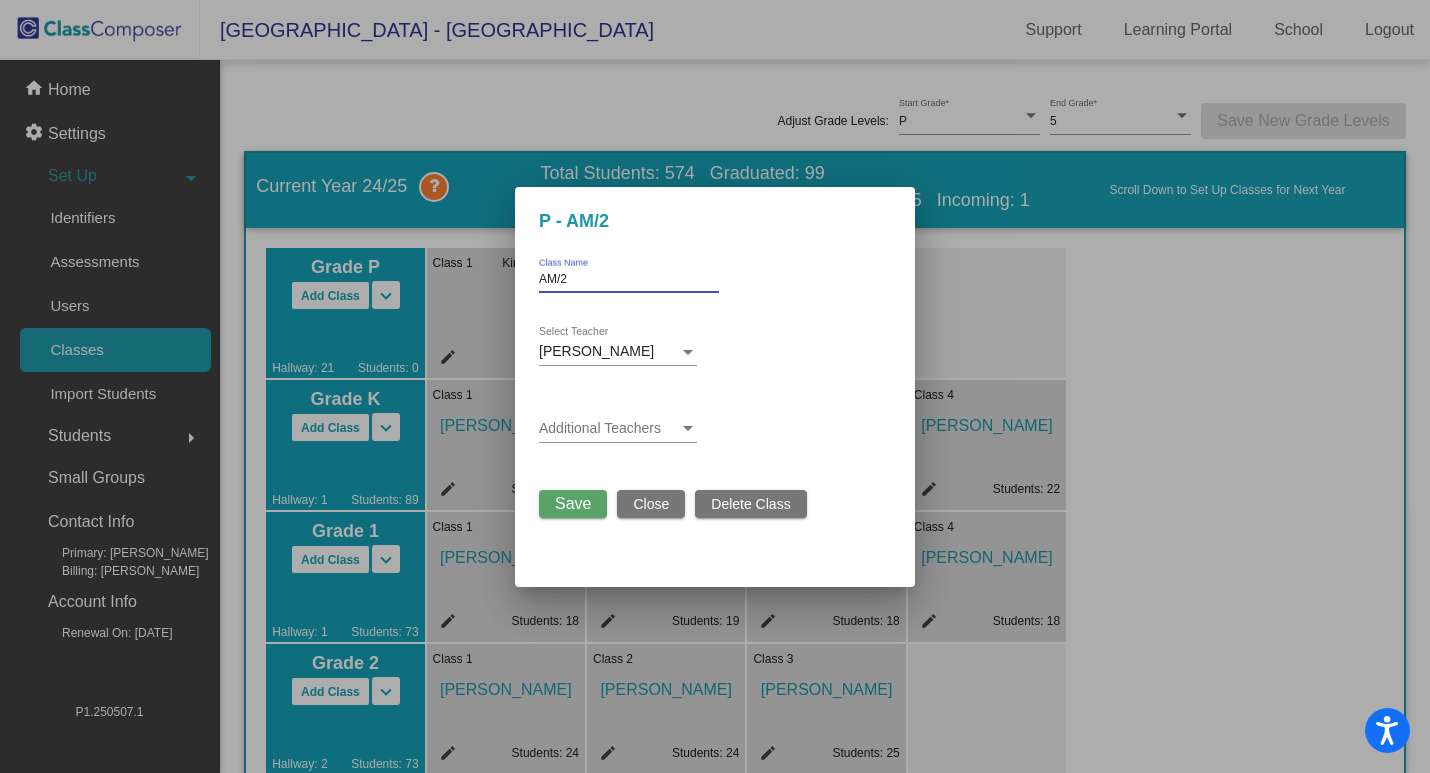 drag, startPoint x: 612, startPoint y: 284, endPoint x: 409, endPoint y: 288, distance: 203.0394 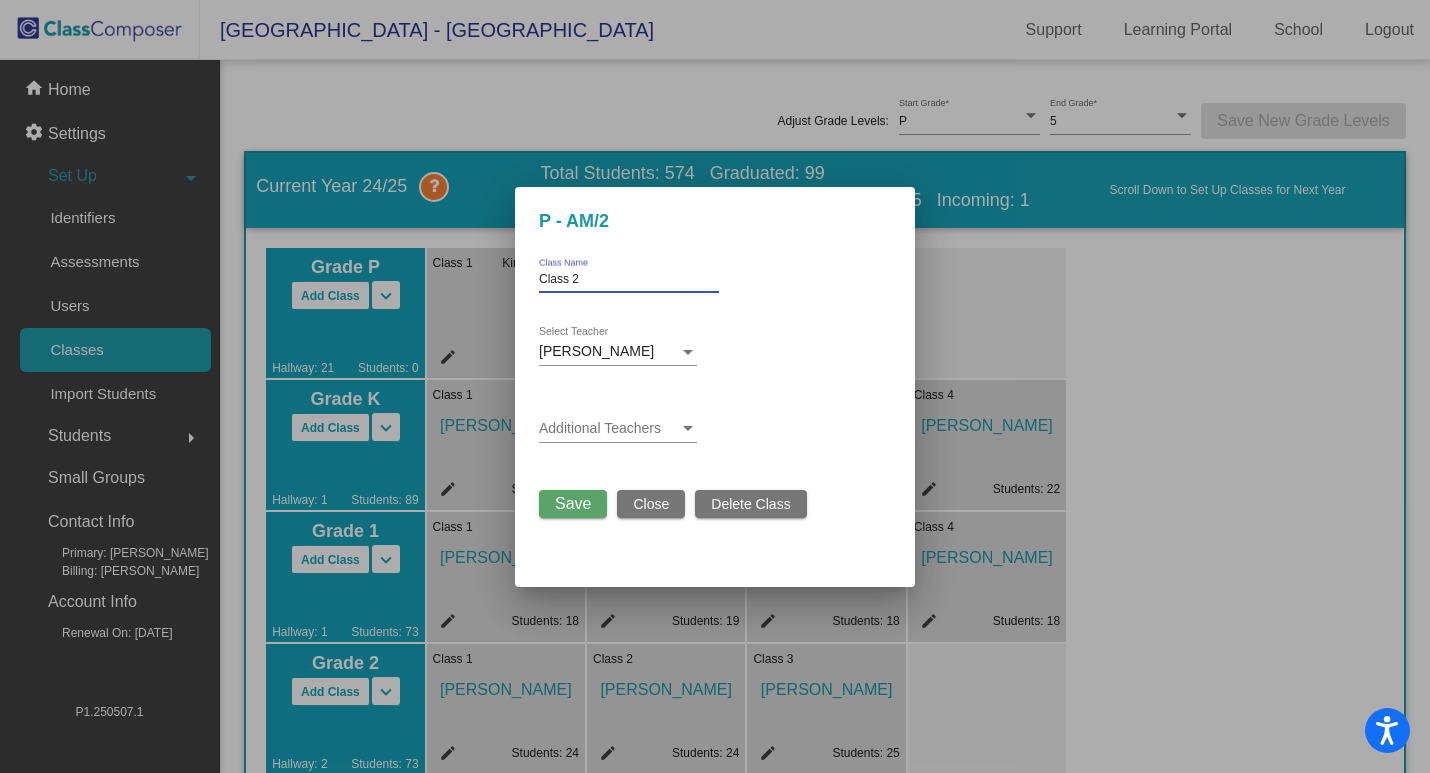 type on "Class 2" 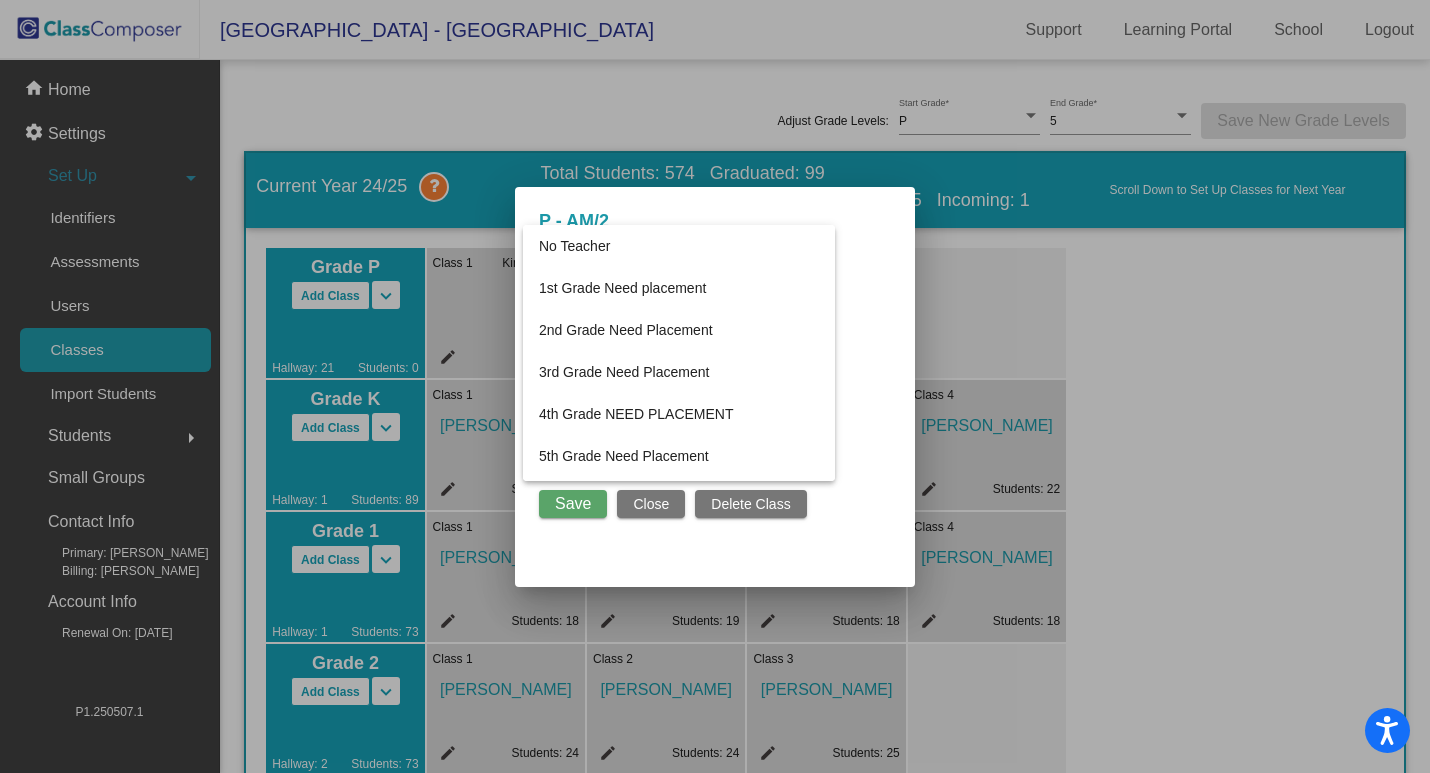 scroll, scrollTop: 817, scrollLeft: 0, axis: vertical 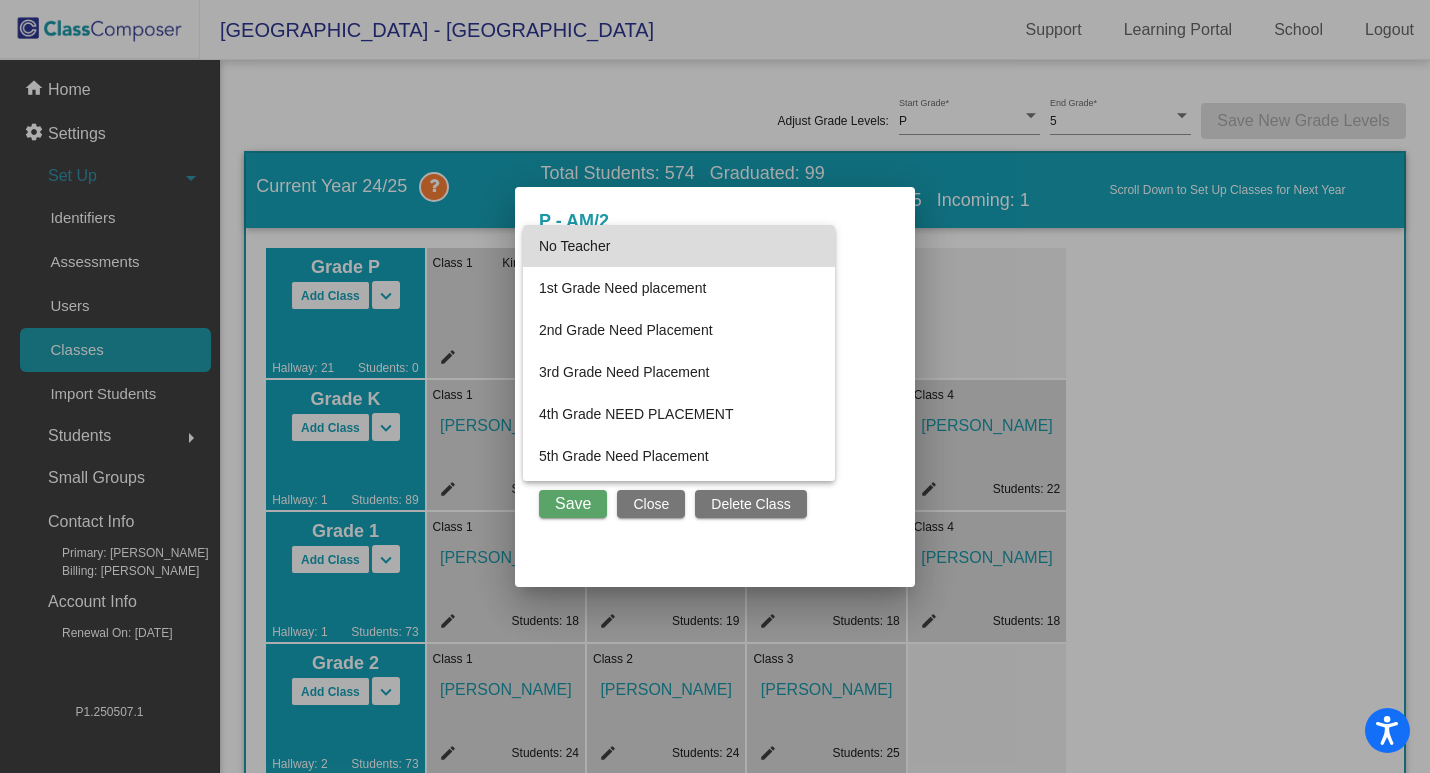 click on "No Teacher" at bounding box center (679, 246) 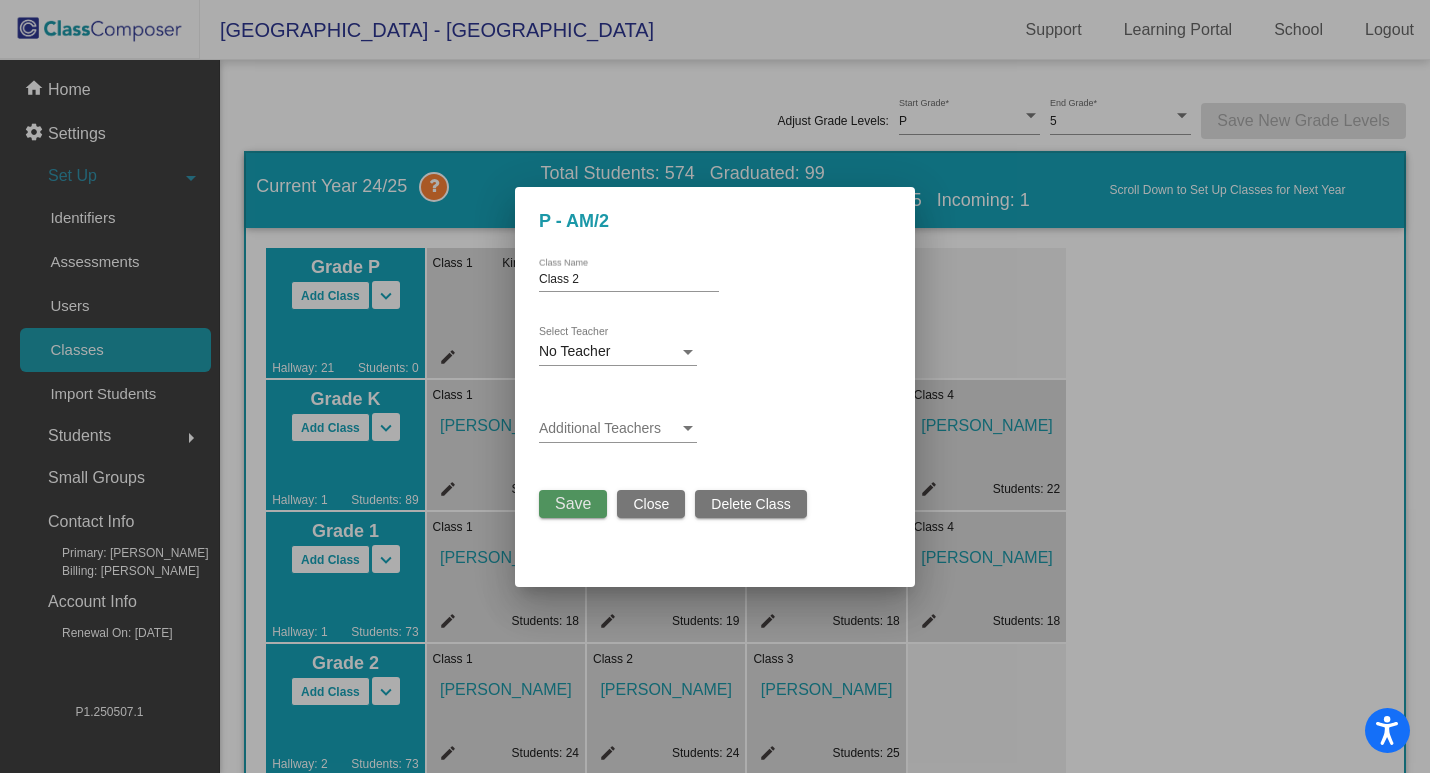 click on "Save" at bounding box center (573, 503) 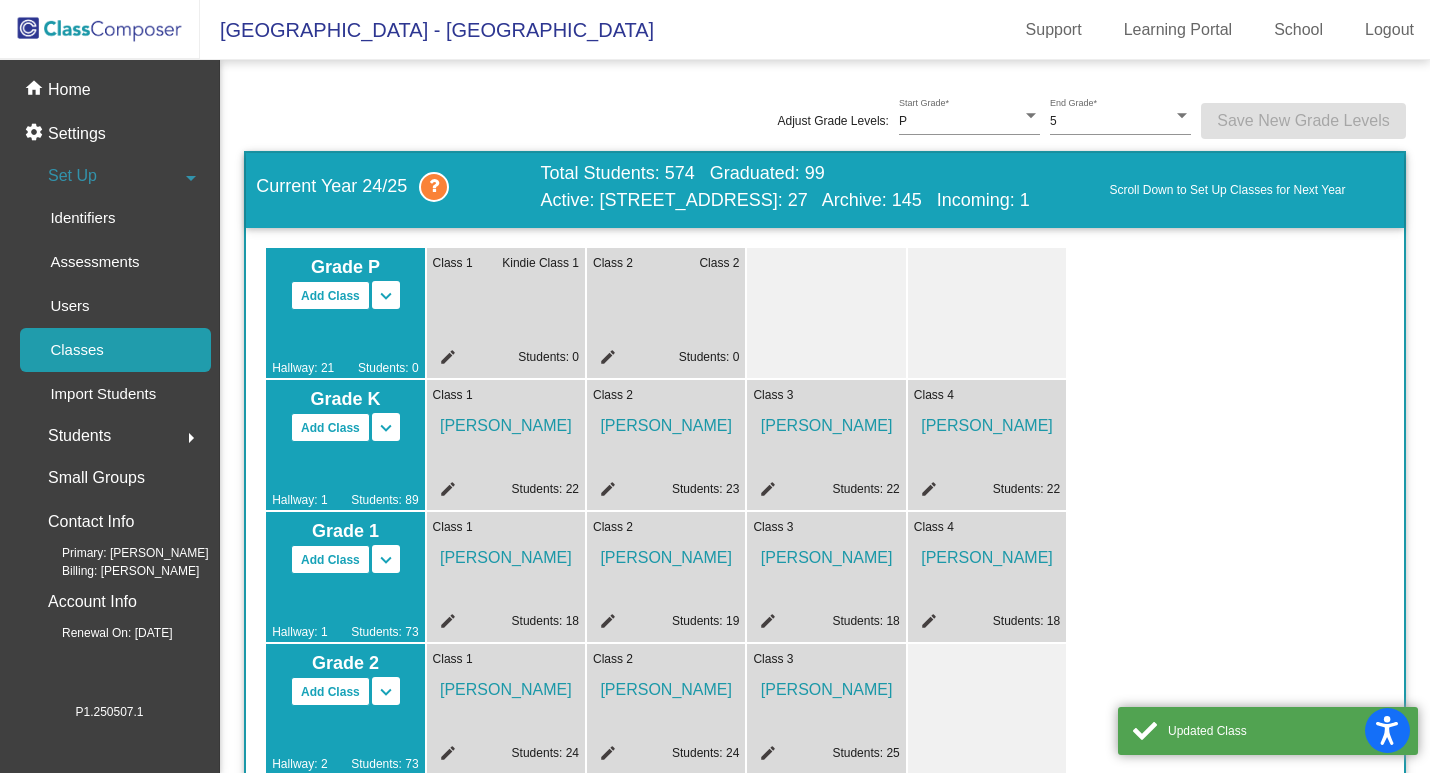 click 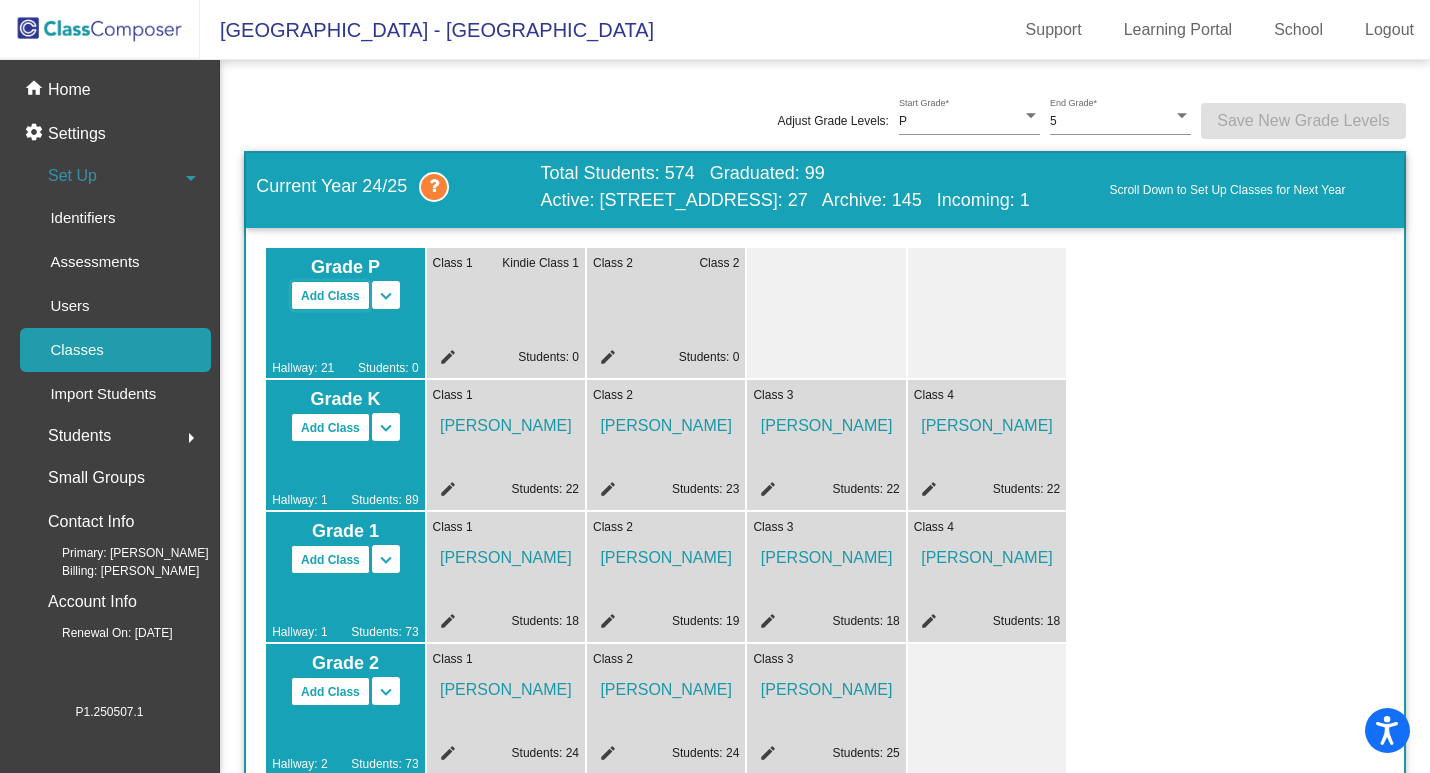 click on "Add Class" 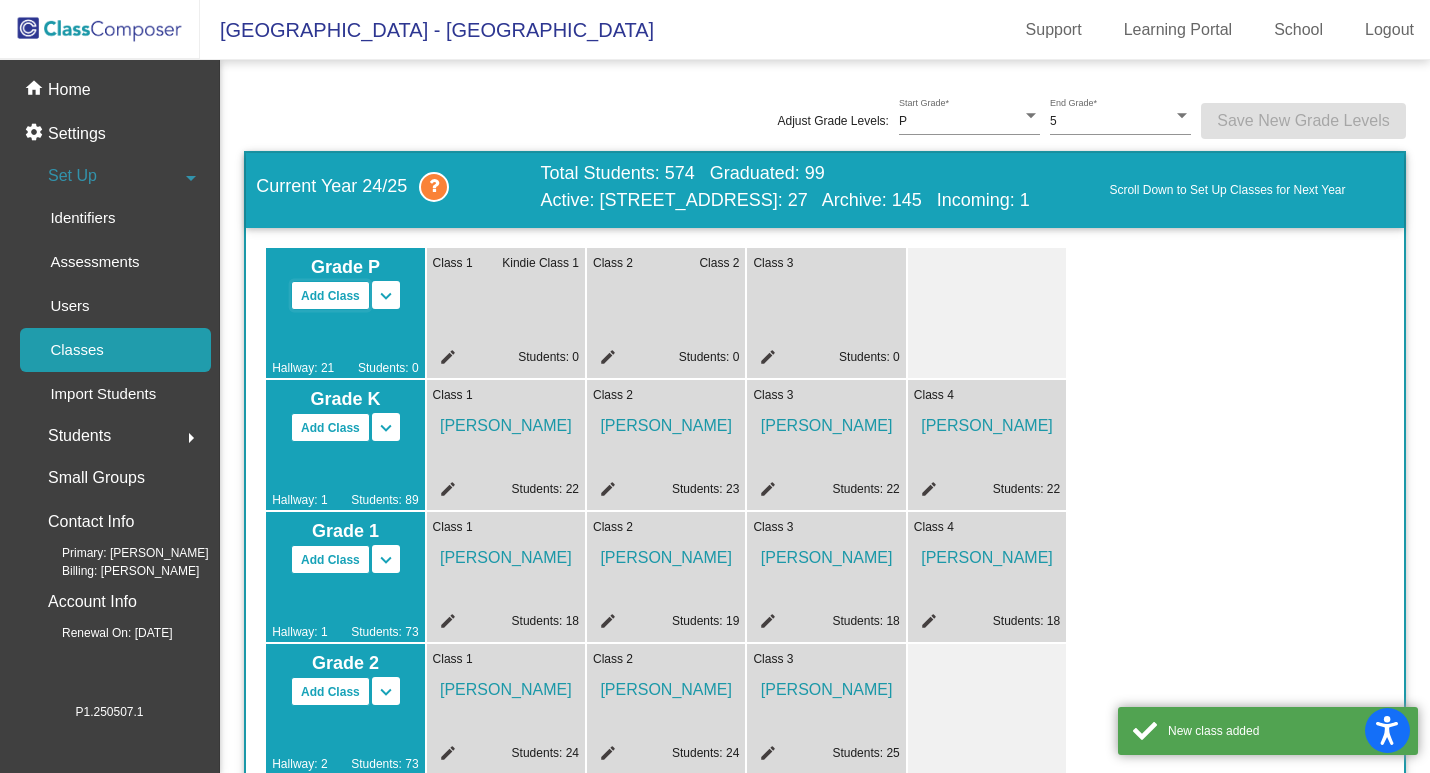 click on "Add Class" 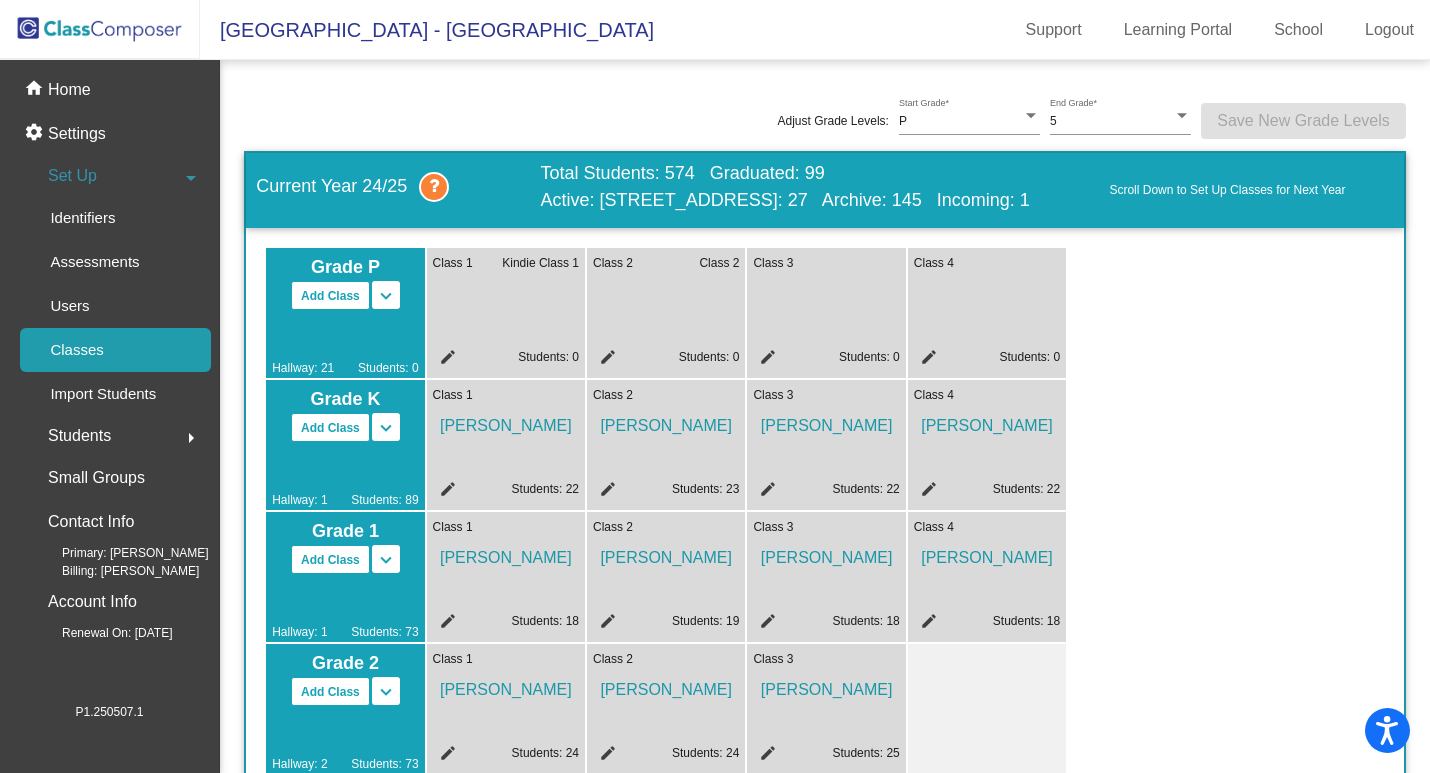 click on "edit" 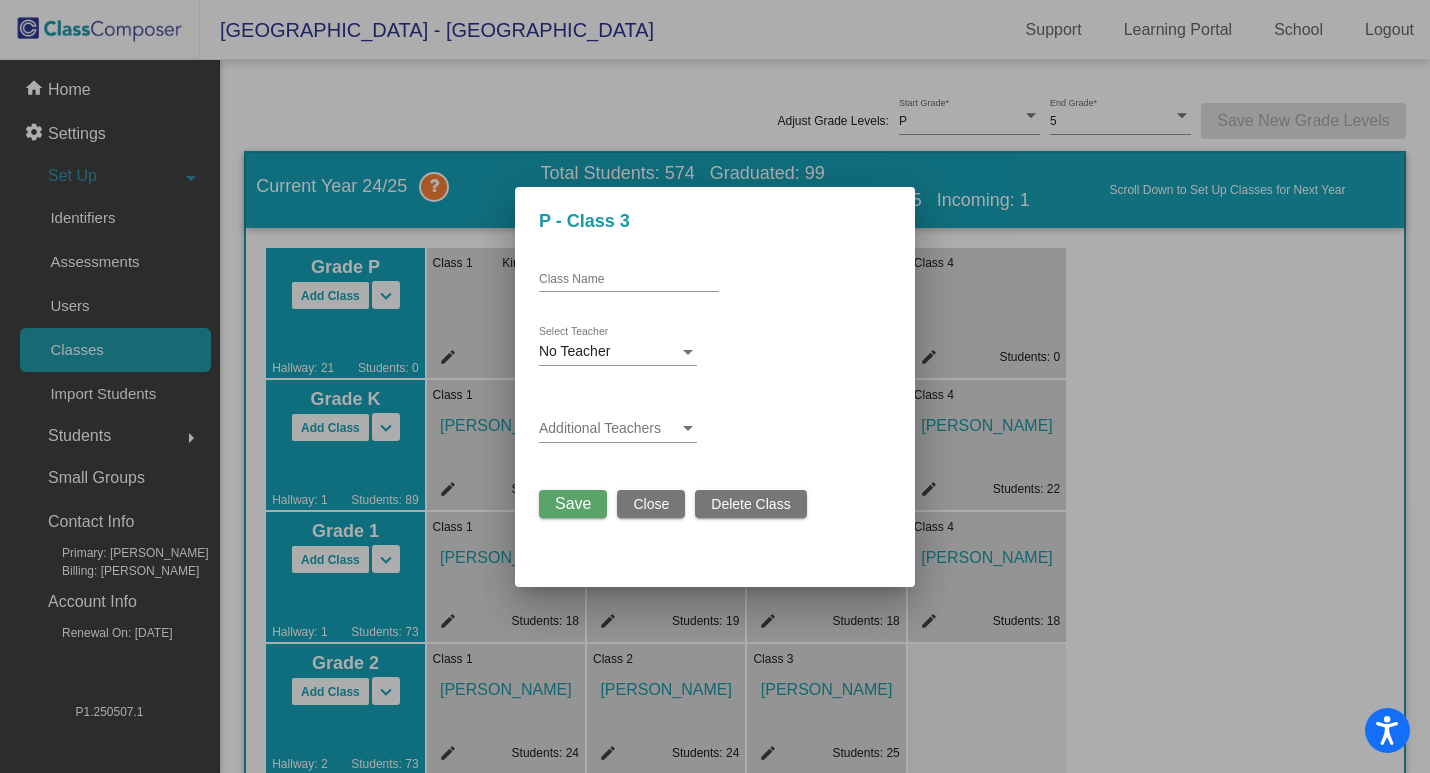 click on "Class Name" at bounding box center (629, 280) 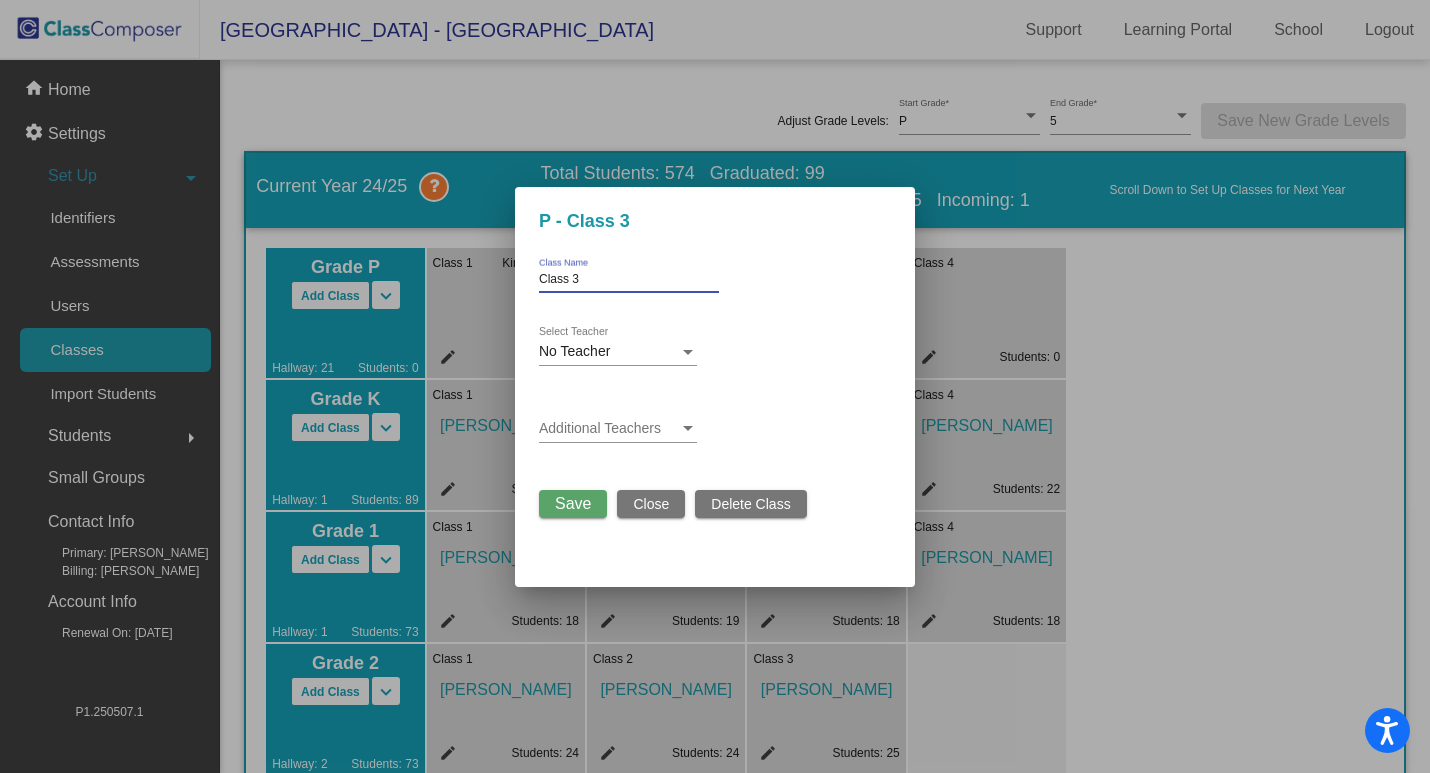 type on "Class 3" 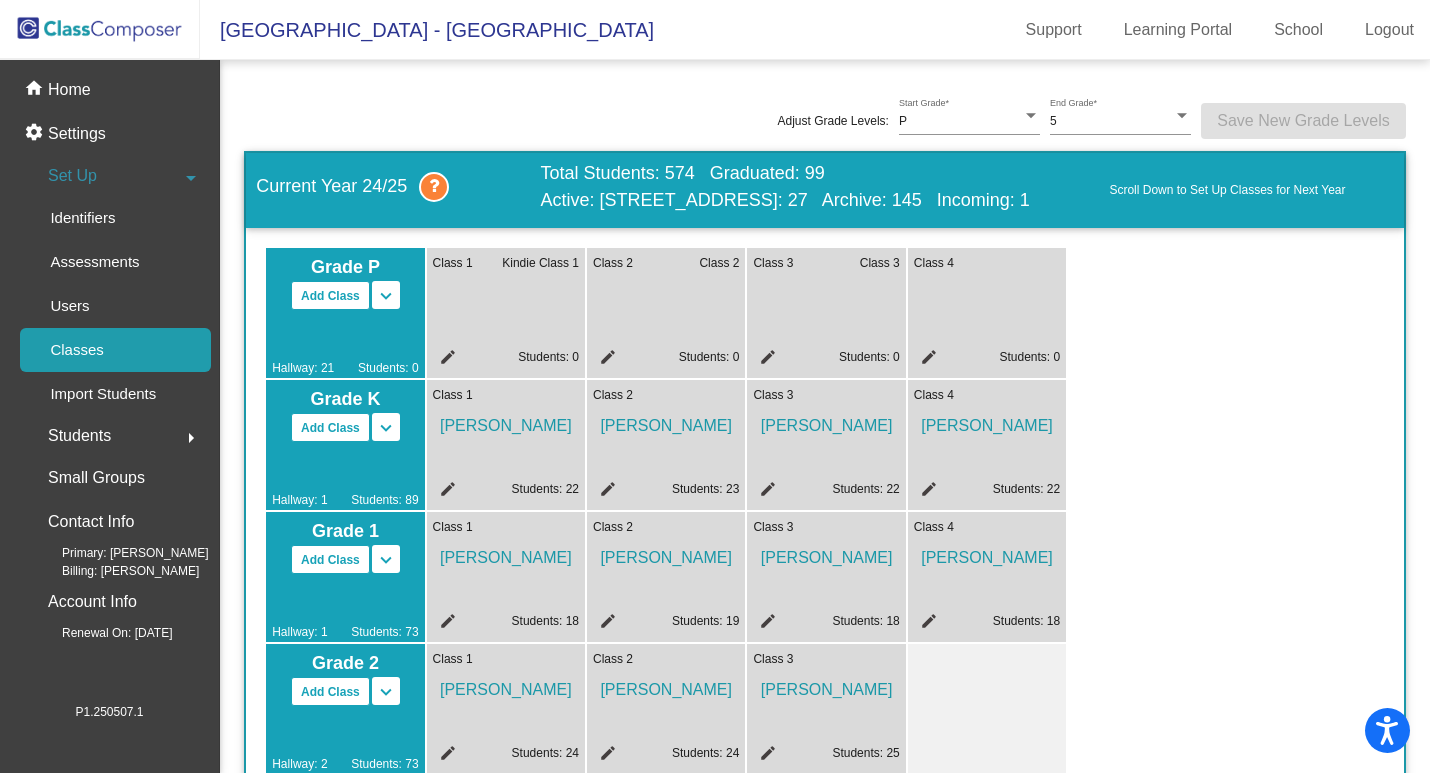 click on "edit" 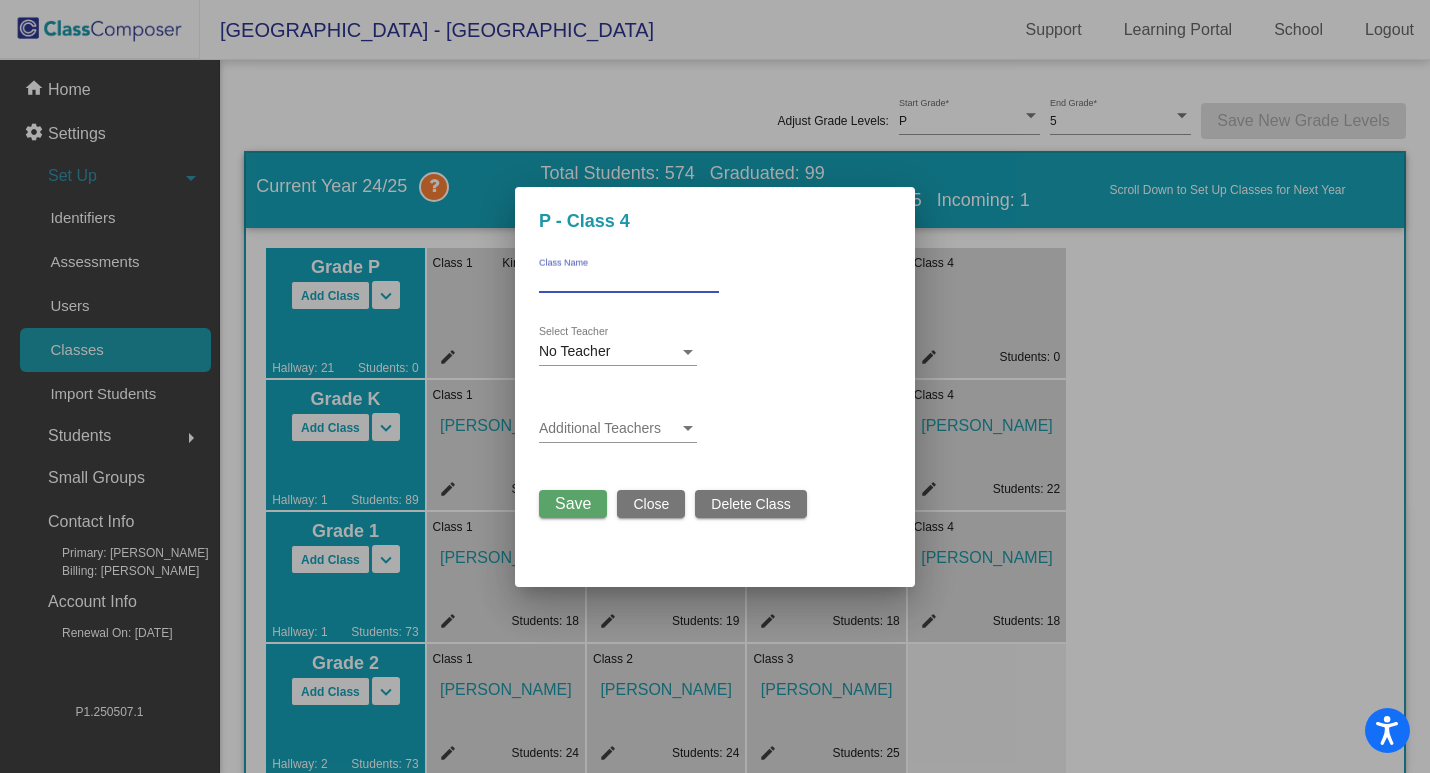 click on "Class Name" at bounding box center (629, 280) 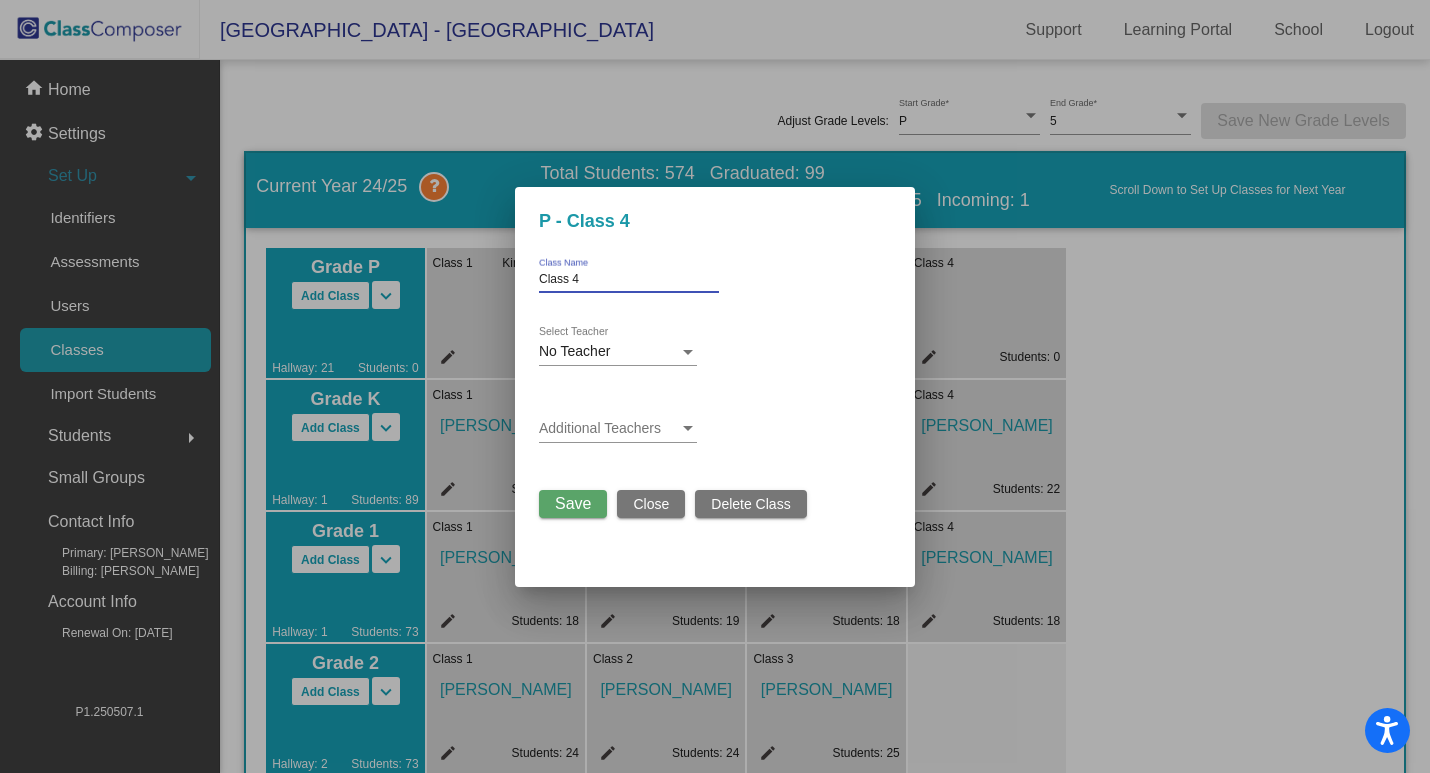 type on "Class 4" 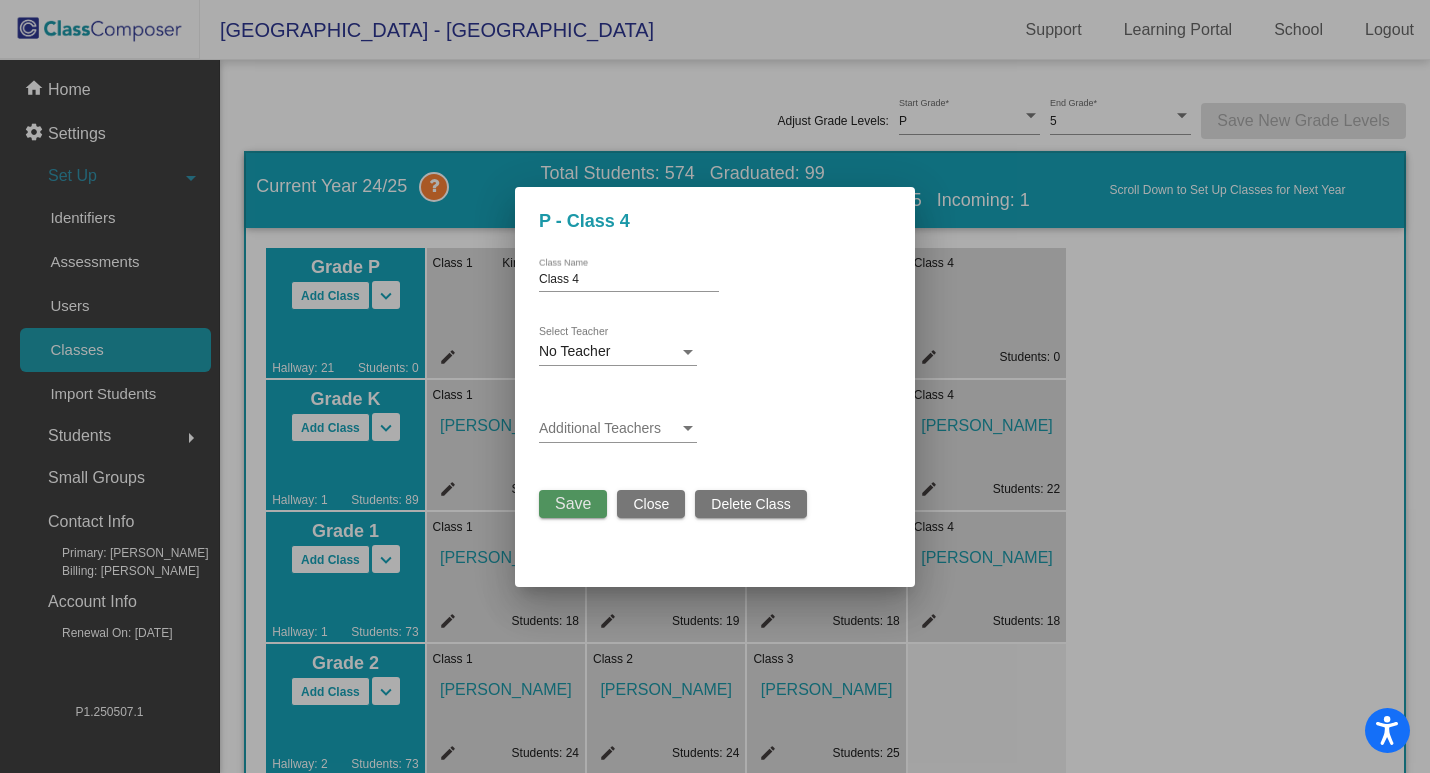 click on "Save" at bounding box center (573, 504) 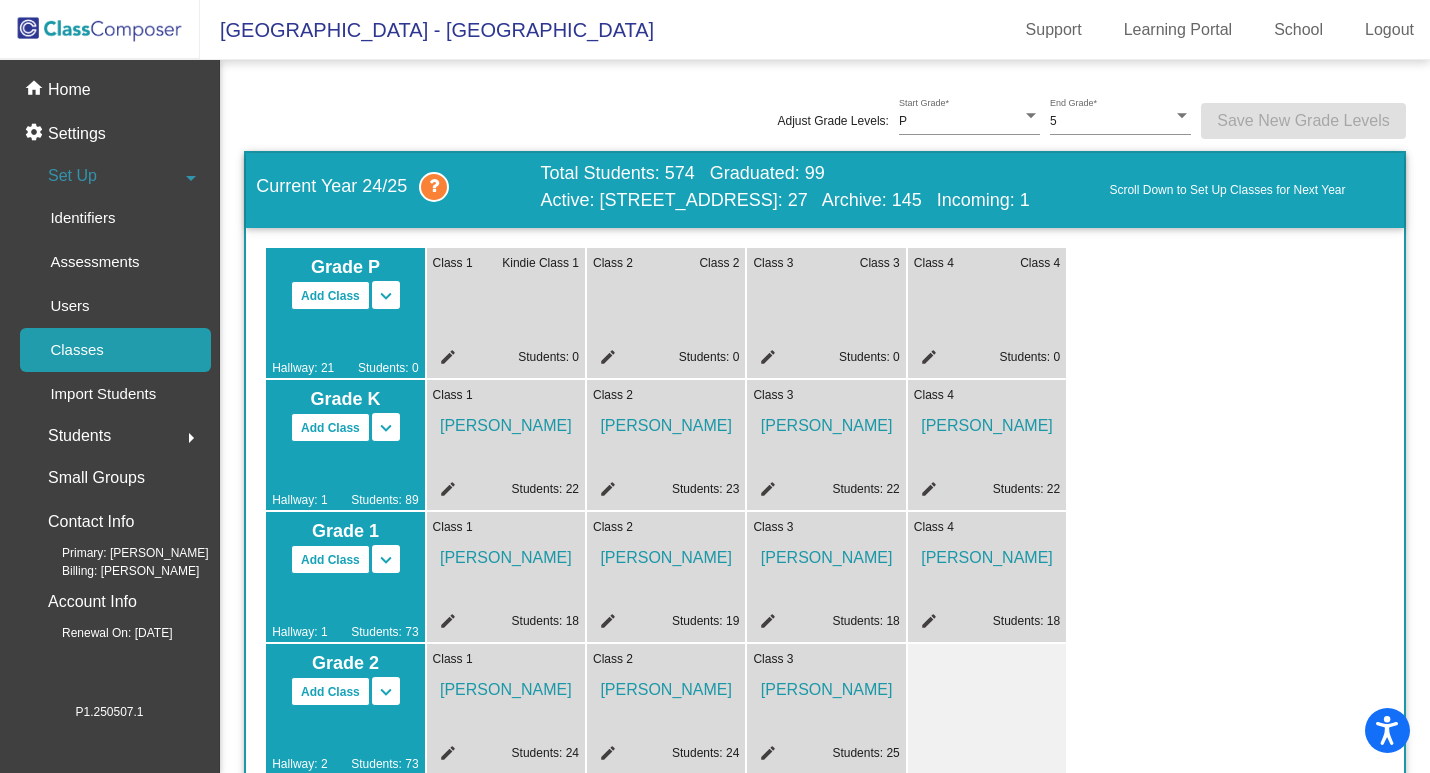 click on "Grade P" 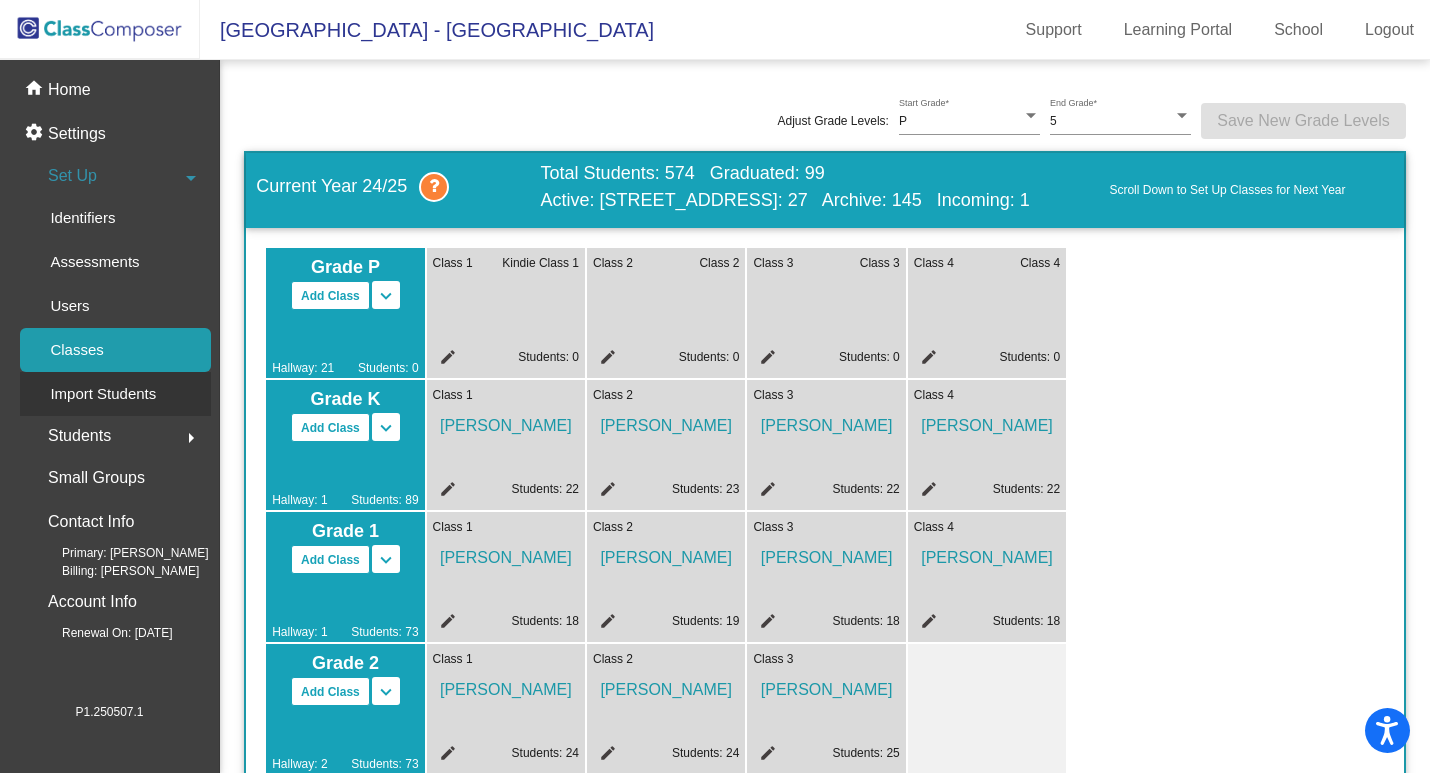 click on "Import Students" 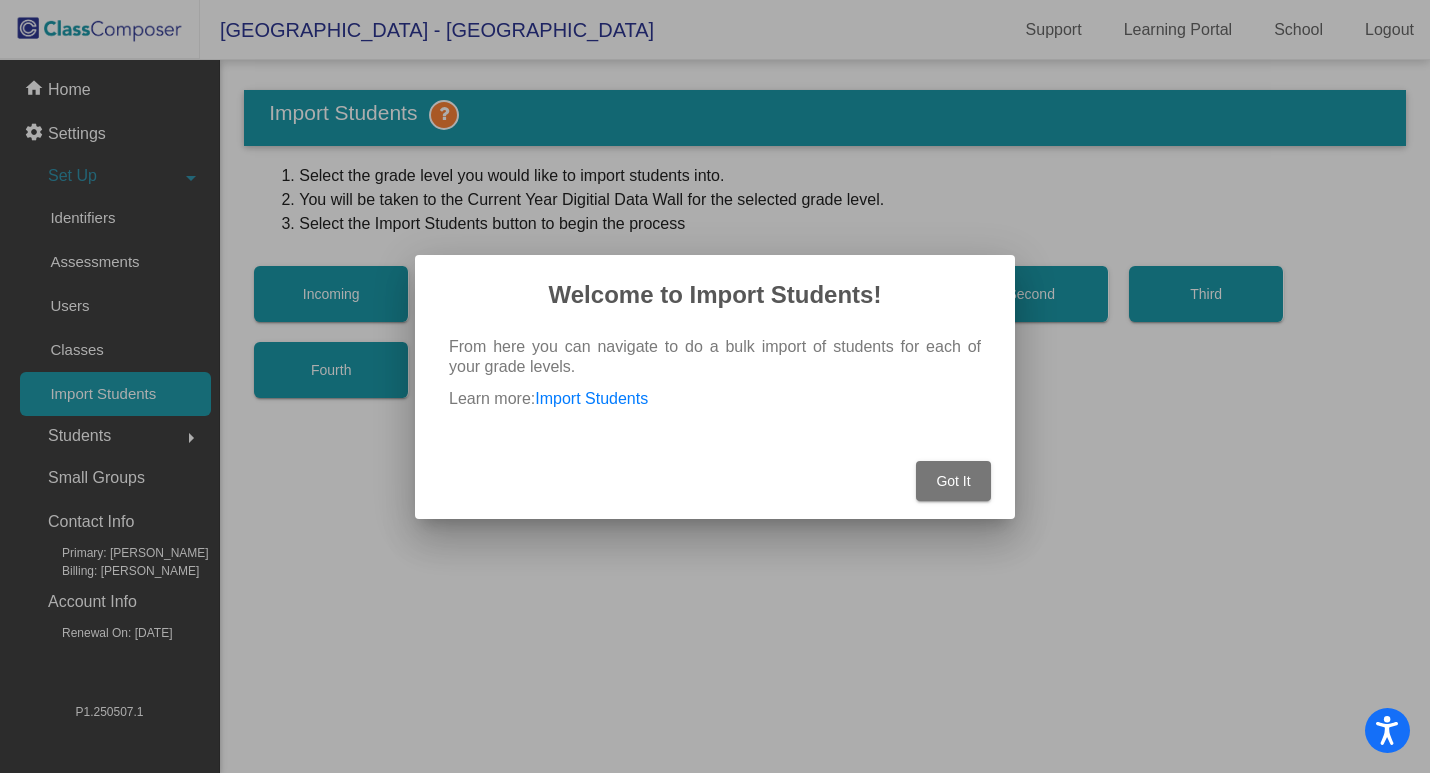 click on "Got It" at bounding box center (953, 481) 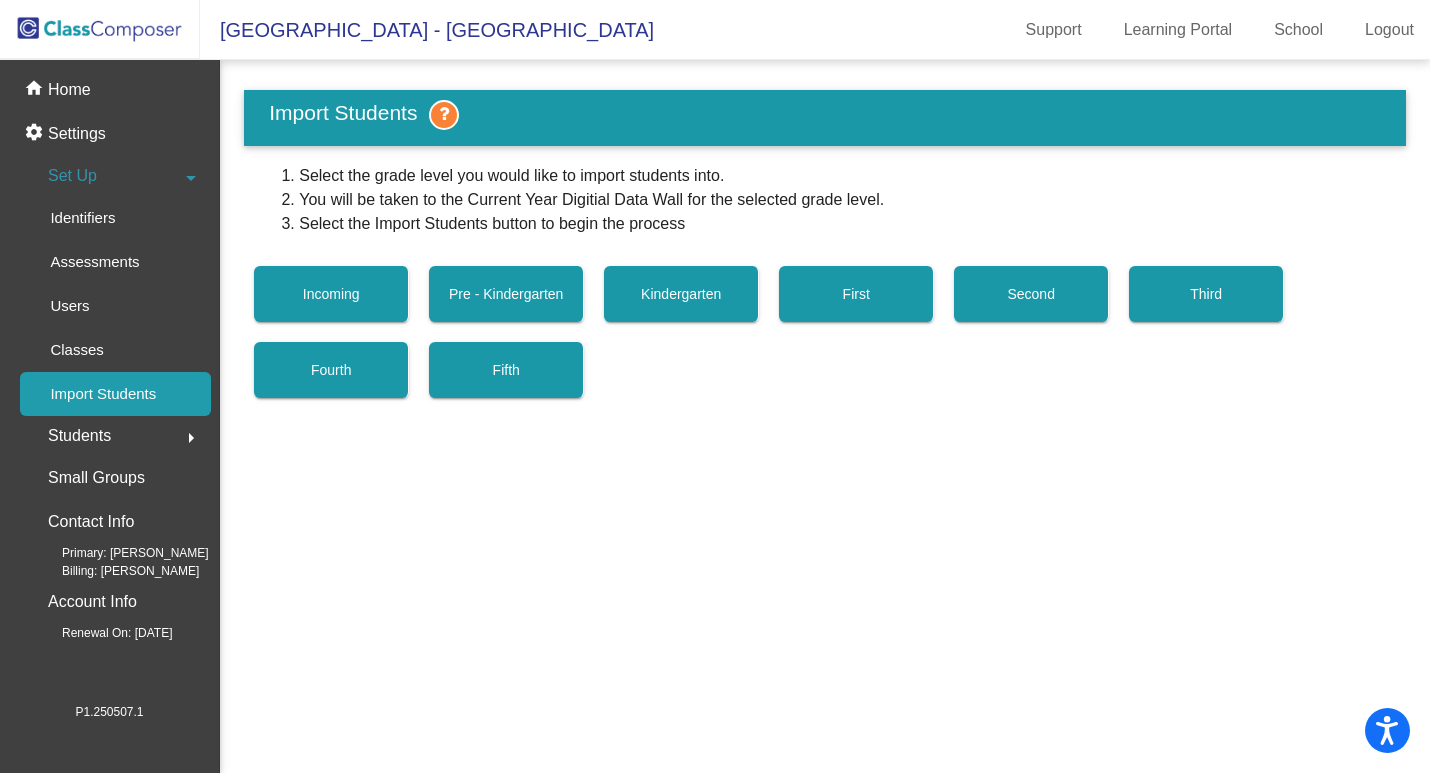 click on "Pre - Kindergarten" at bounding box center (506, 294) 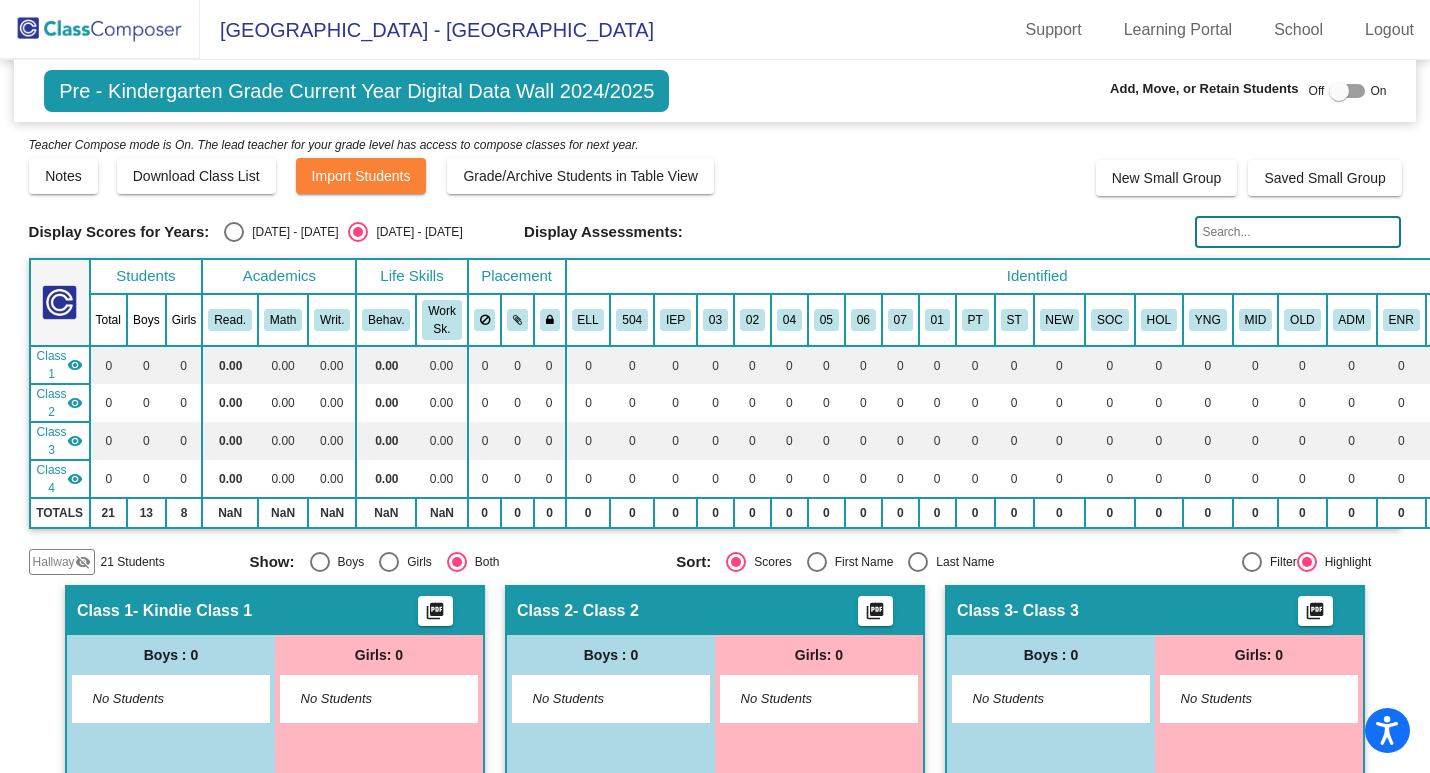 click at bounding box center (1347, 91) 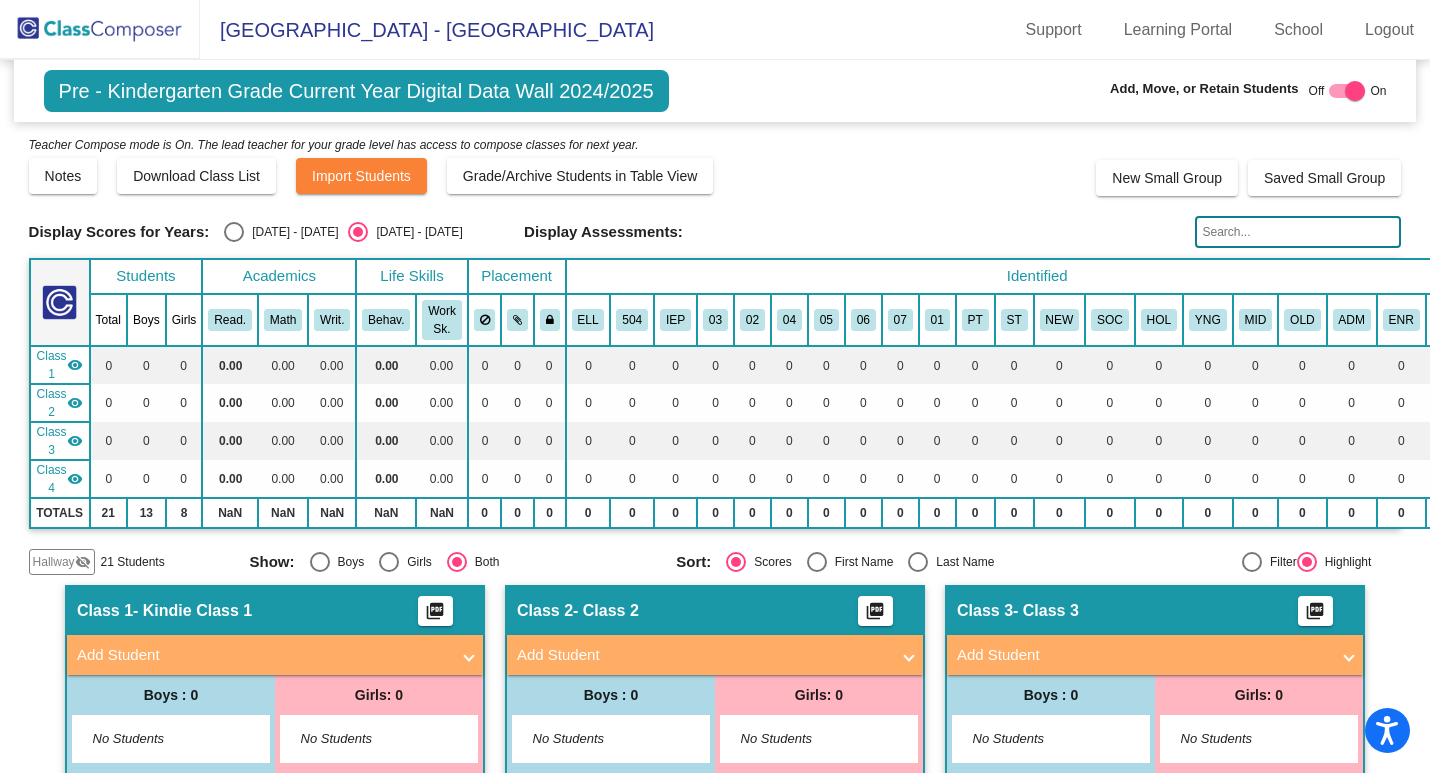 click on "Hallway" 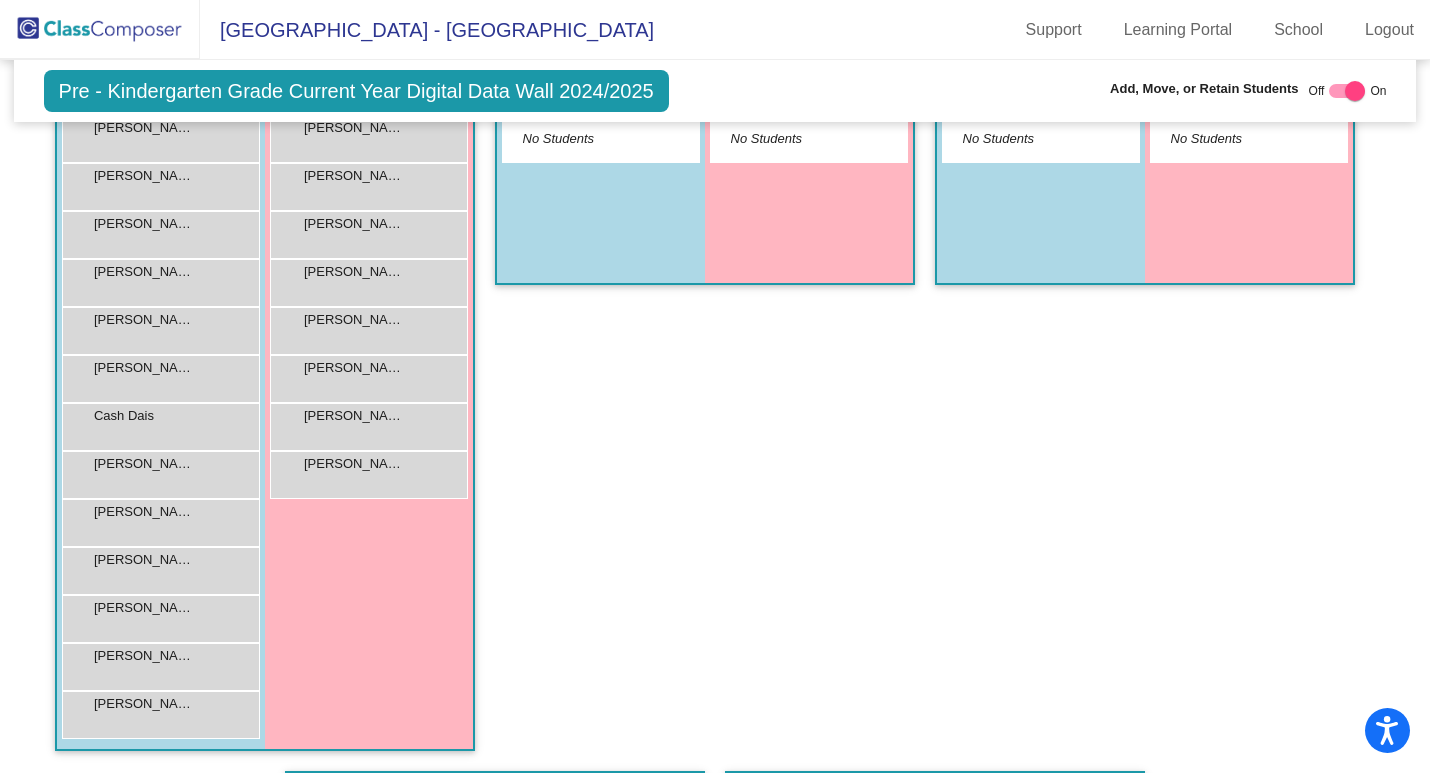 scroll, scrollTop: 300, scrollLeft: 0, axis: vertical 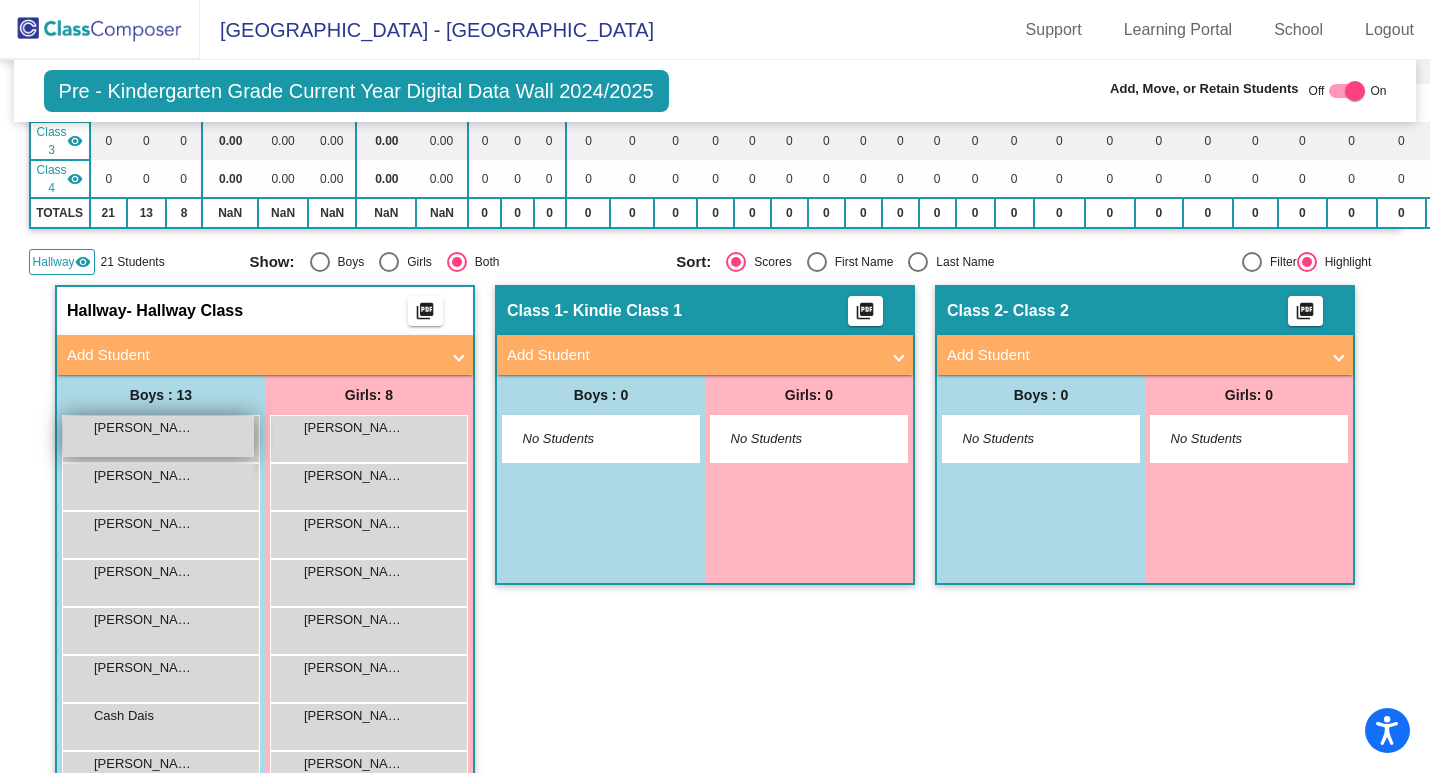 click on "Aiden Wang lock do_not_disturb_alt" at bounding box center (158, 436) 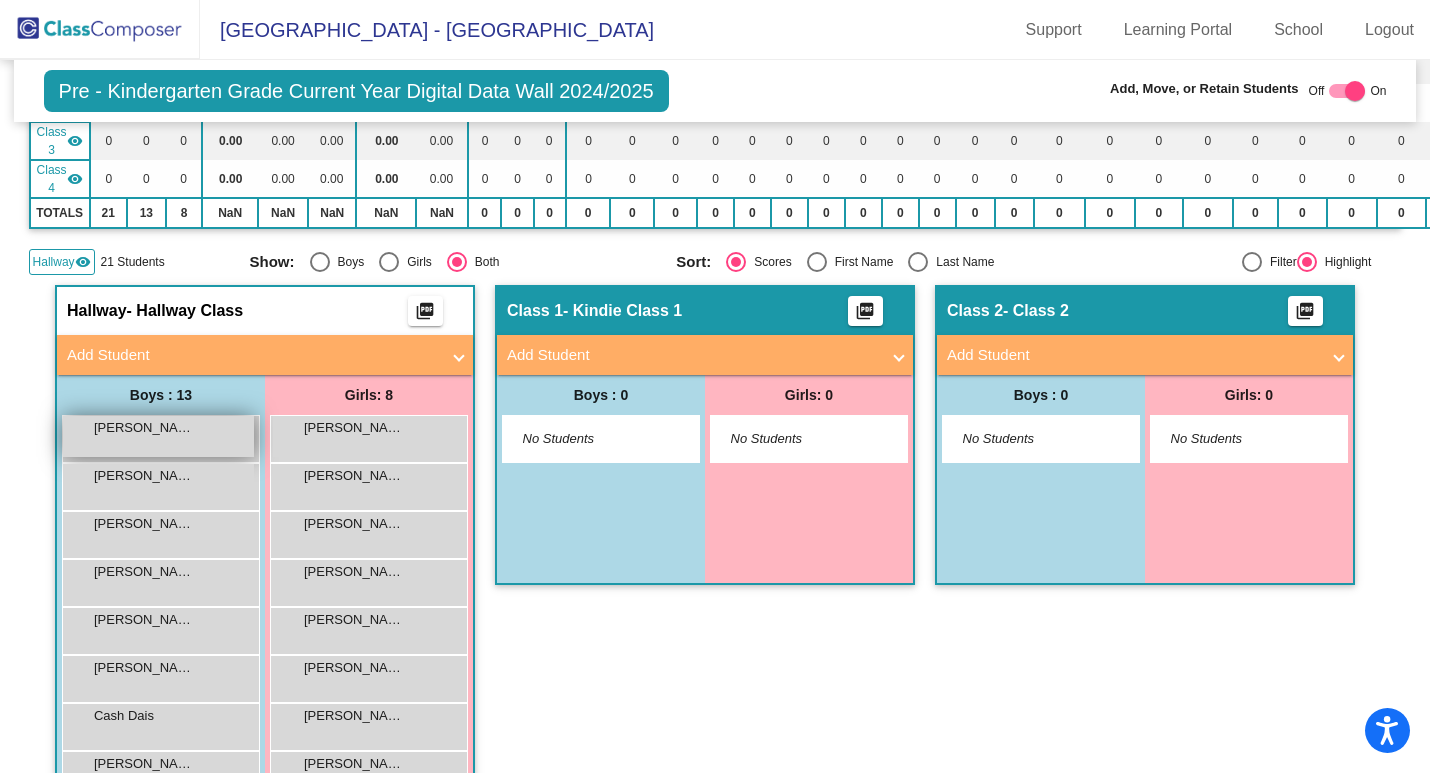 click on "Aiden Wang lock do_not_disturb_alt" at bounding box center (158, 436) 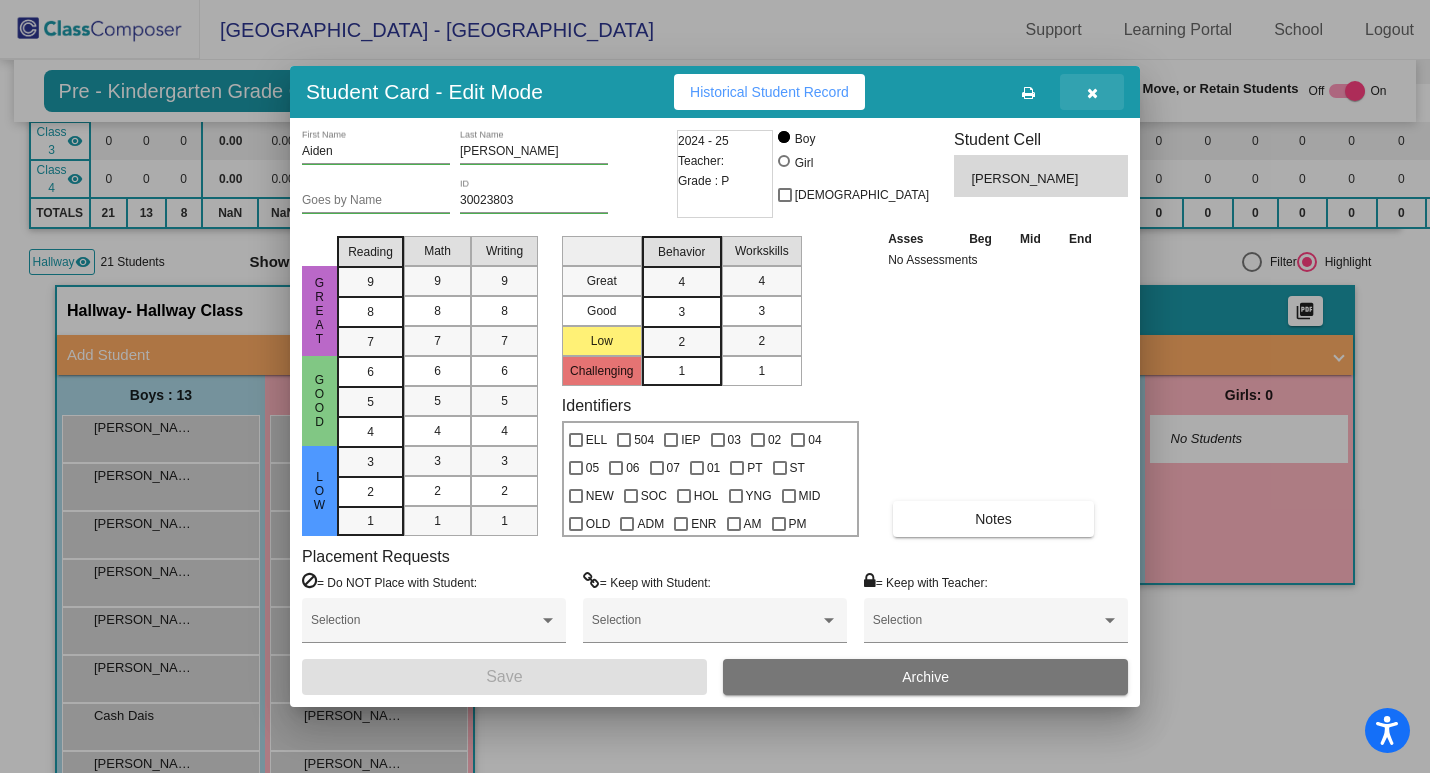 click at bounding box center [1092, 93] 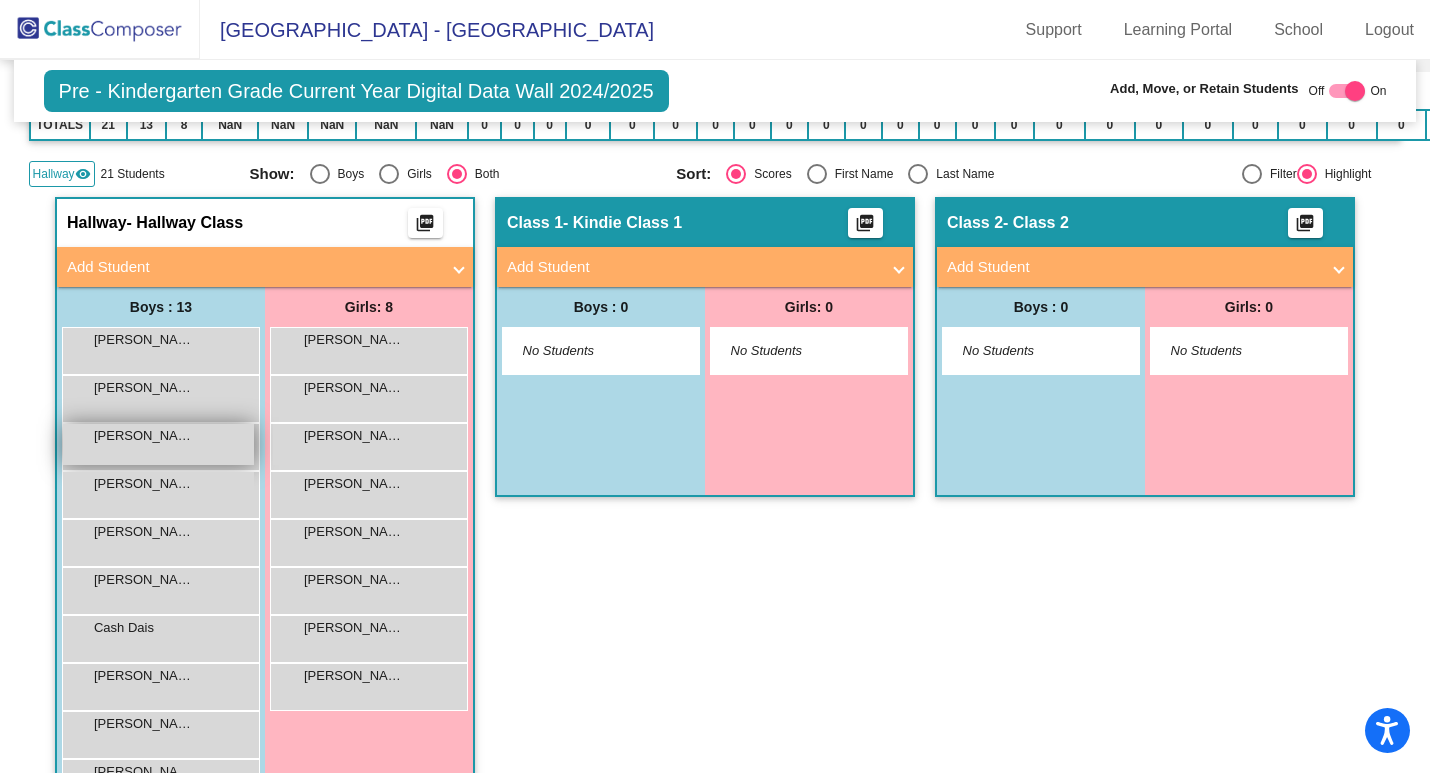 scroll, scrollTop: 400, scrollLeft: 0, axis: vertical 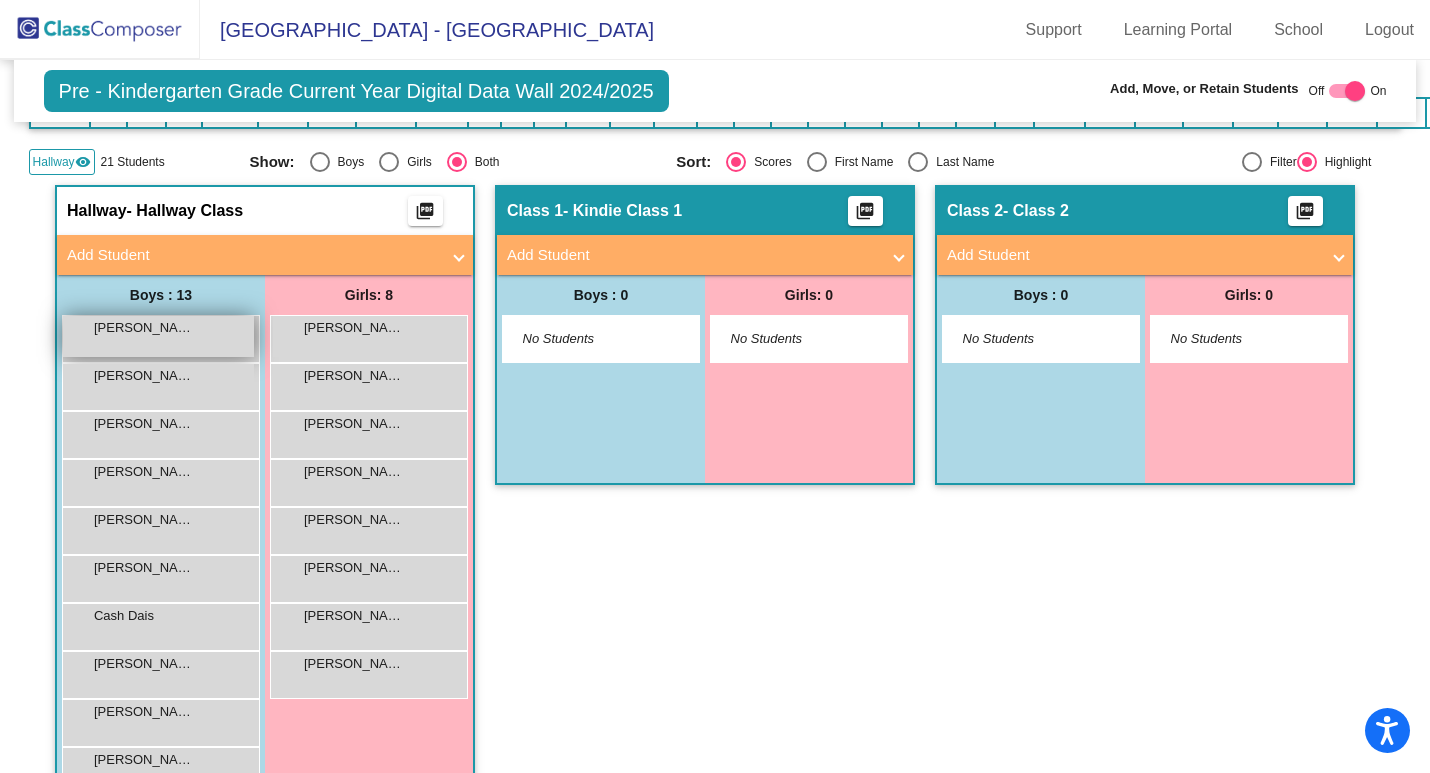 click on "Aiden Wang lock do_not_disturb_alt" at bounding box center [158, 336] 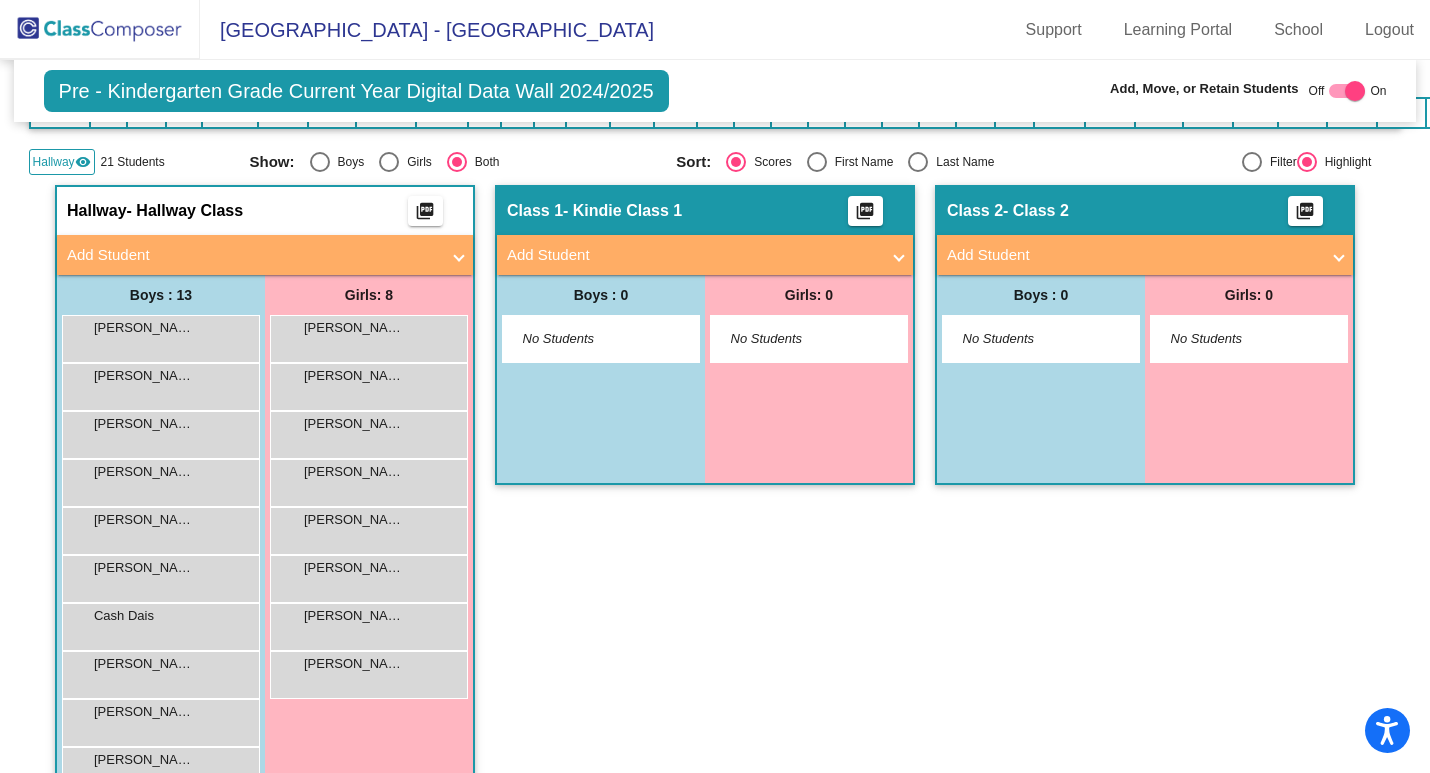 scroll, scrollTop: 0, scrollLeft: 0, axis: both 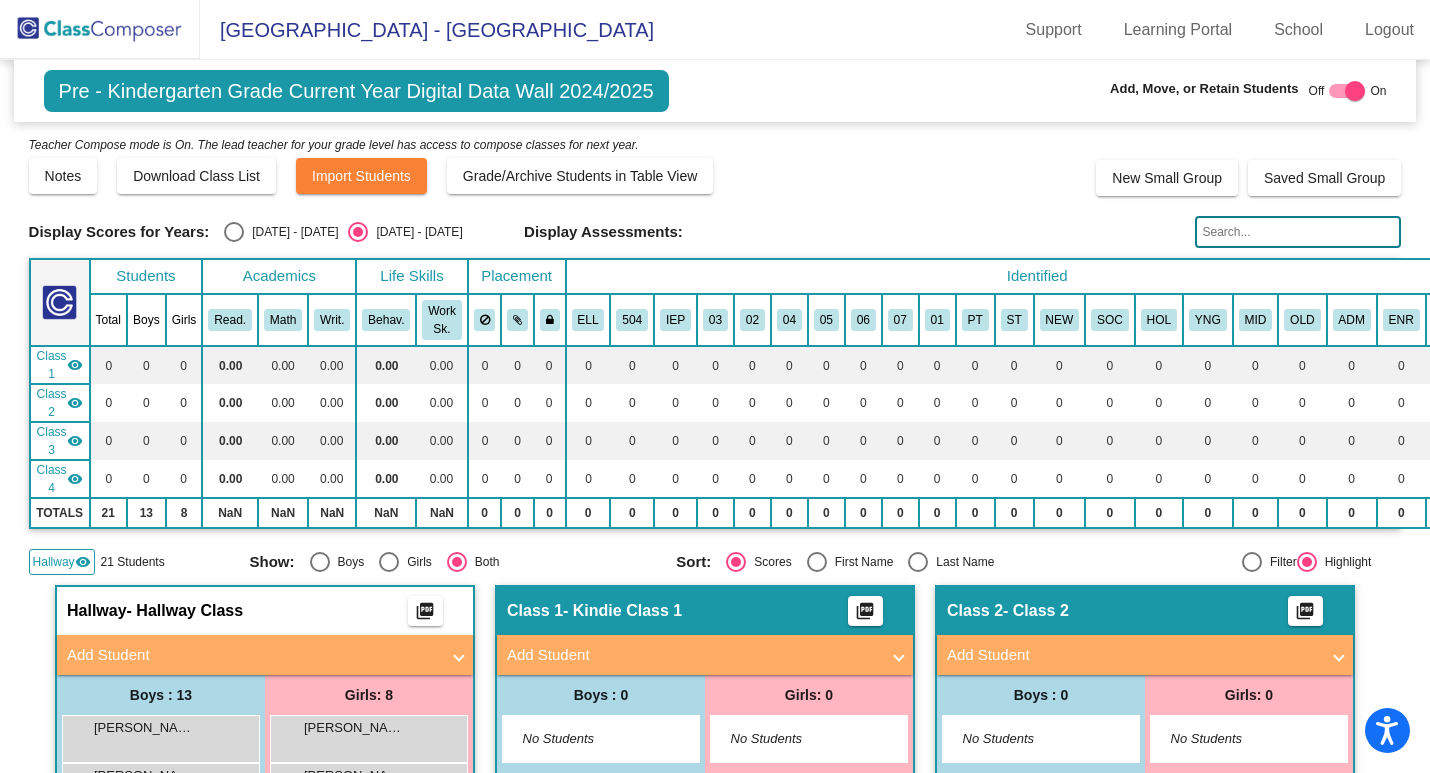 click 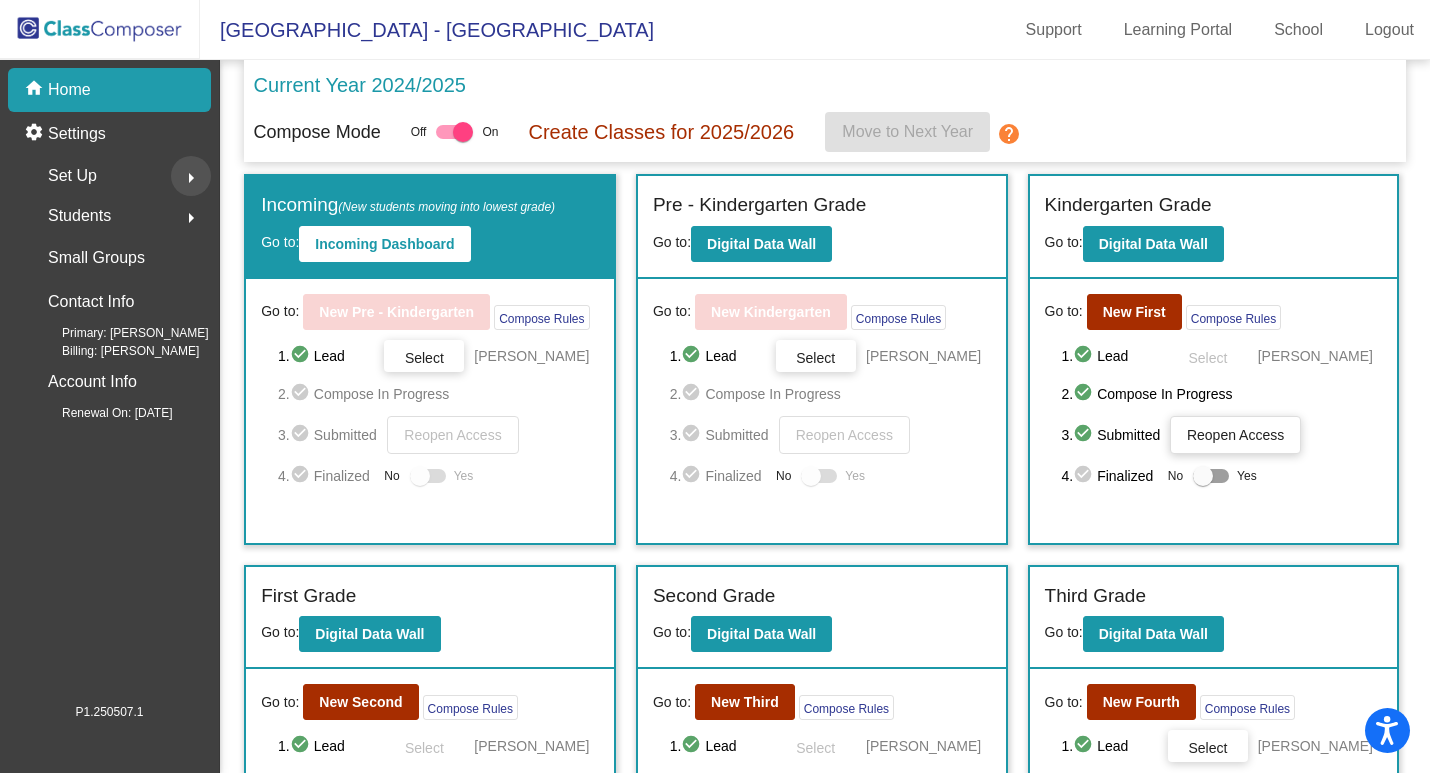 click on "arrow_right" 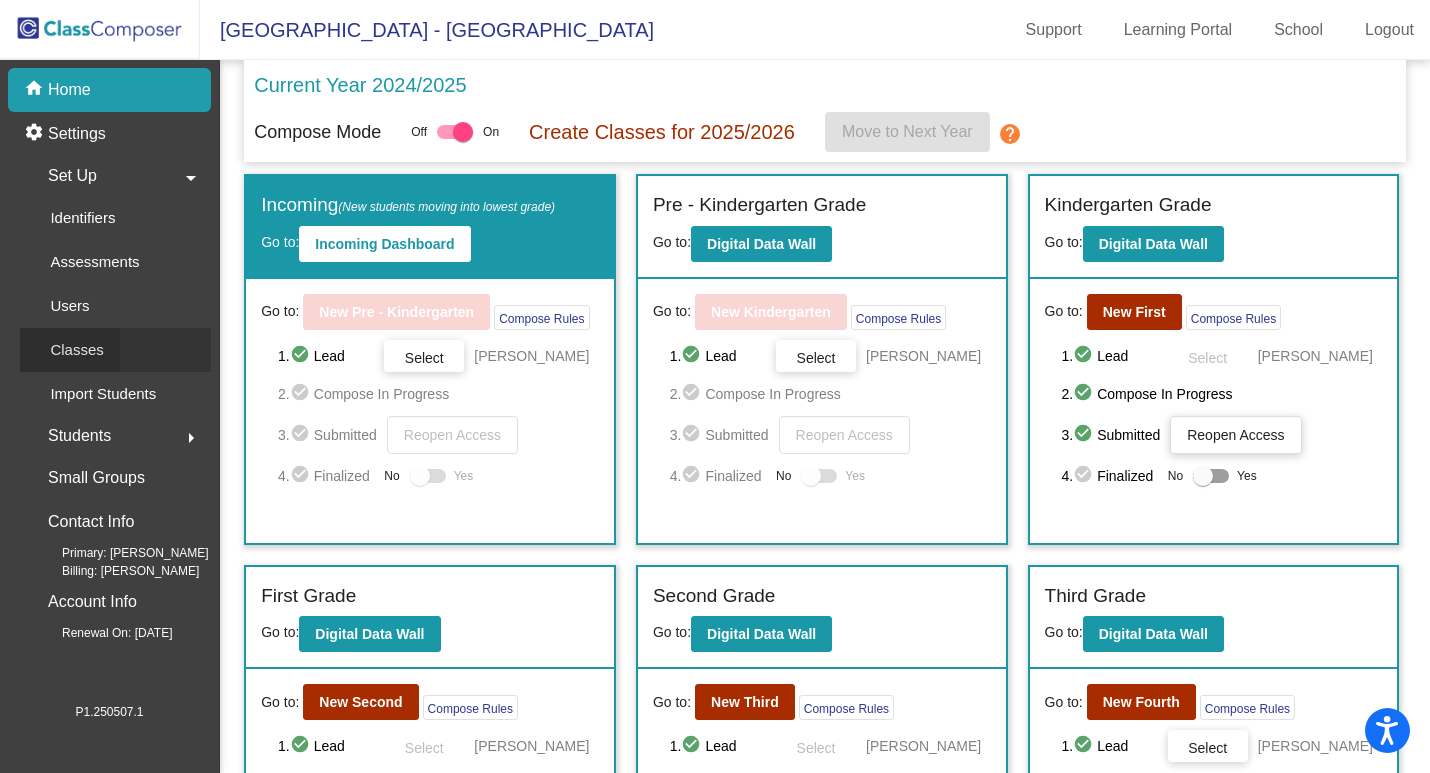 click on "Classes" 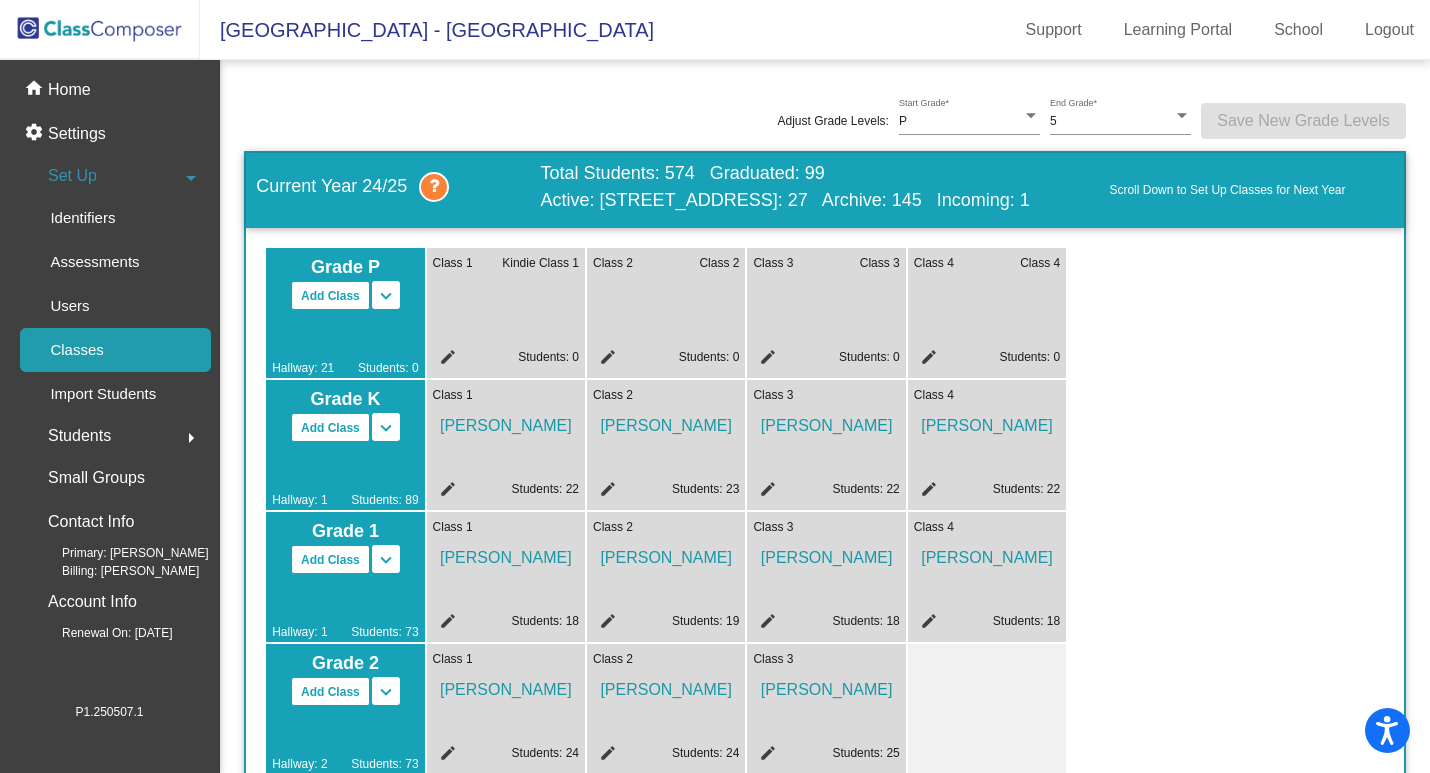 click on "edit" 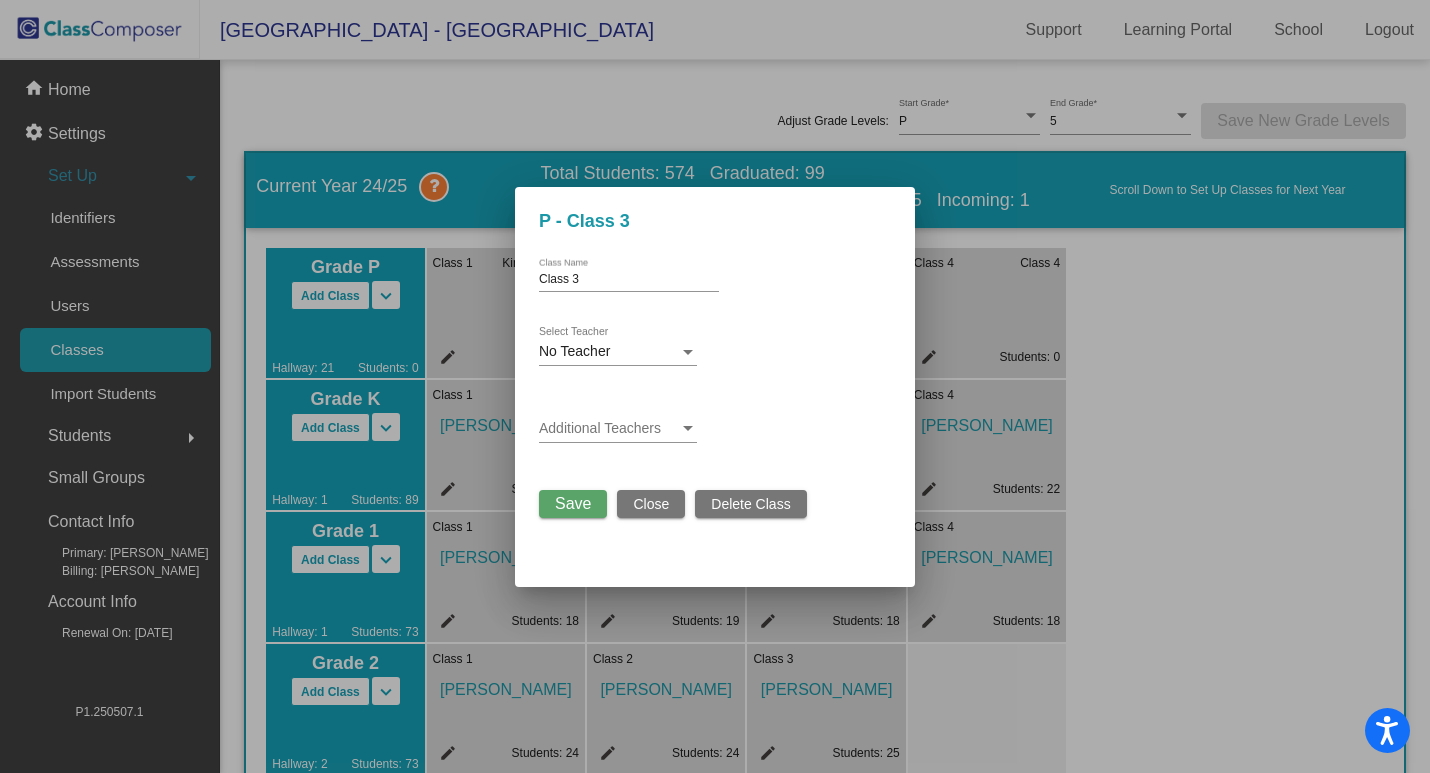 click on "Delete Class" at bounding box center [750, 504] 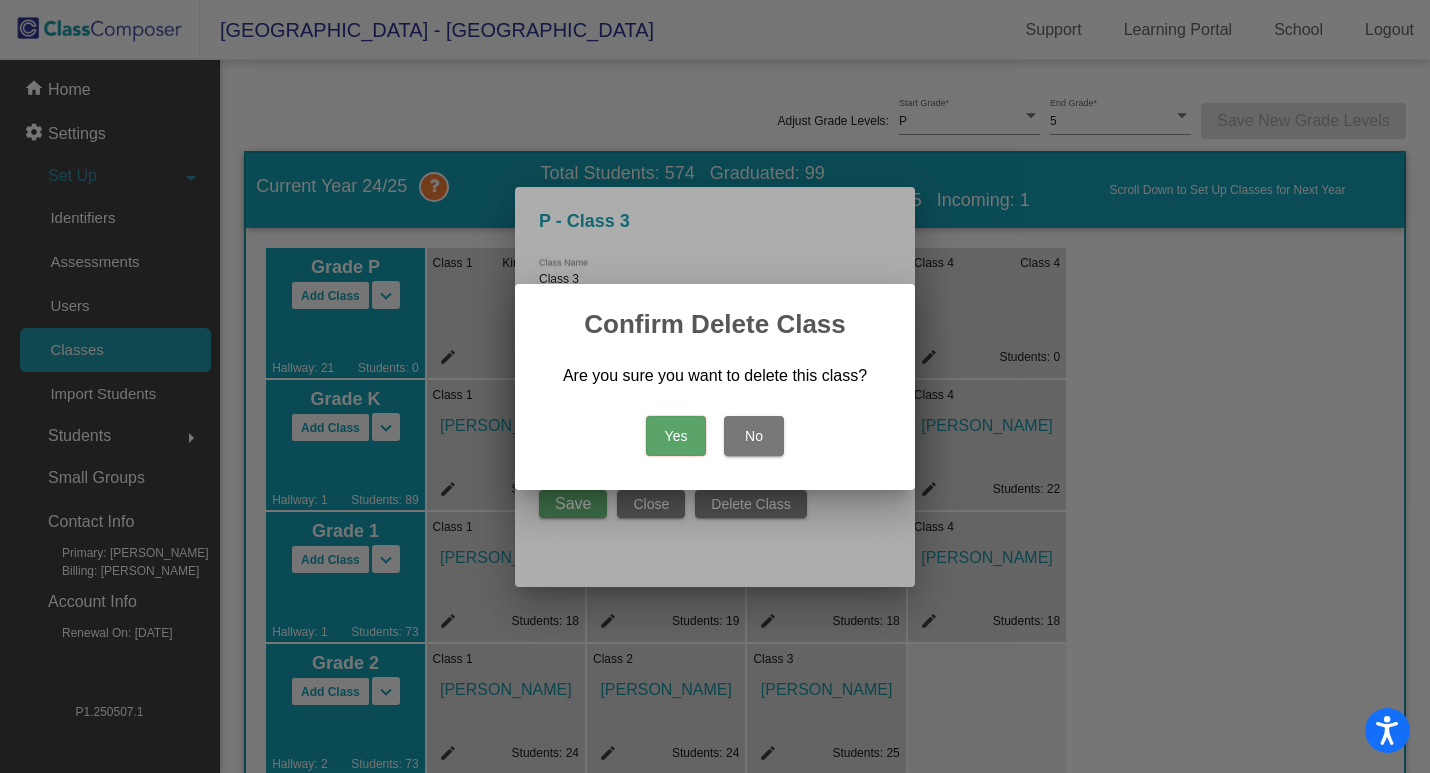 click on "Yes" at bounding box center [676, 436] 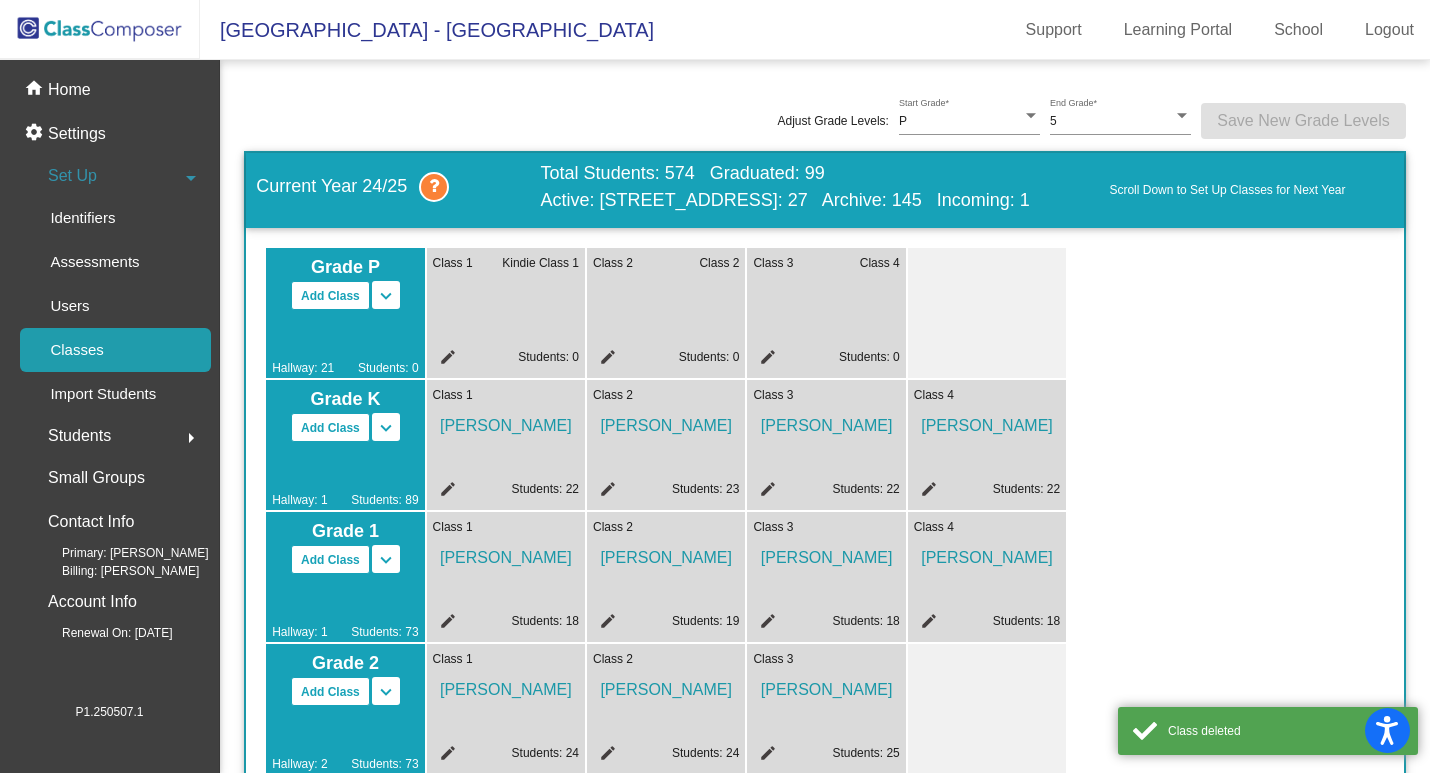 click on "edit" 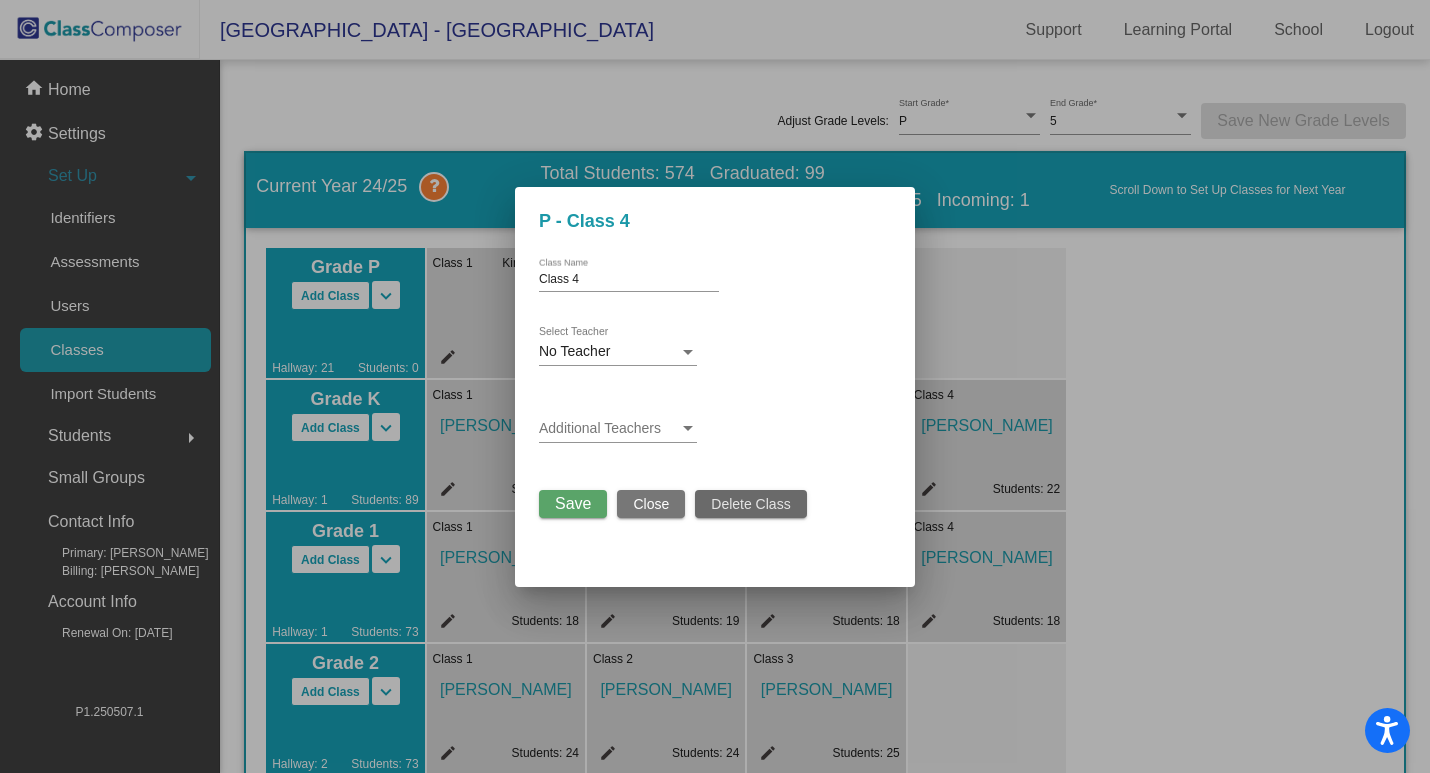 click on "Delete Class" at bounding box center (750, 504) 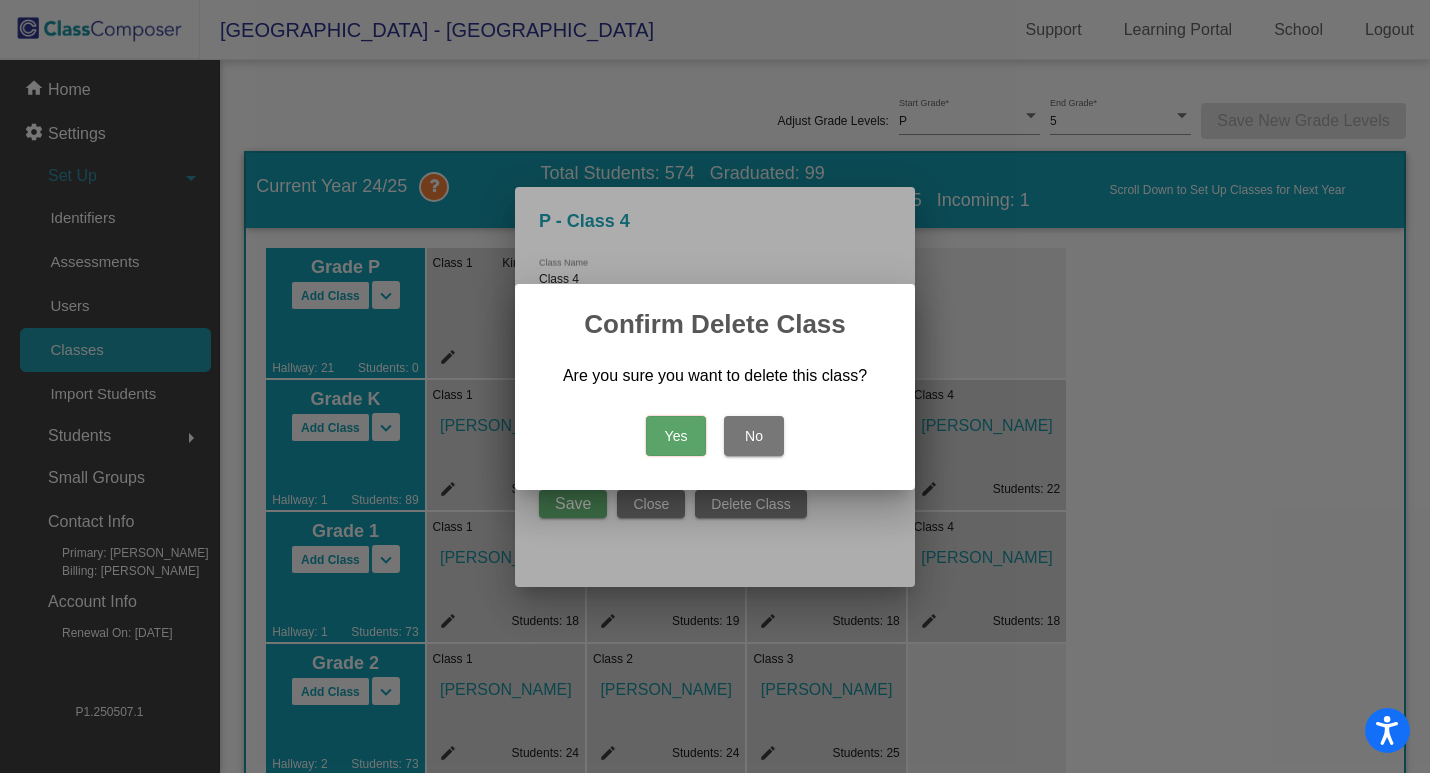 click on "Yes" at bounding box center [676, 436] 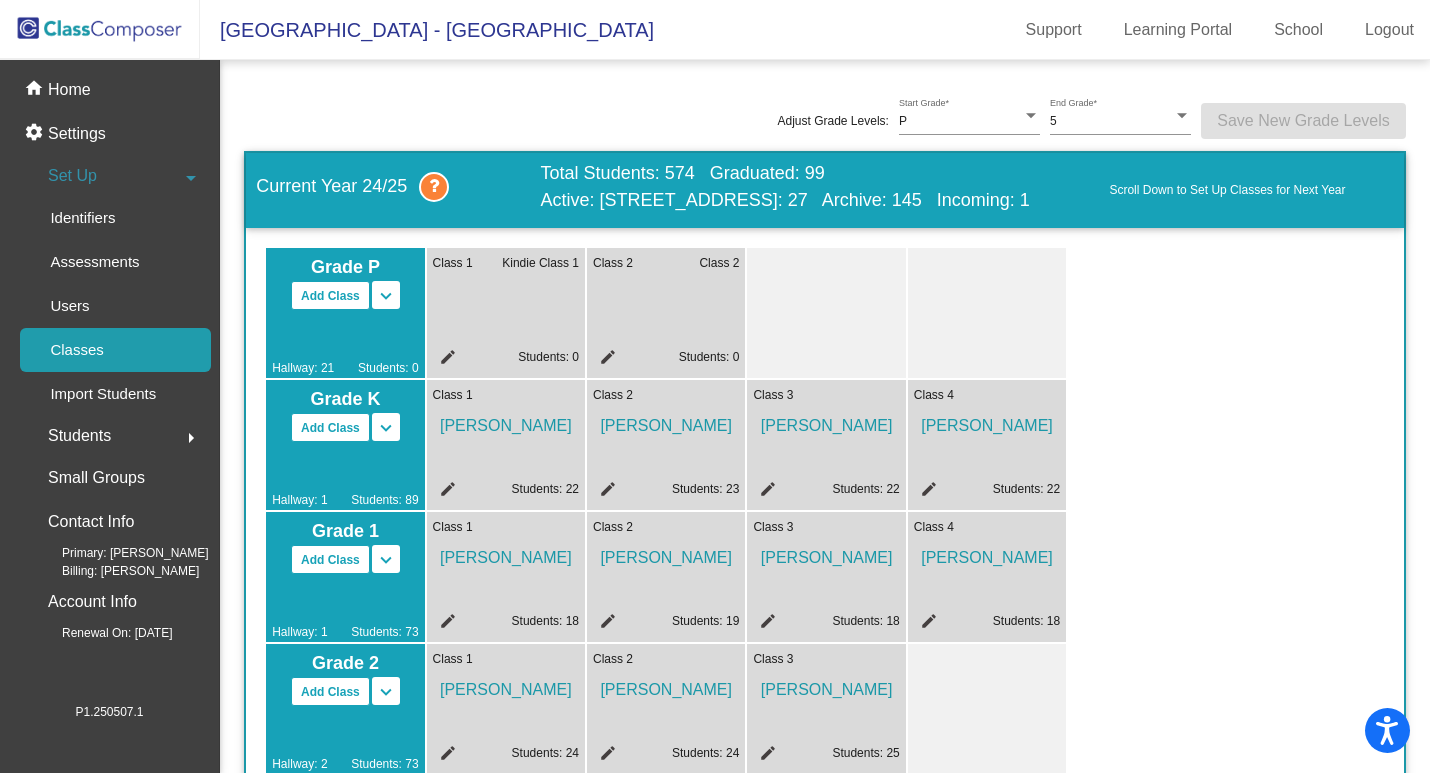 click on "edit" 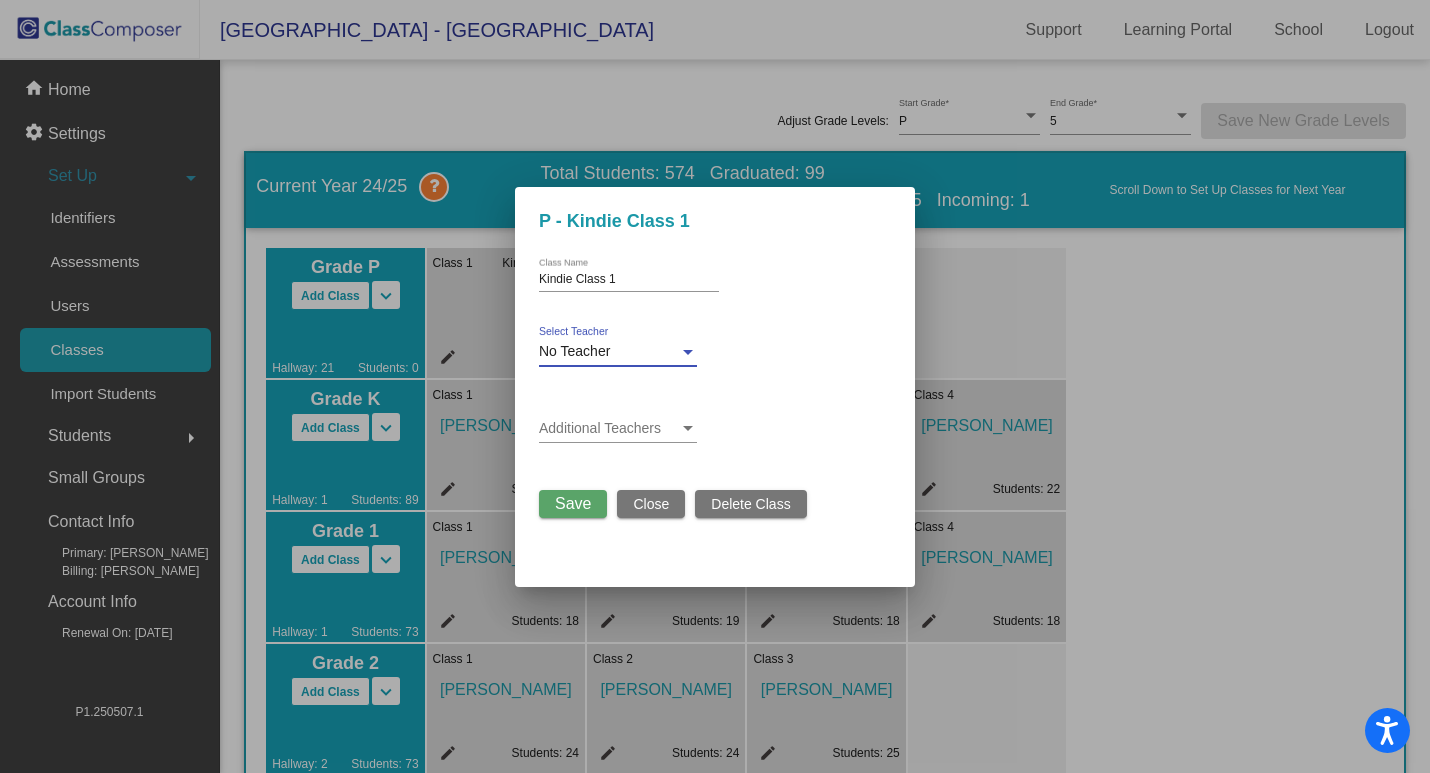 click at bounding box center (688, 352) 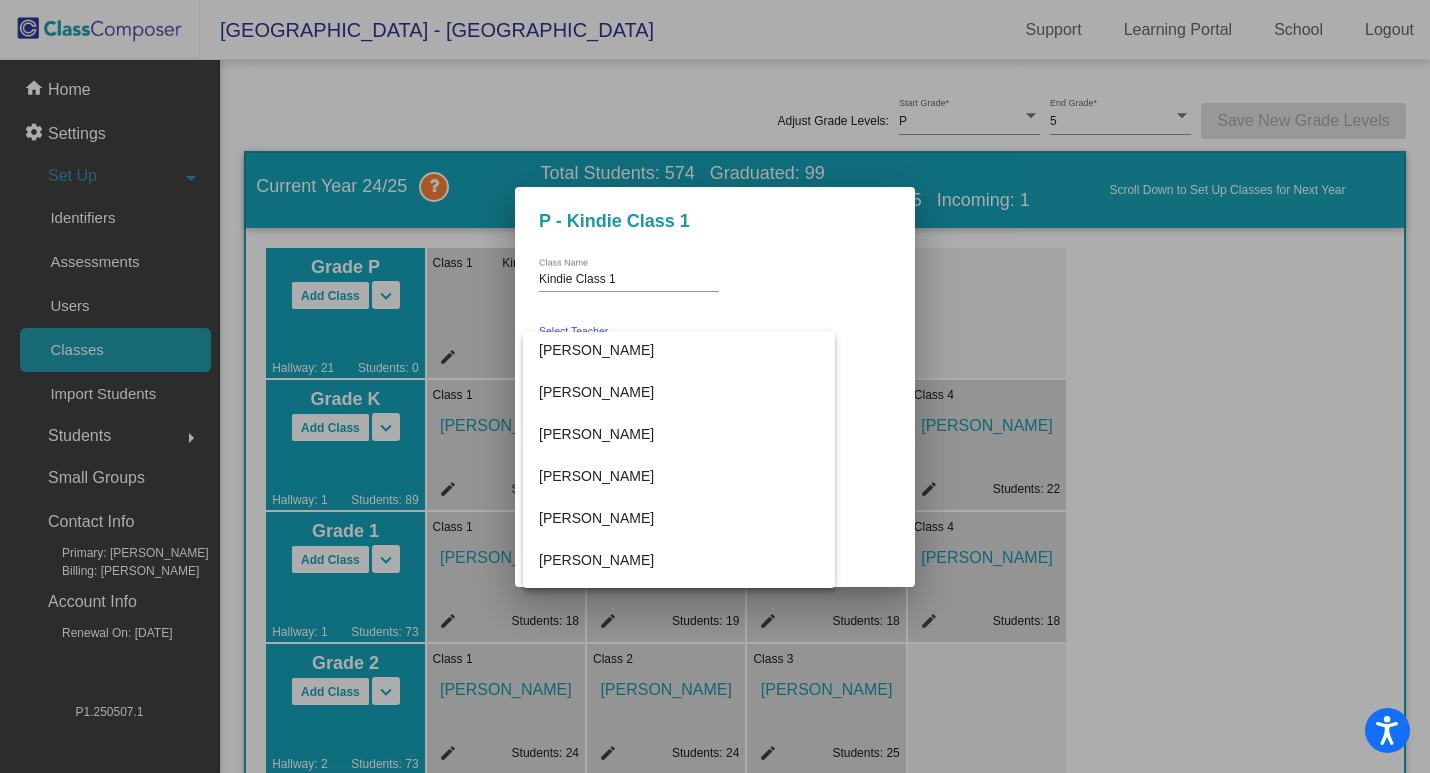 scroll, scrollTop: 300, scrollLeft: 0, axis: vertical 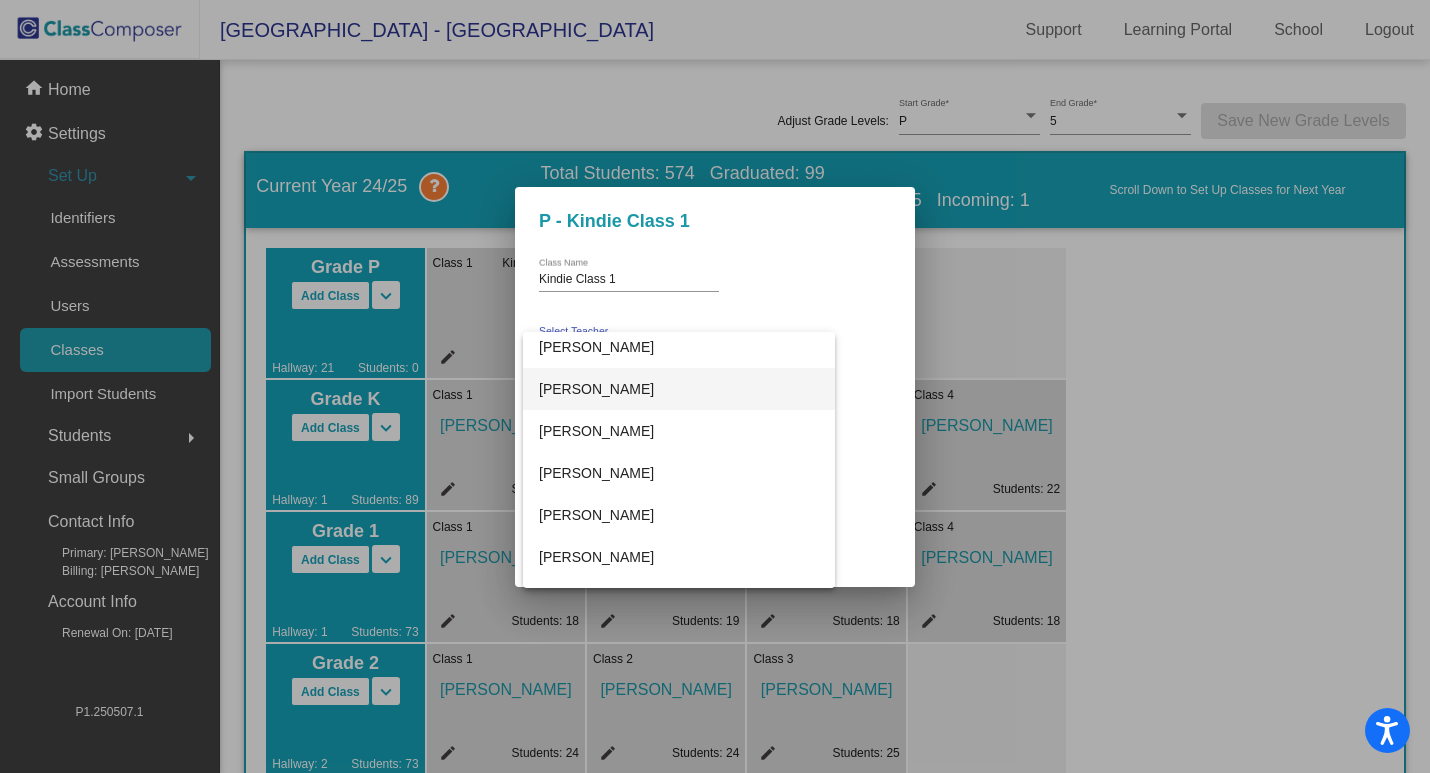 click on "Becky Clawson" at bounding box center (679, 389) 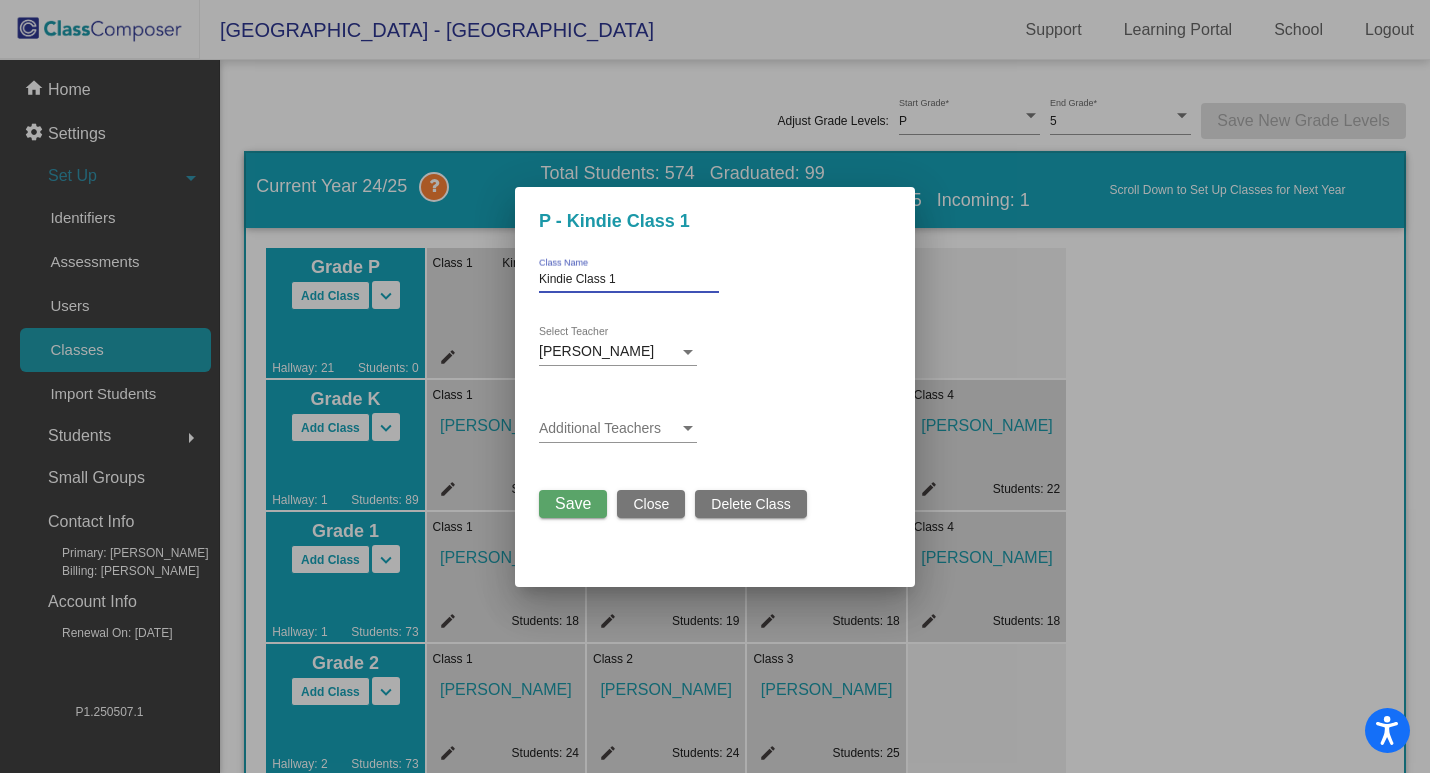 drag, startPoint x: 622, startPoint y: 283, endPoint x: 434, endPoint y: 280, distance: 188.02394 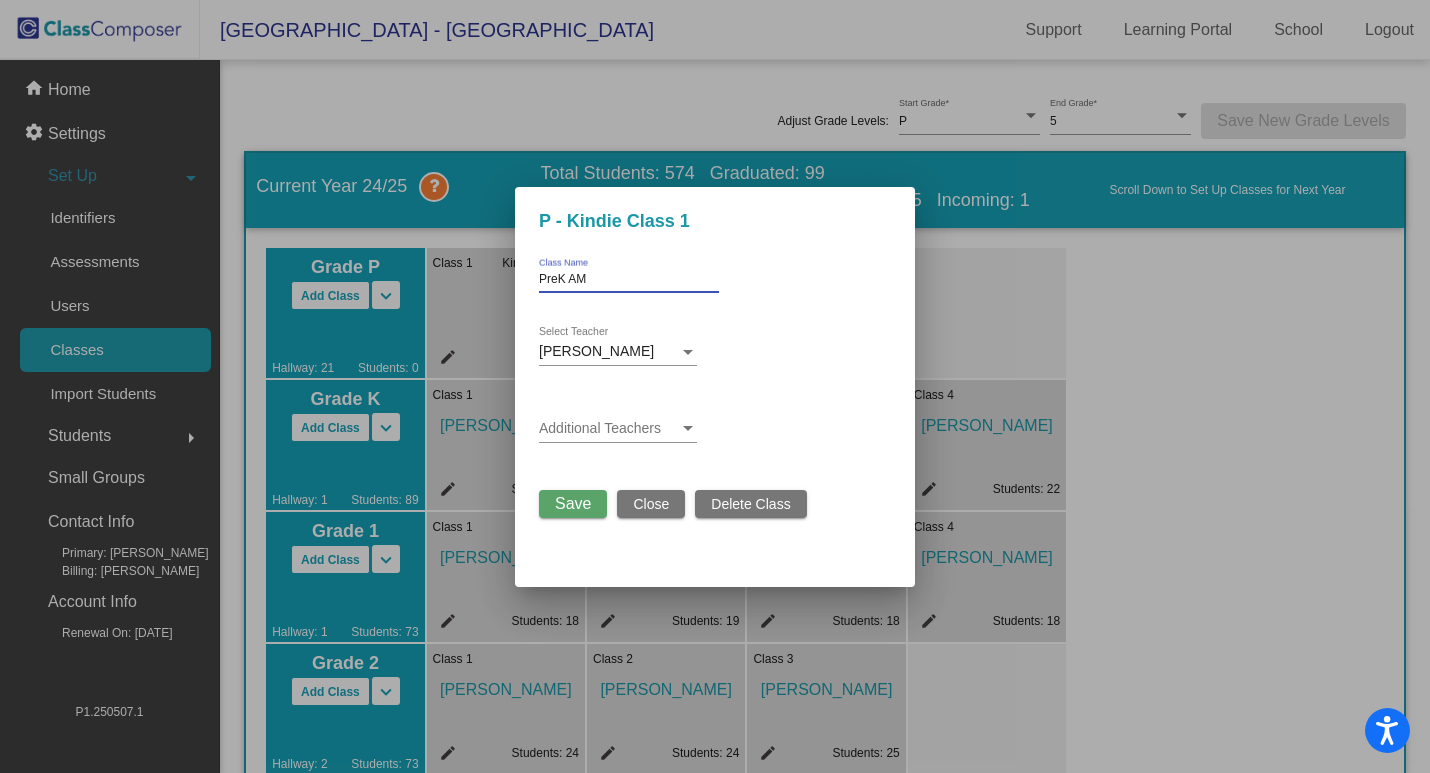 type on "PreK AM" 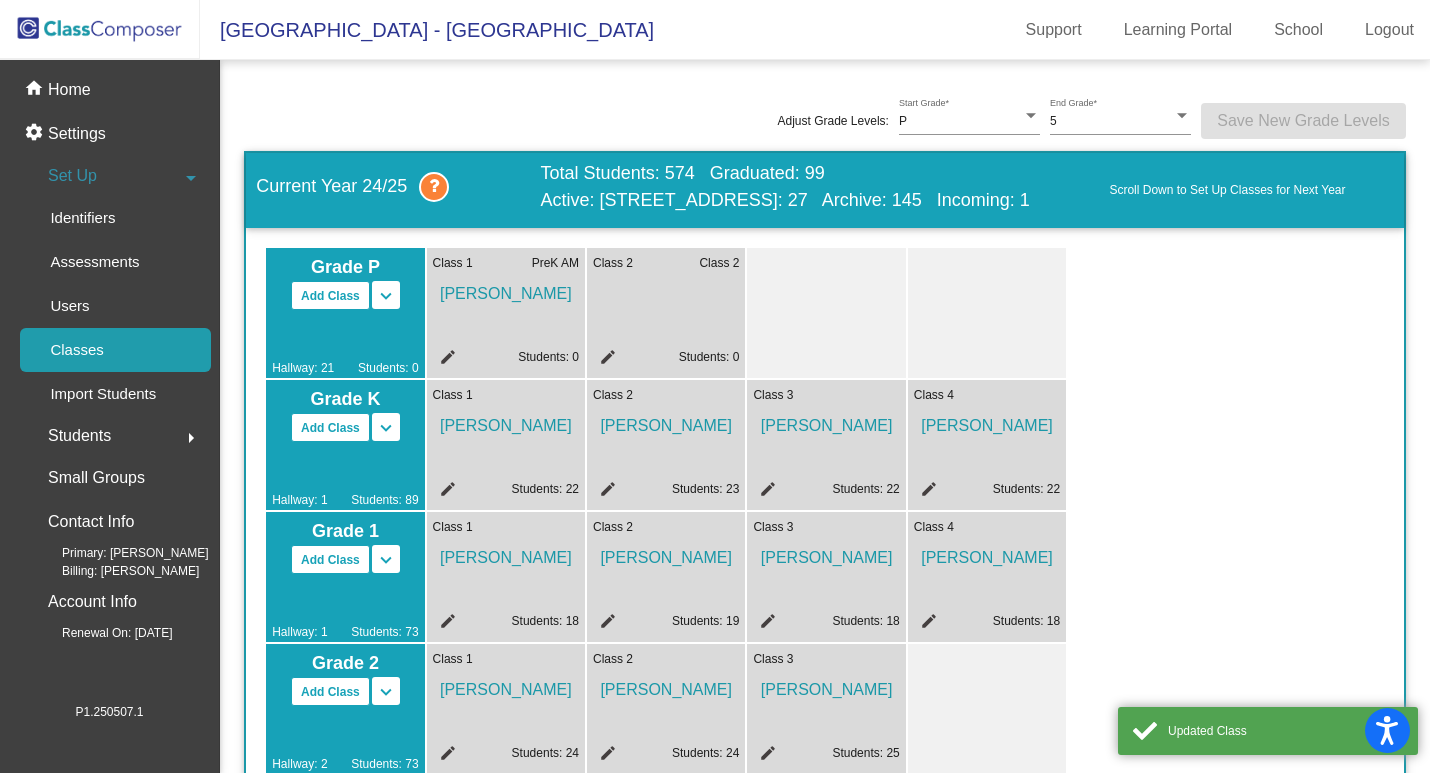 click on "edit" 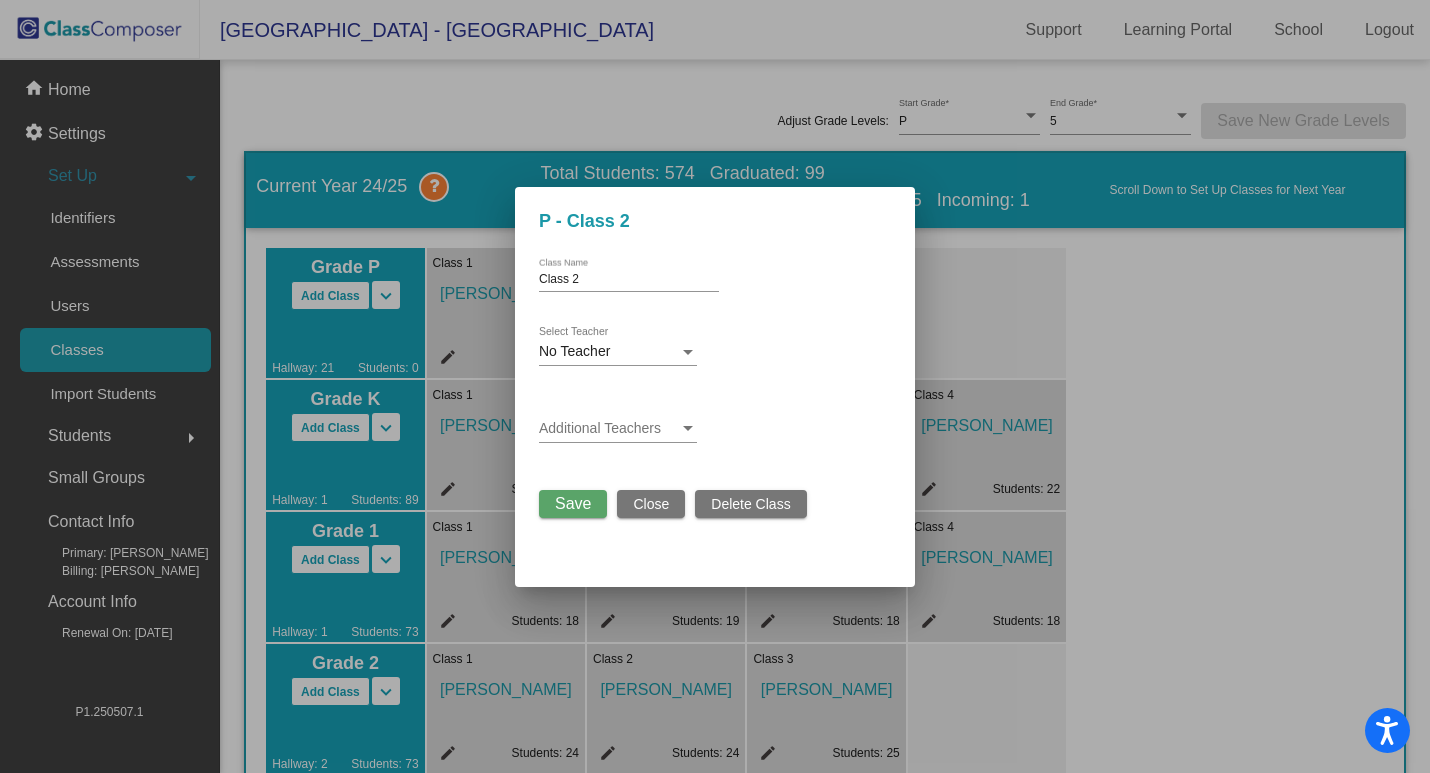 click on "Class 2" at bounding box center (629, 280) 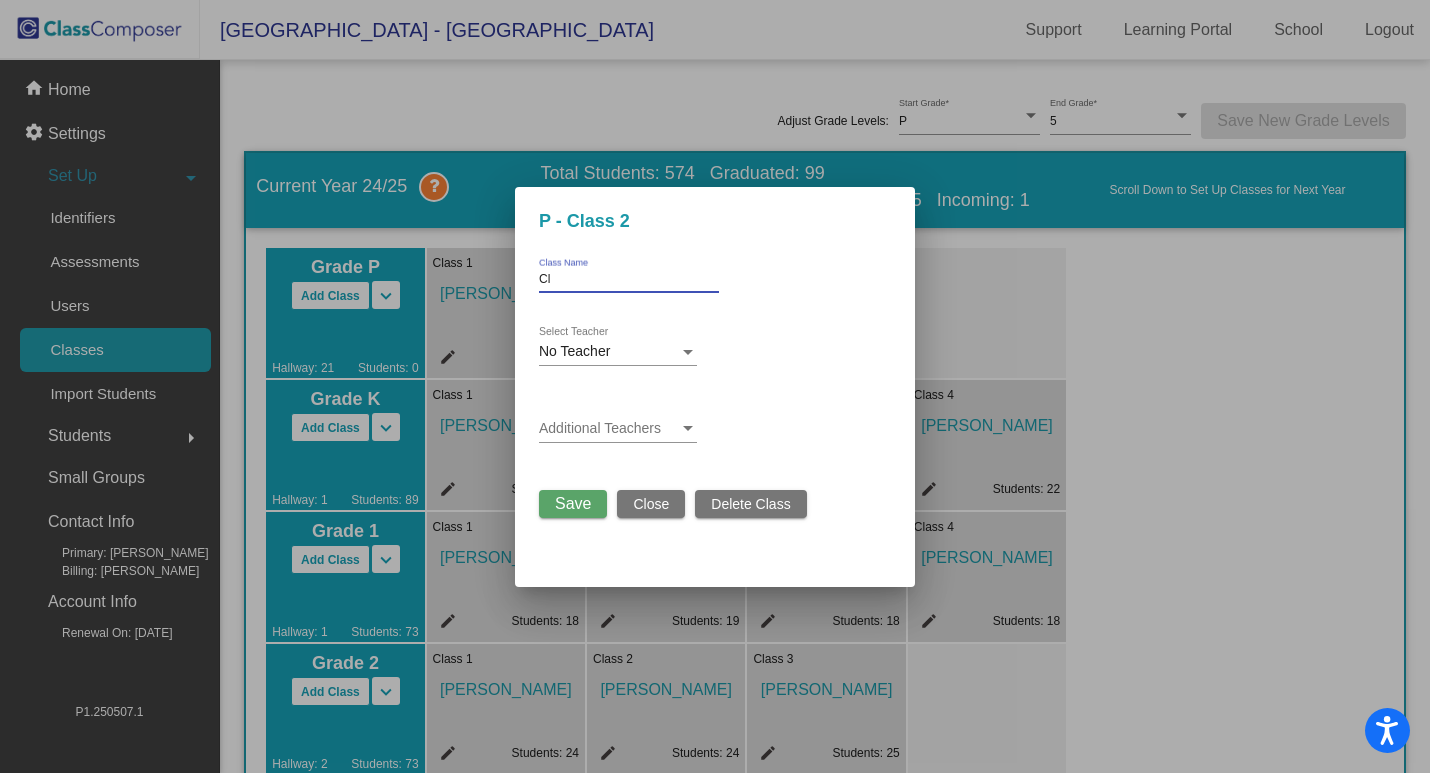 type on "C" 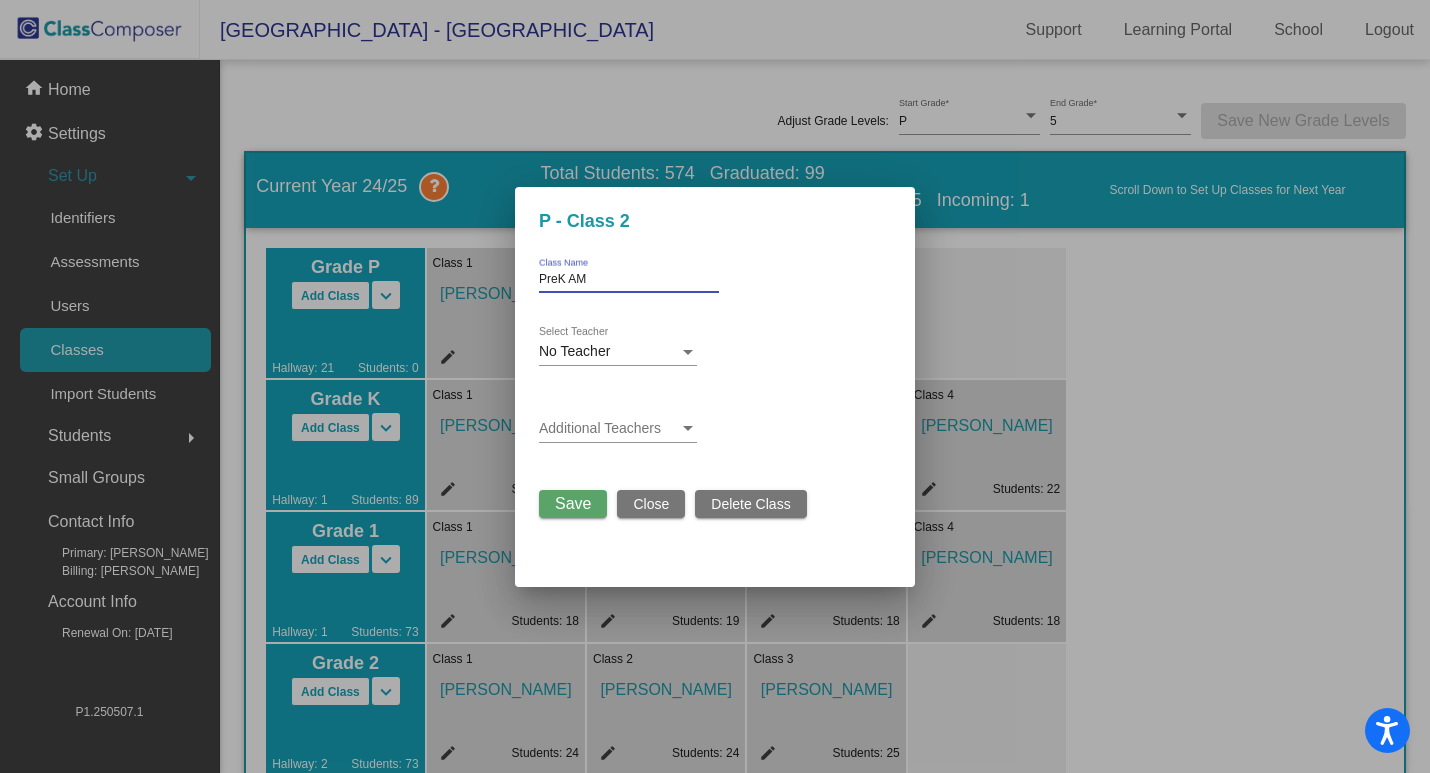 type on "PreK AM" 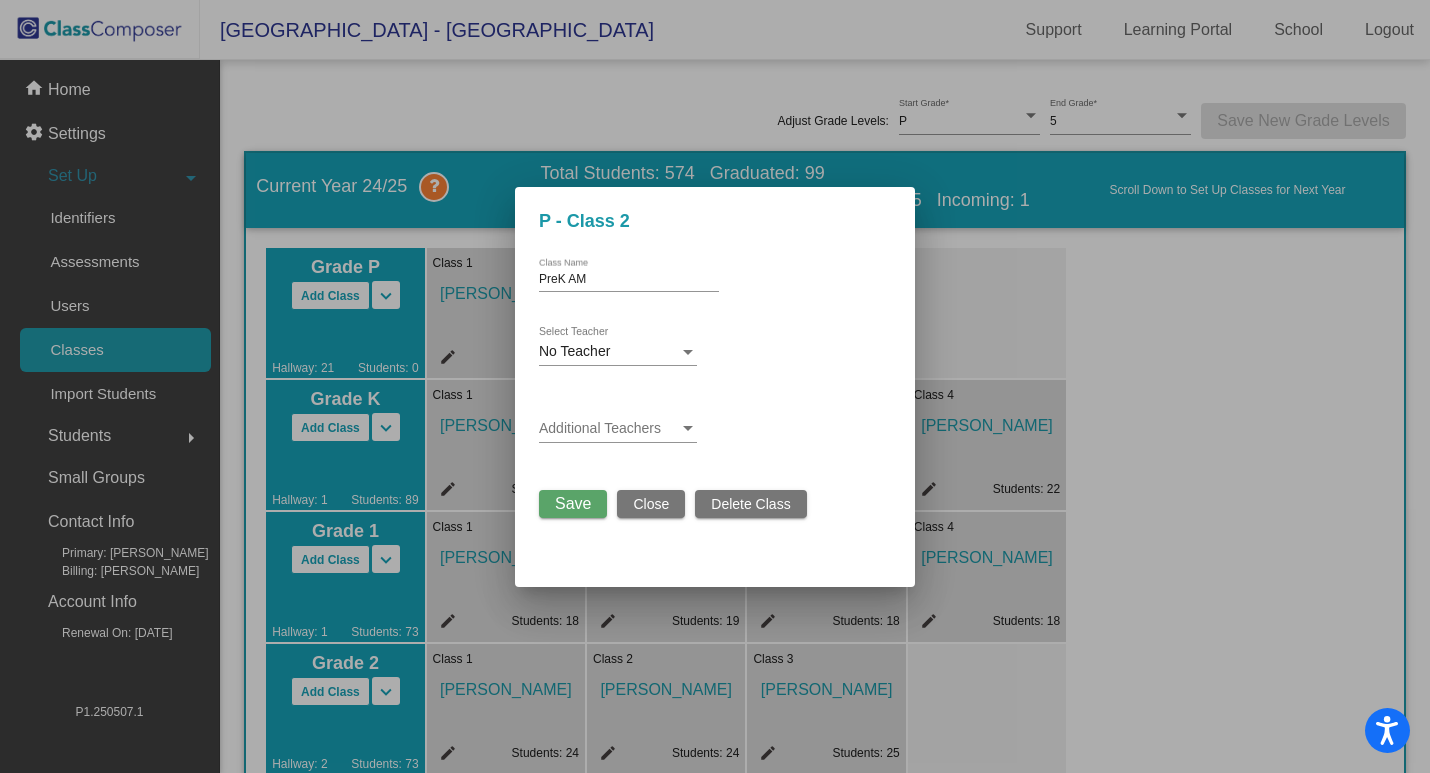 click on "No Teacher Select Teacher" at bounding box center [618, 346] 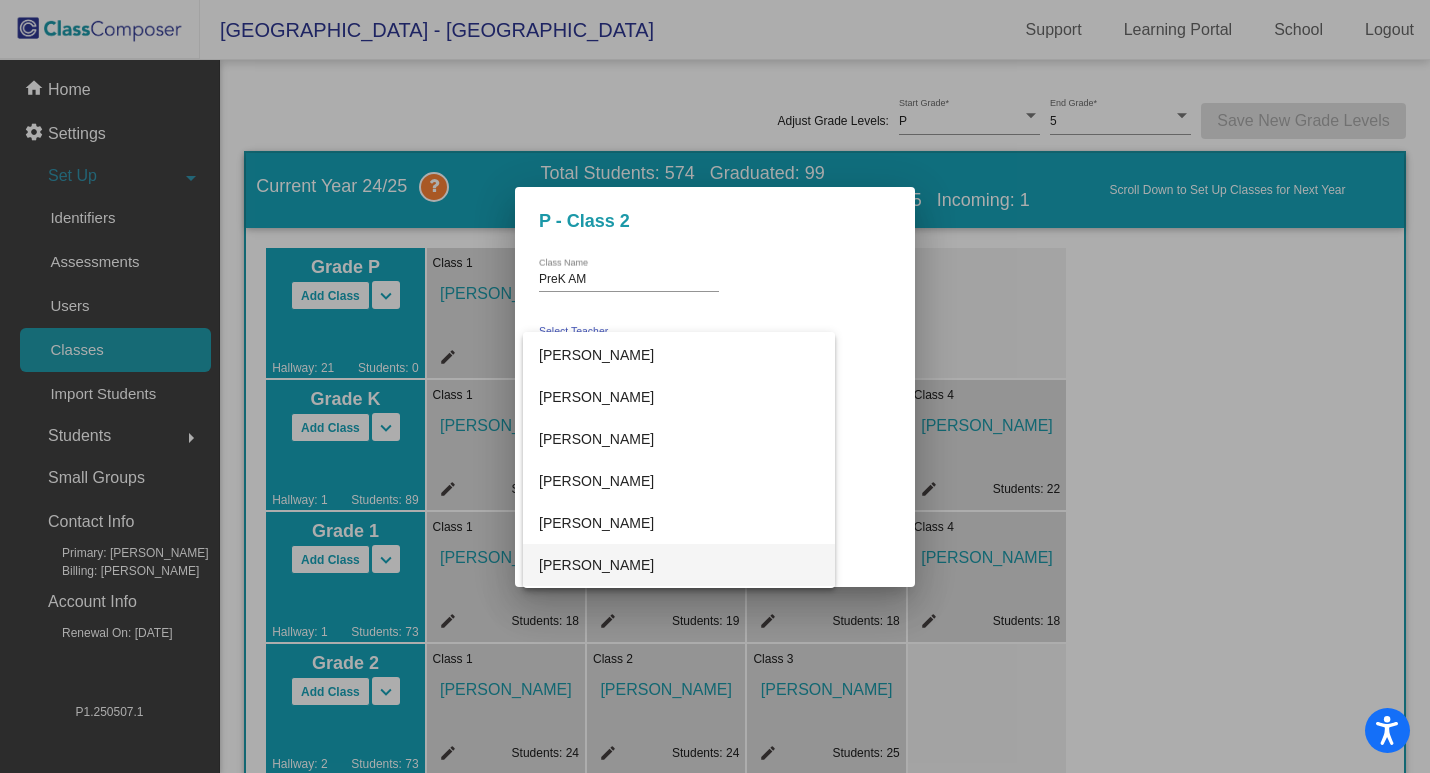 scroll, scrollTop: 772, scrollLeft: 0, axis: vertical 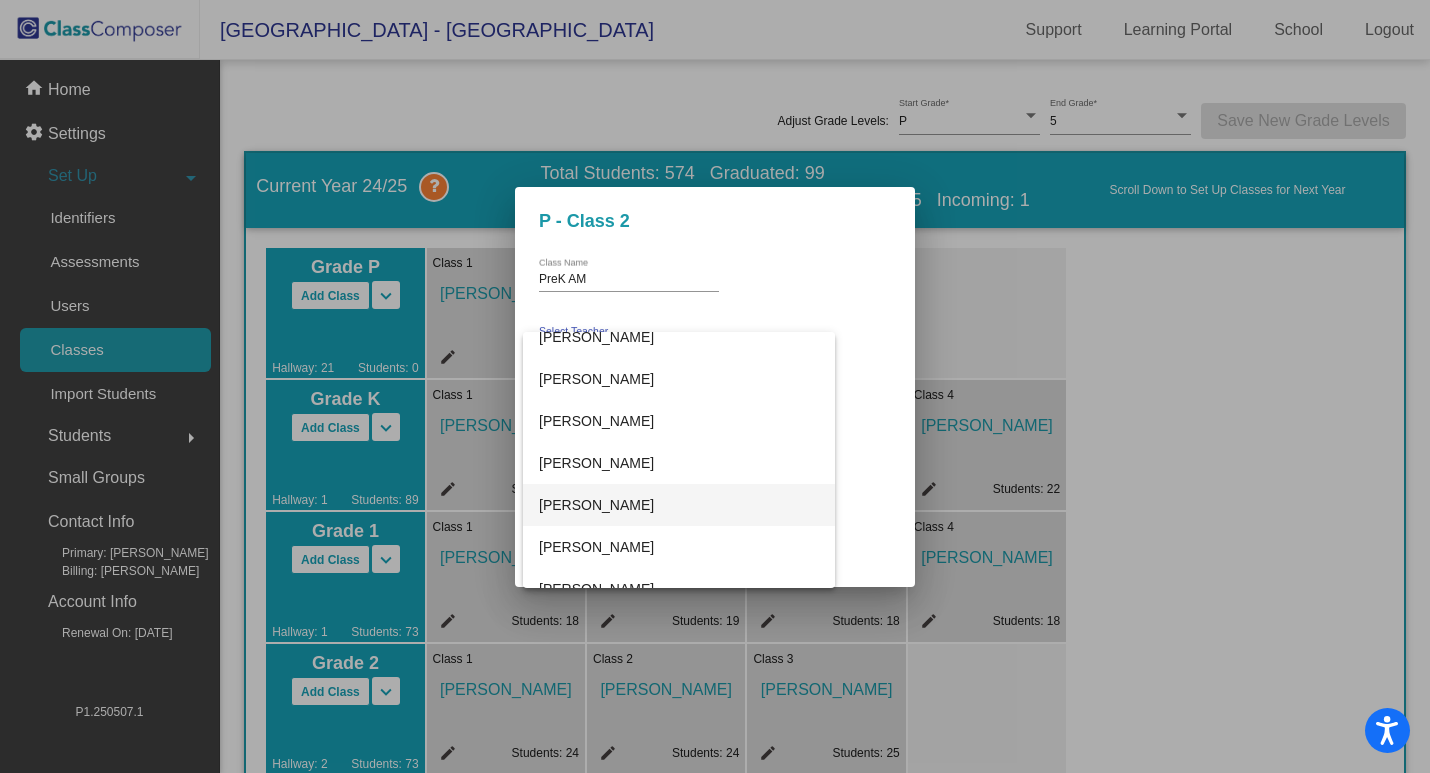 click on "[PERSON_NAME]" at bounding box center (679, 505) 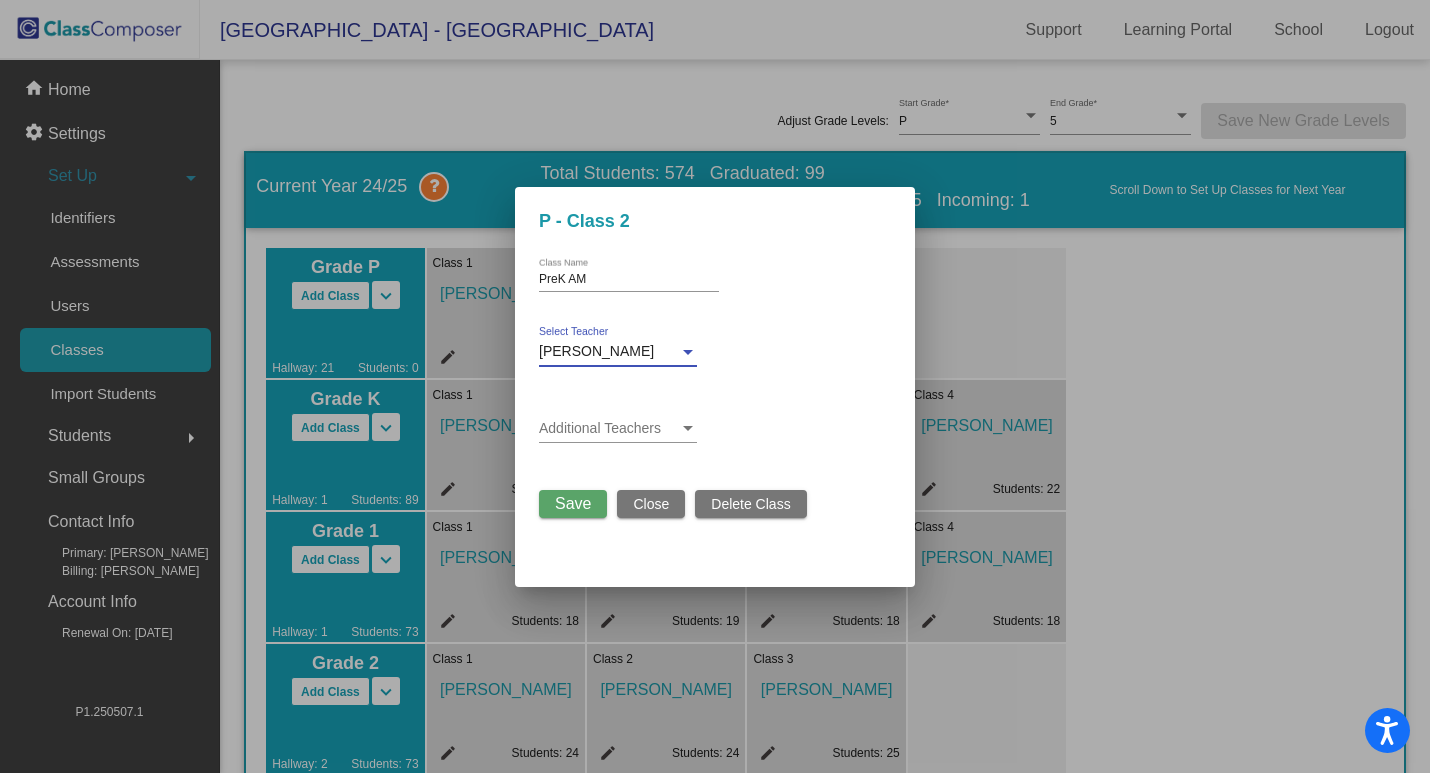 click on "Save" at bounding box center [573, 503] 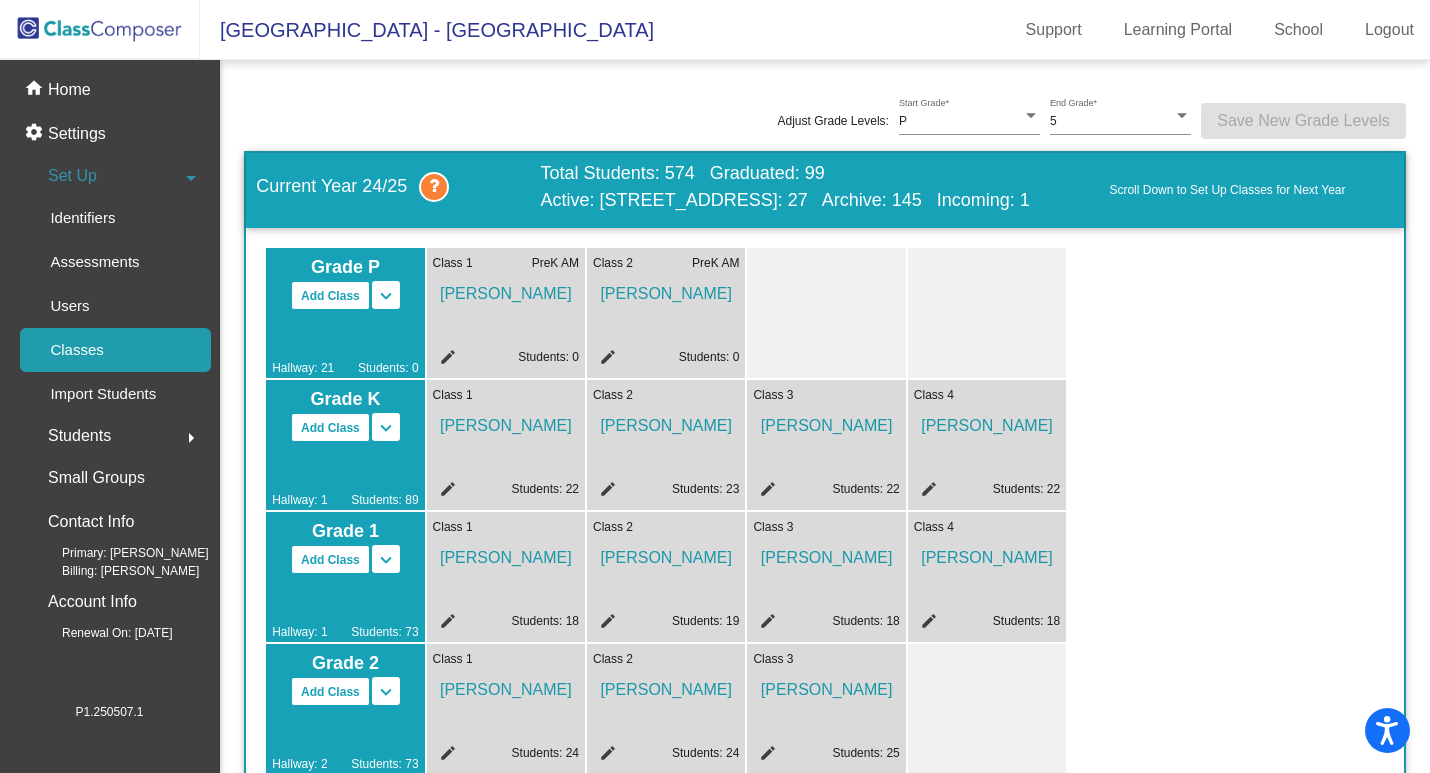 click 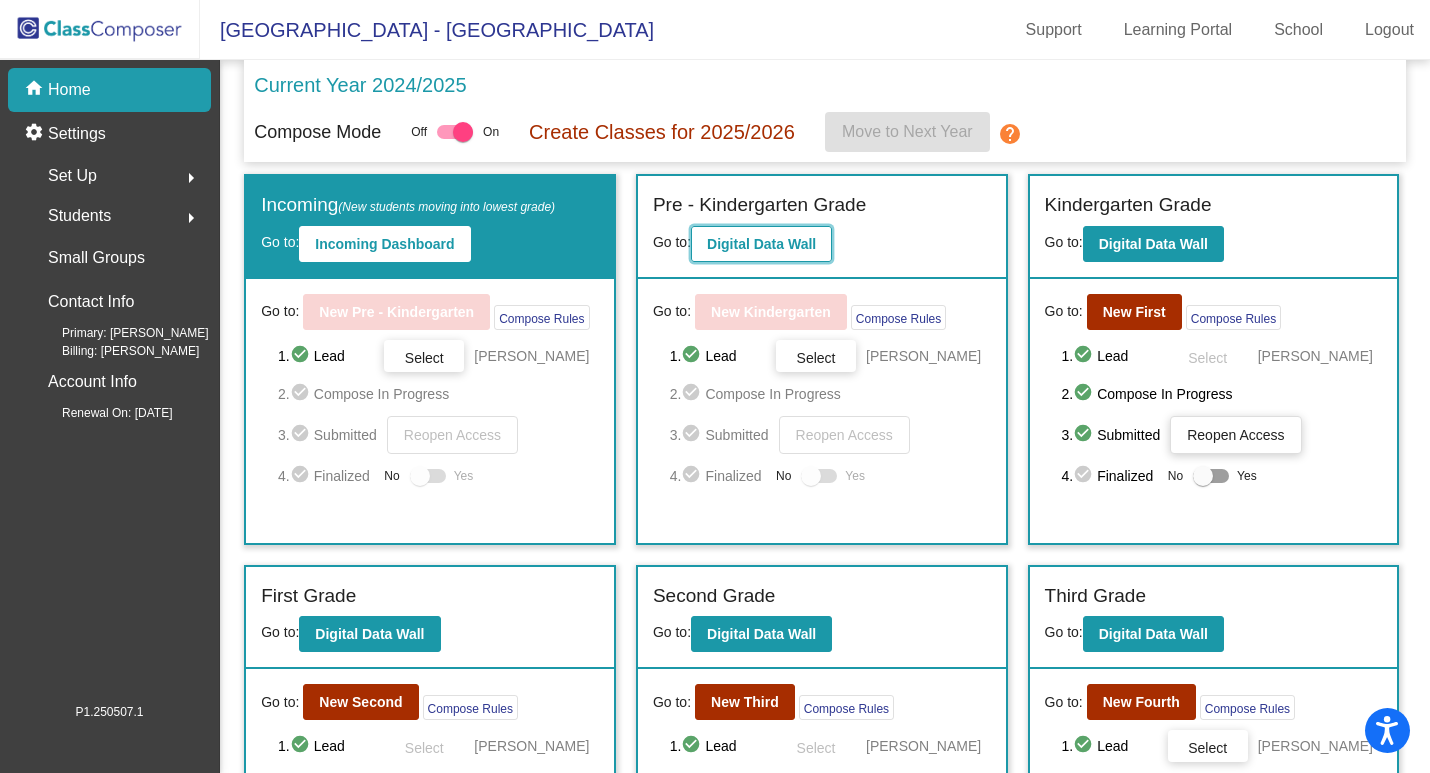 click on "Digital Data Wall" 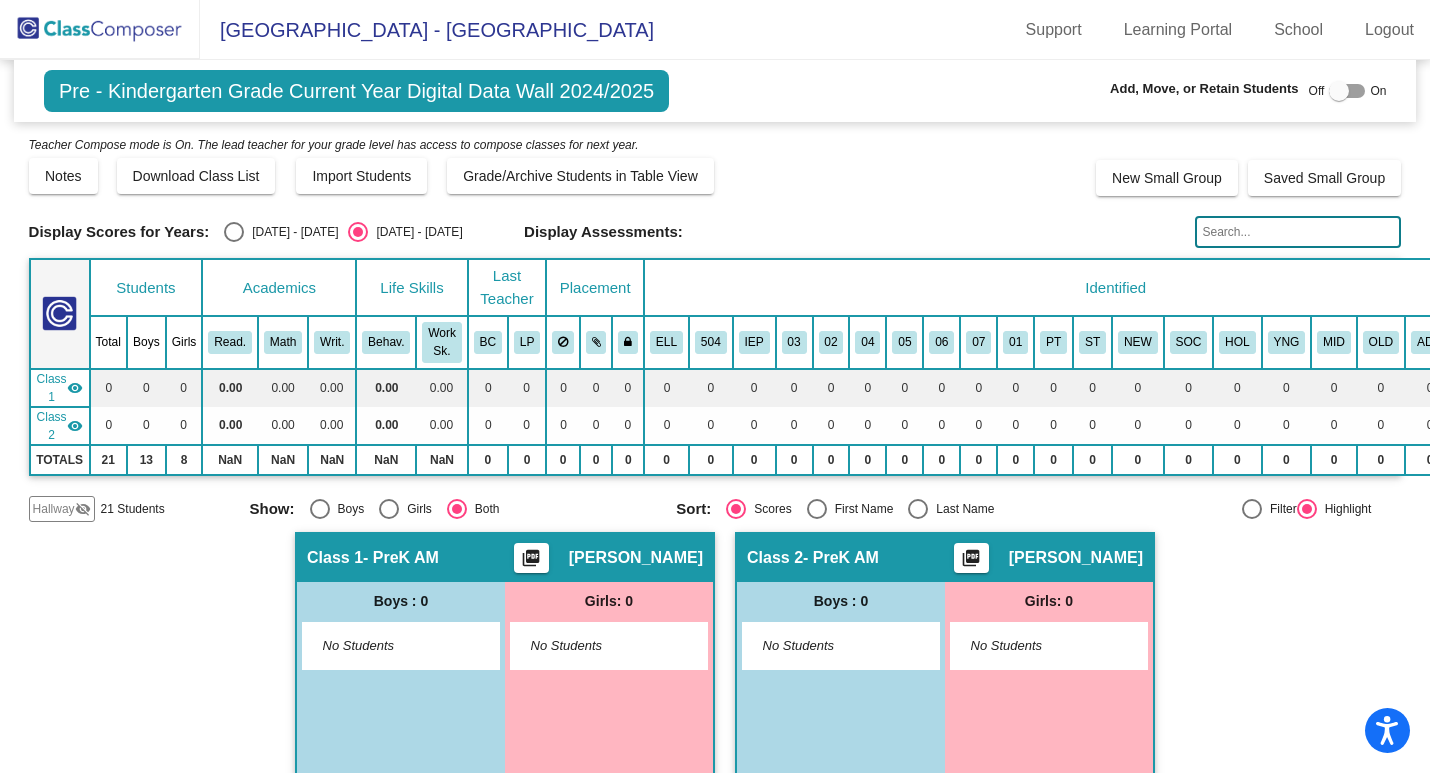 click on "Hallway" 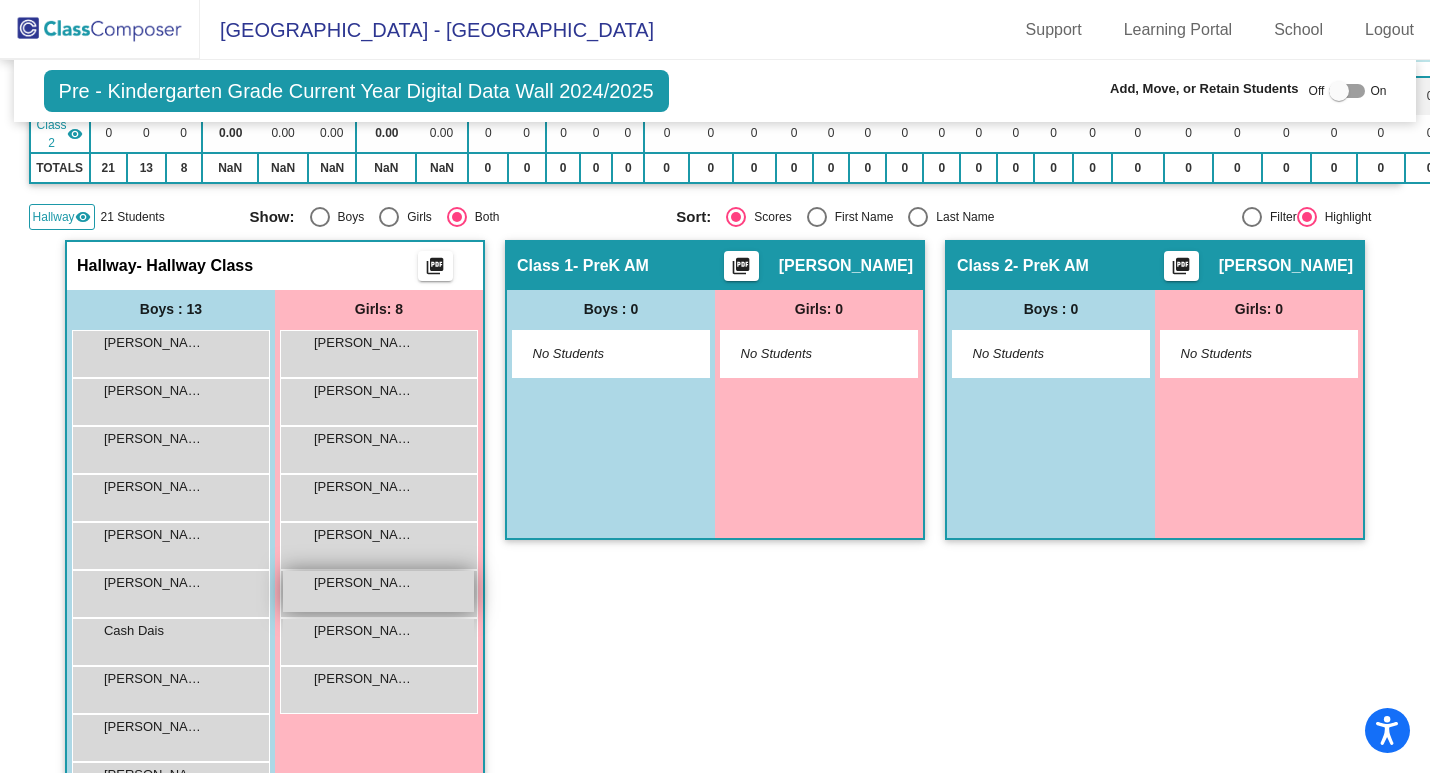 scroll, scrollTop: 300, scrollLeft: 0, axis: vertical 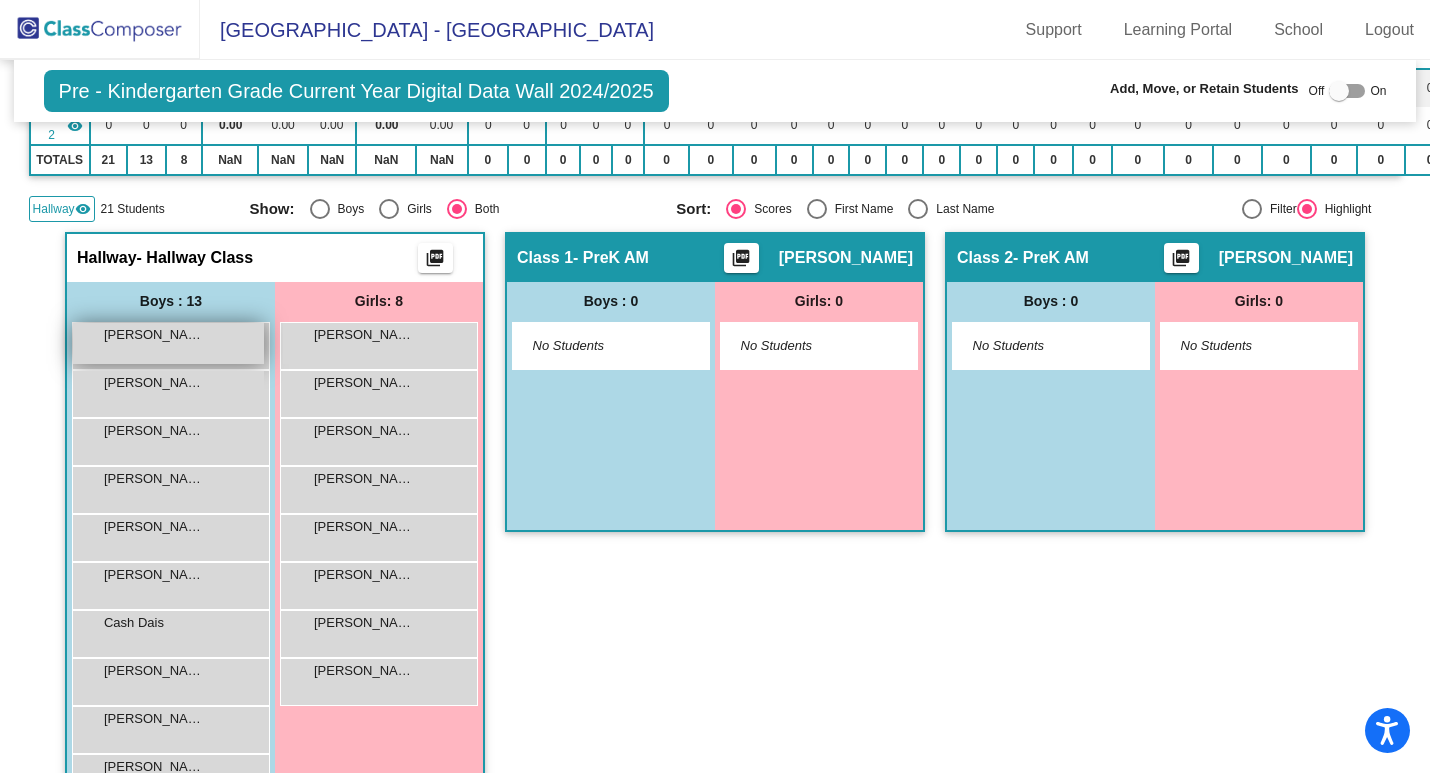 drag, startPoint x: 174, startPoint y: 361, endPoint x: 126, endPoint y: 357, distance: 48.166378 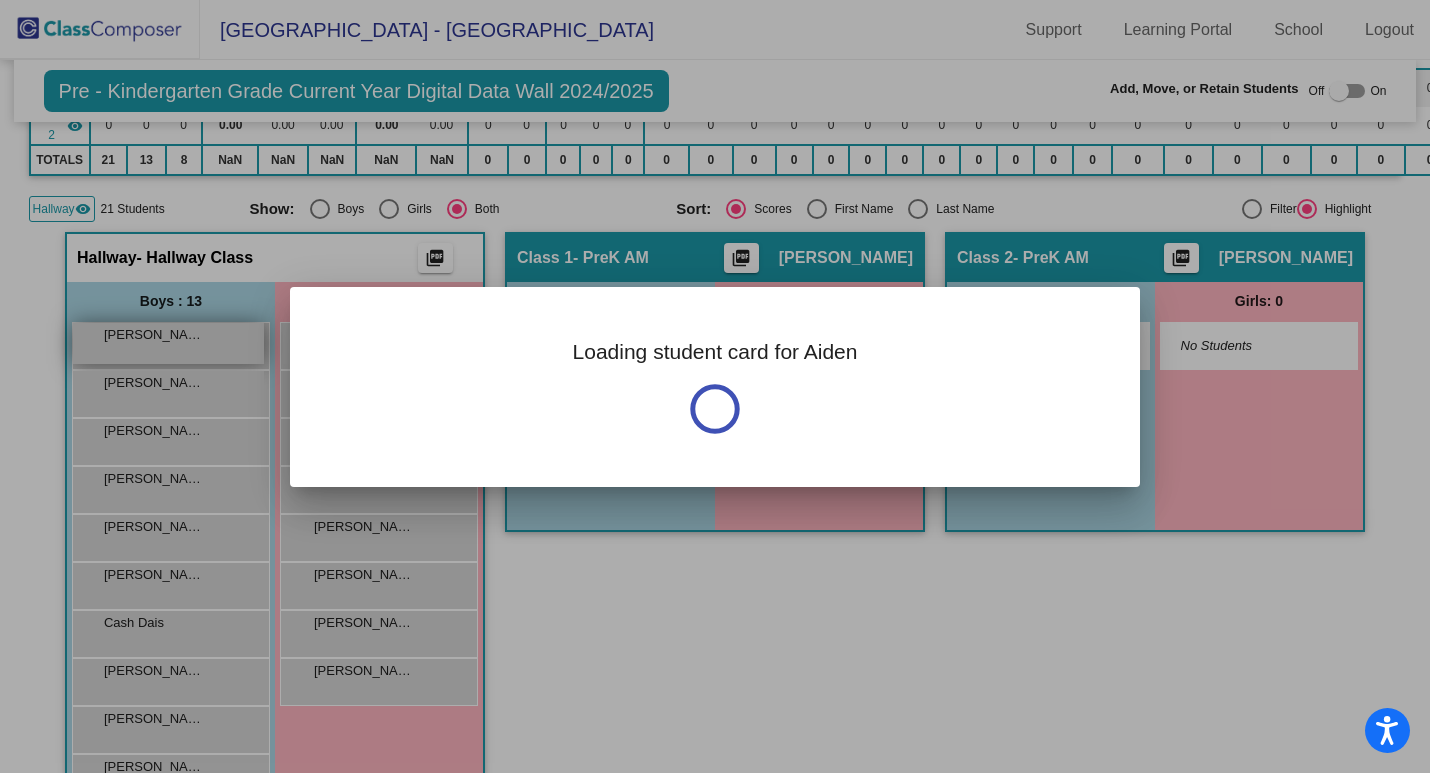 click at bounding box center (715, 386) 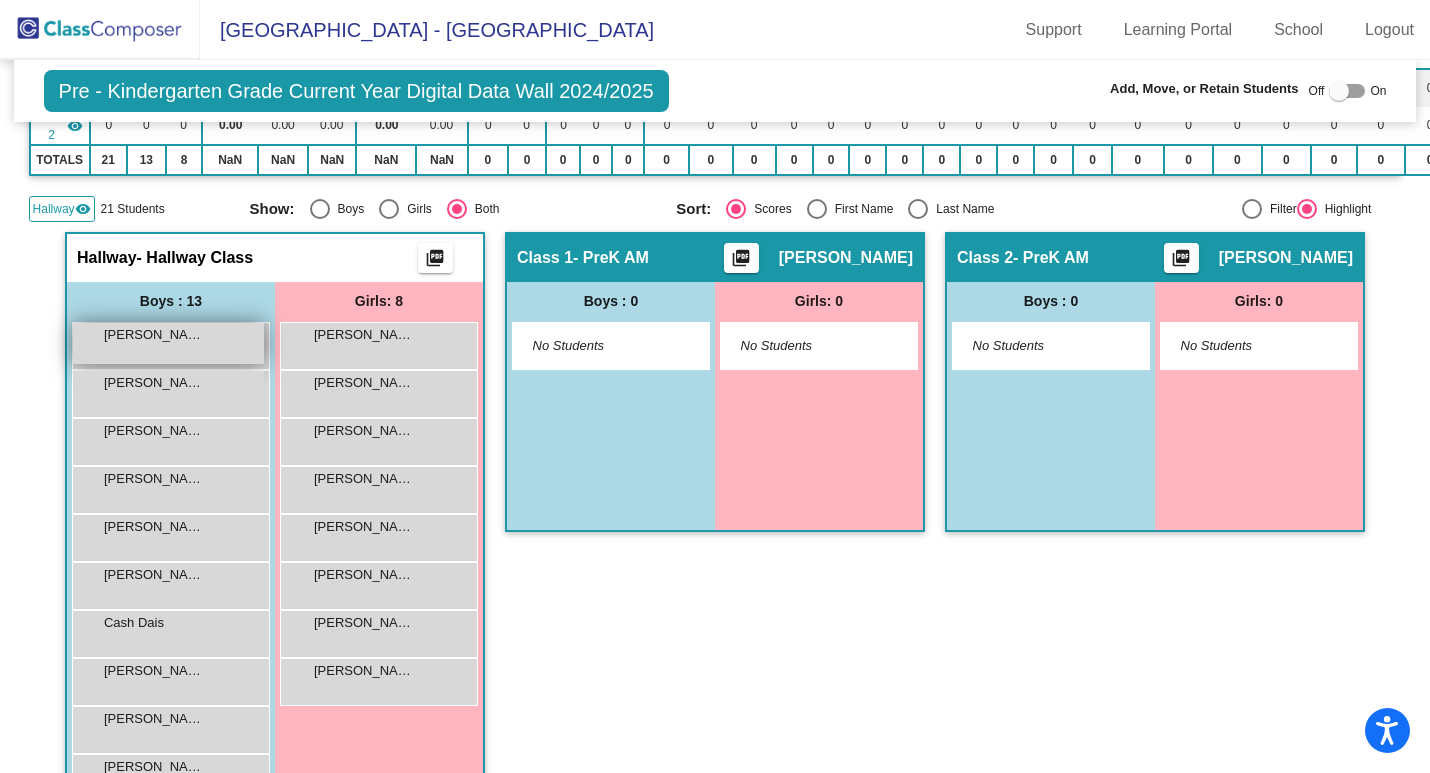 click on "Aiden Wang lock do_not_disturb_alt" at bounding box center [168, 343] 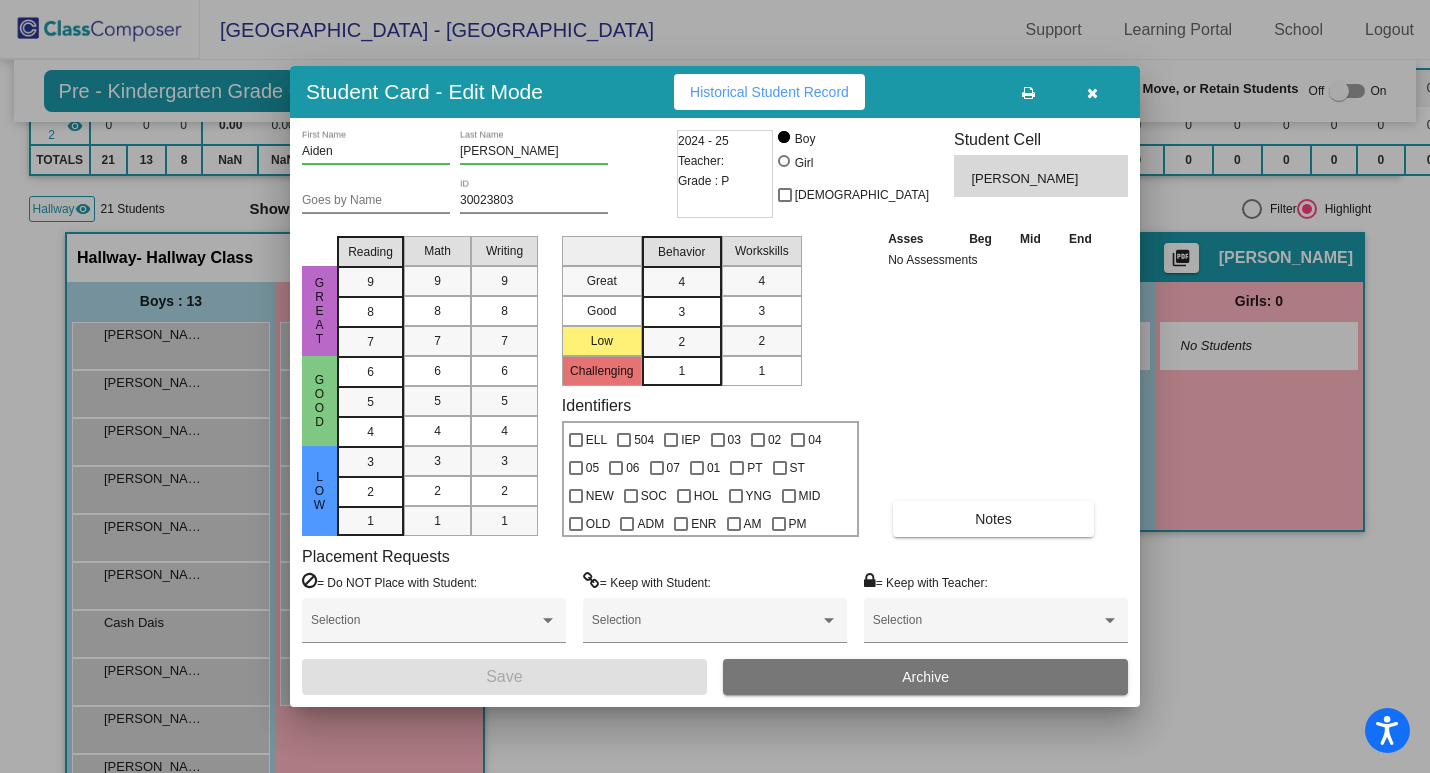click at bounding box center (715, 386) 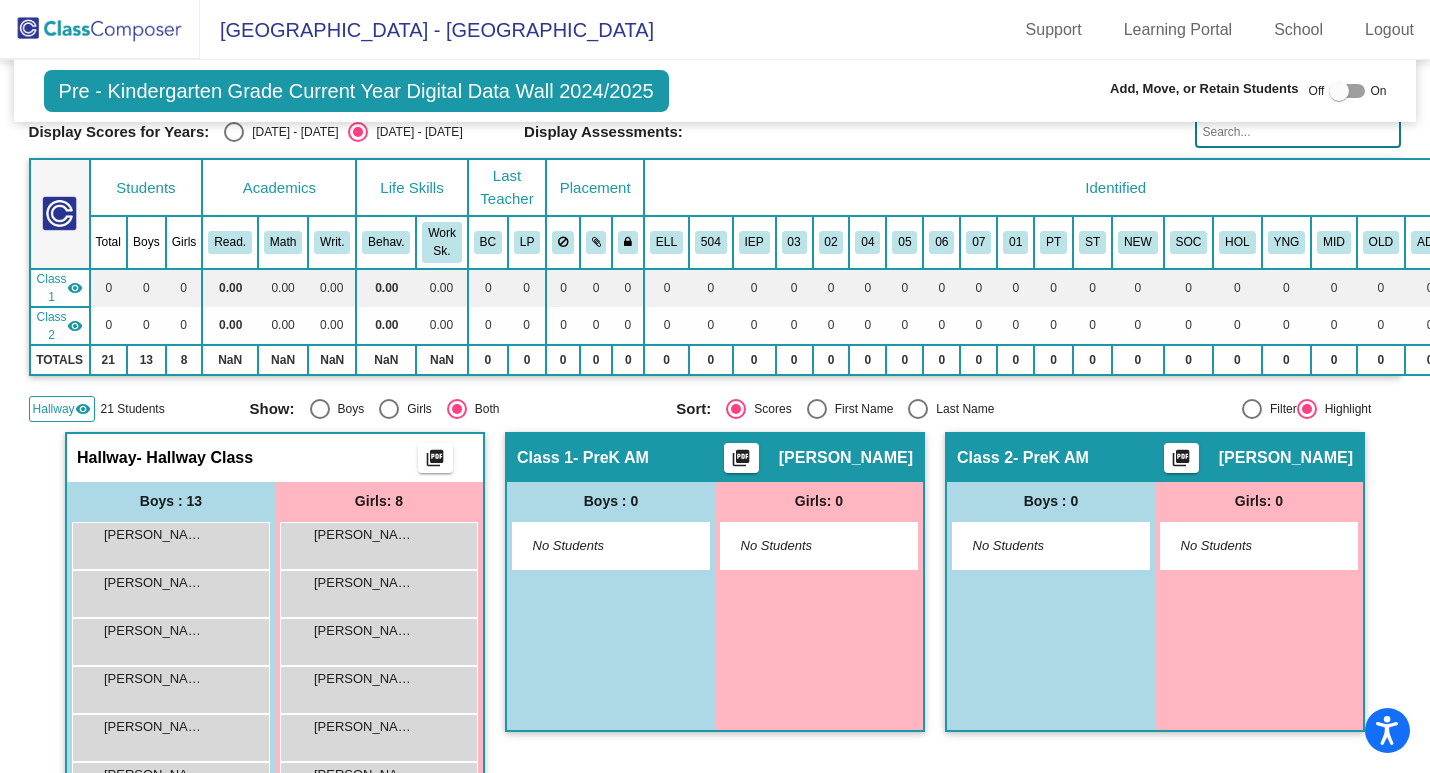scroll, scrollTop: 0, scrollLeft: 0, axis: both 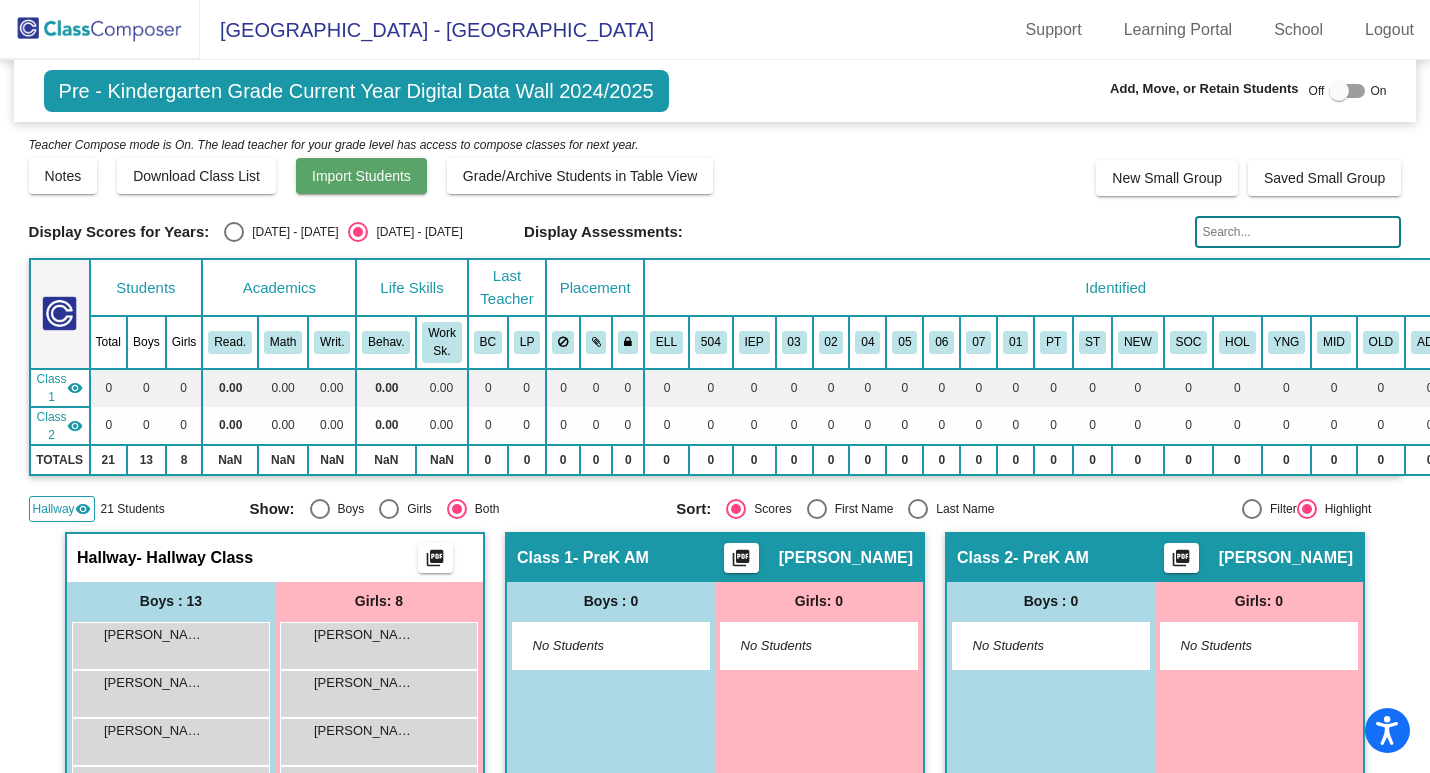 click on "Import Students" 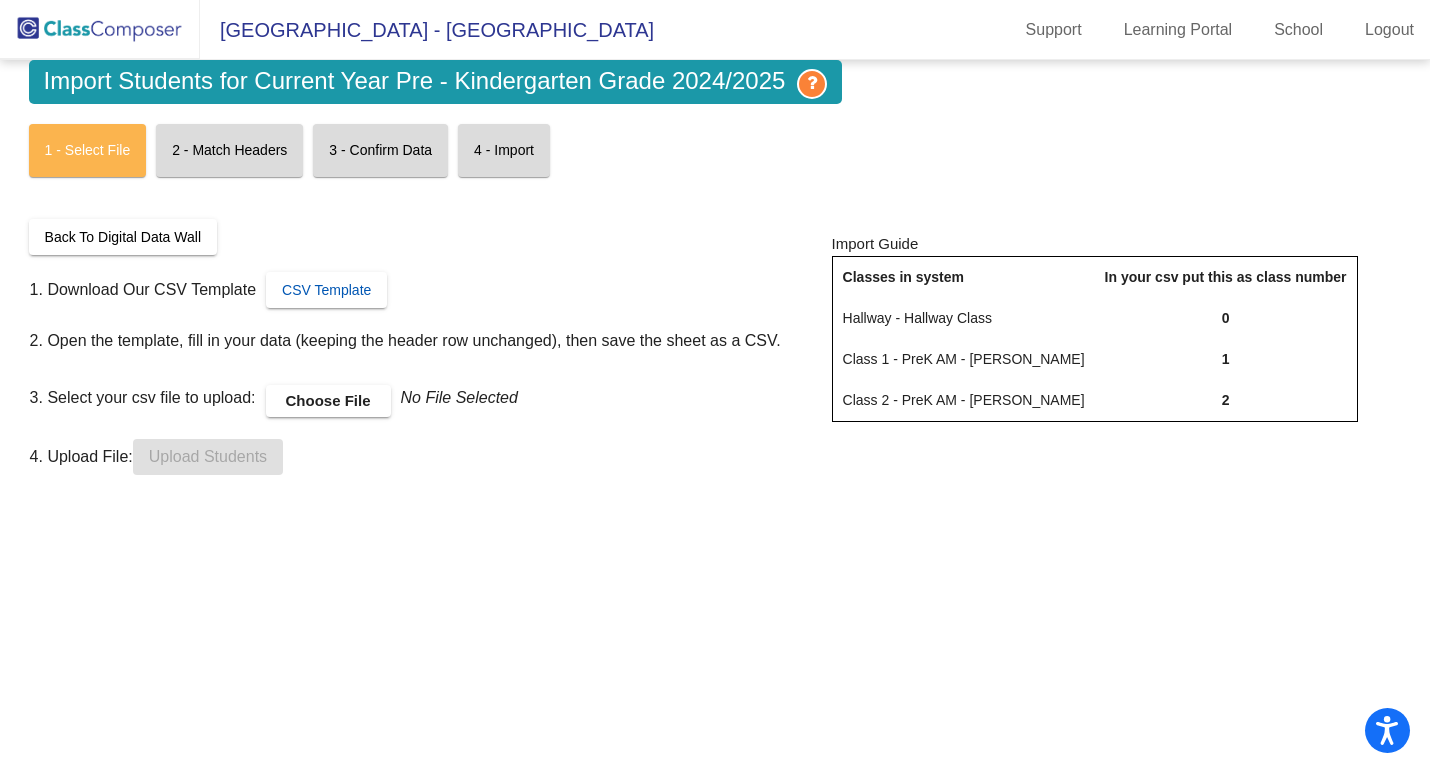 click on "CSV Template" at bounding box center [326, 290] 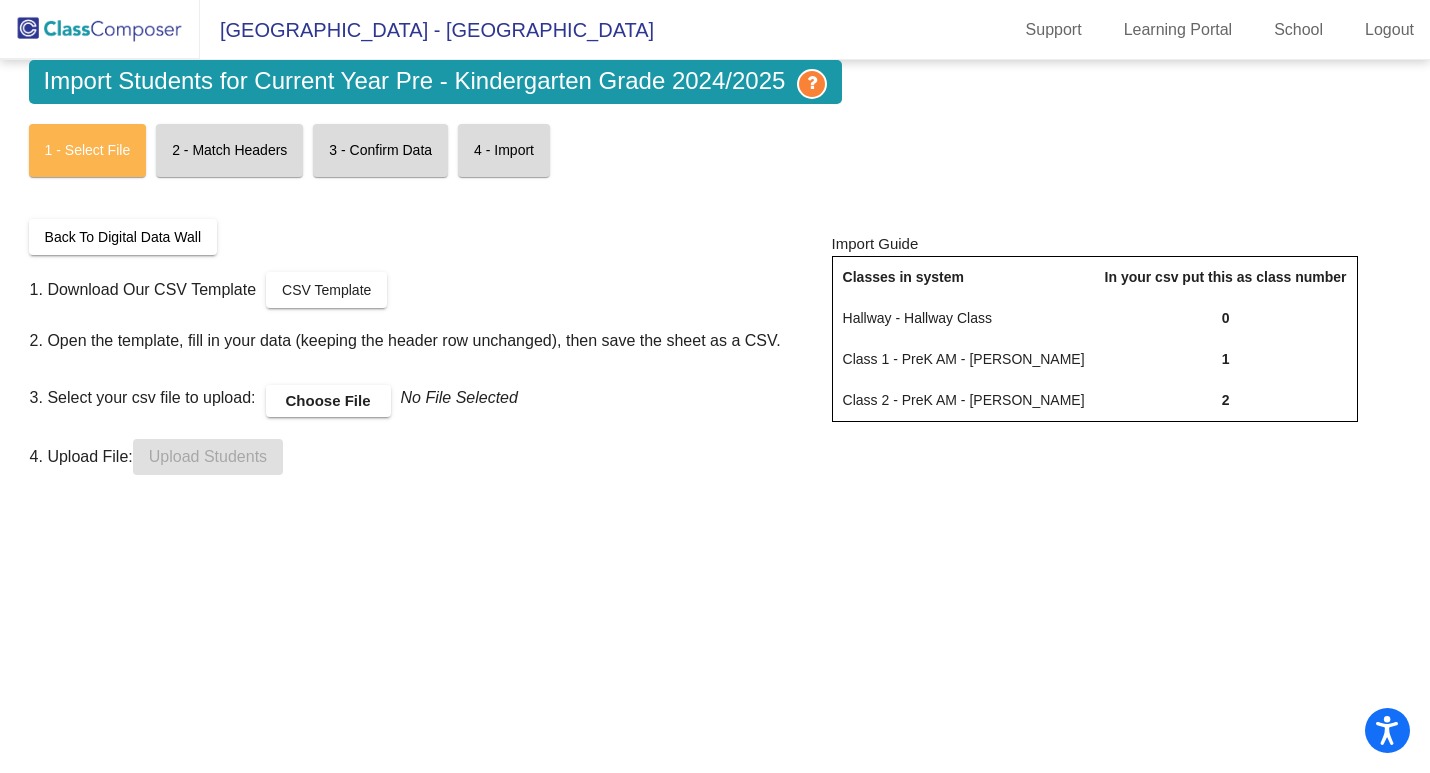 click 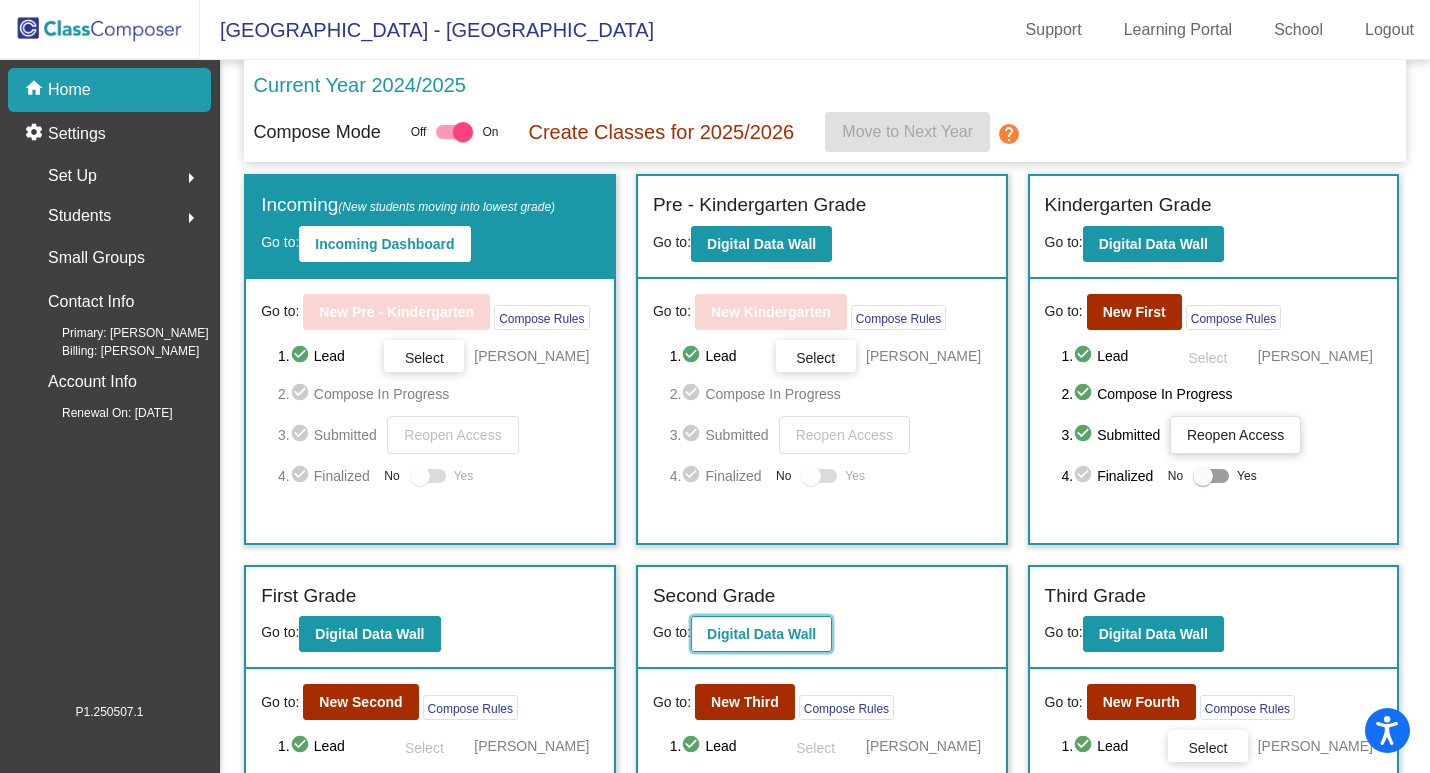 click on "Digital Data Wall" 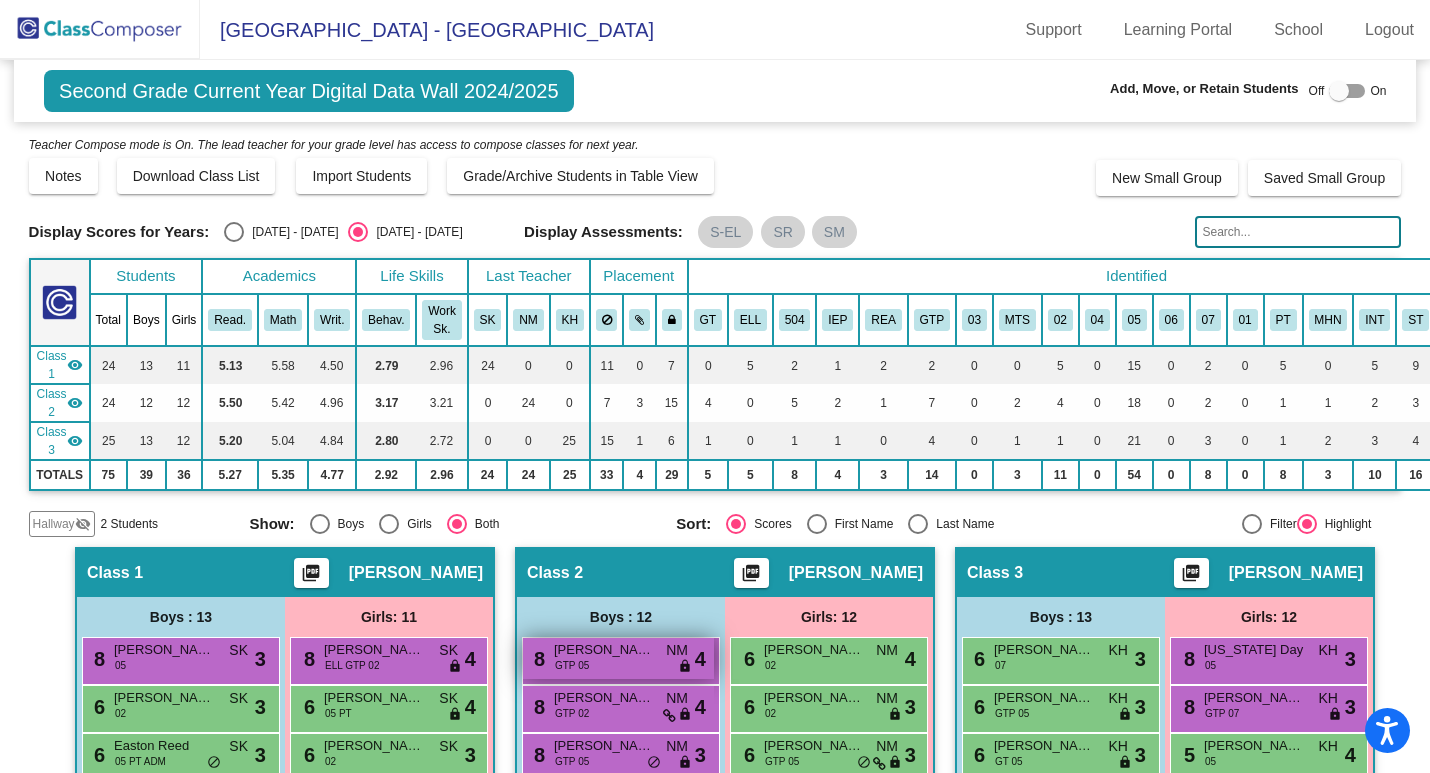 click on "Whitney Gaunt" at bounding box center [604, 650] 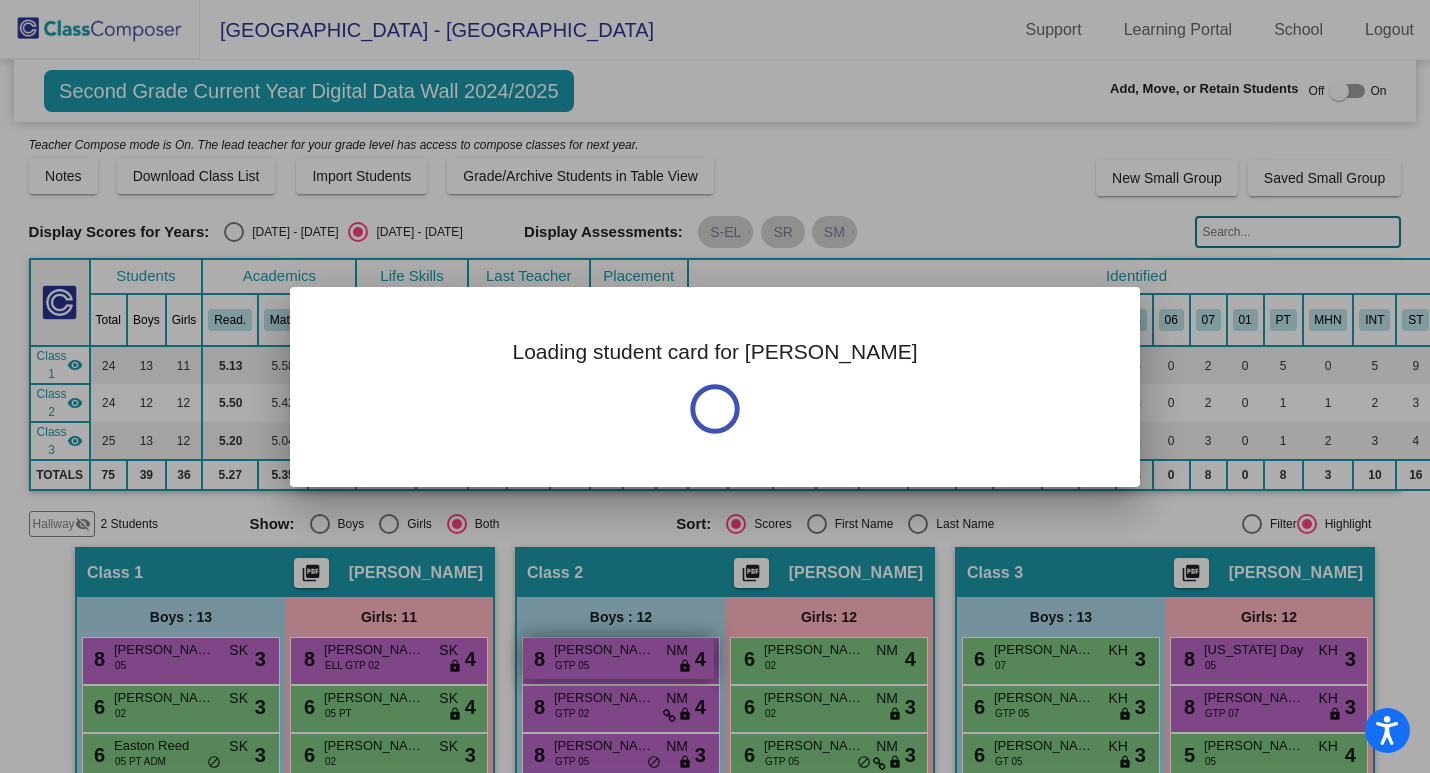 click on "Loading student card for Whitney   Notes   Current Year - Last Edited: 4/20/25  great role model, outgoing, helpful, always smiling.&nbsp; you will love having him!&nbsp; Worked with Erin Triplett in small math and Fundations groups." at bounding box center [715, 386] 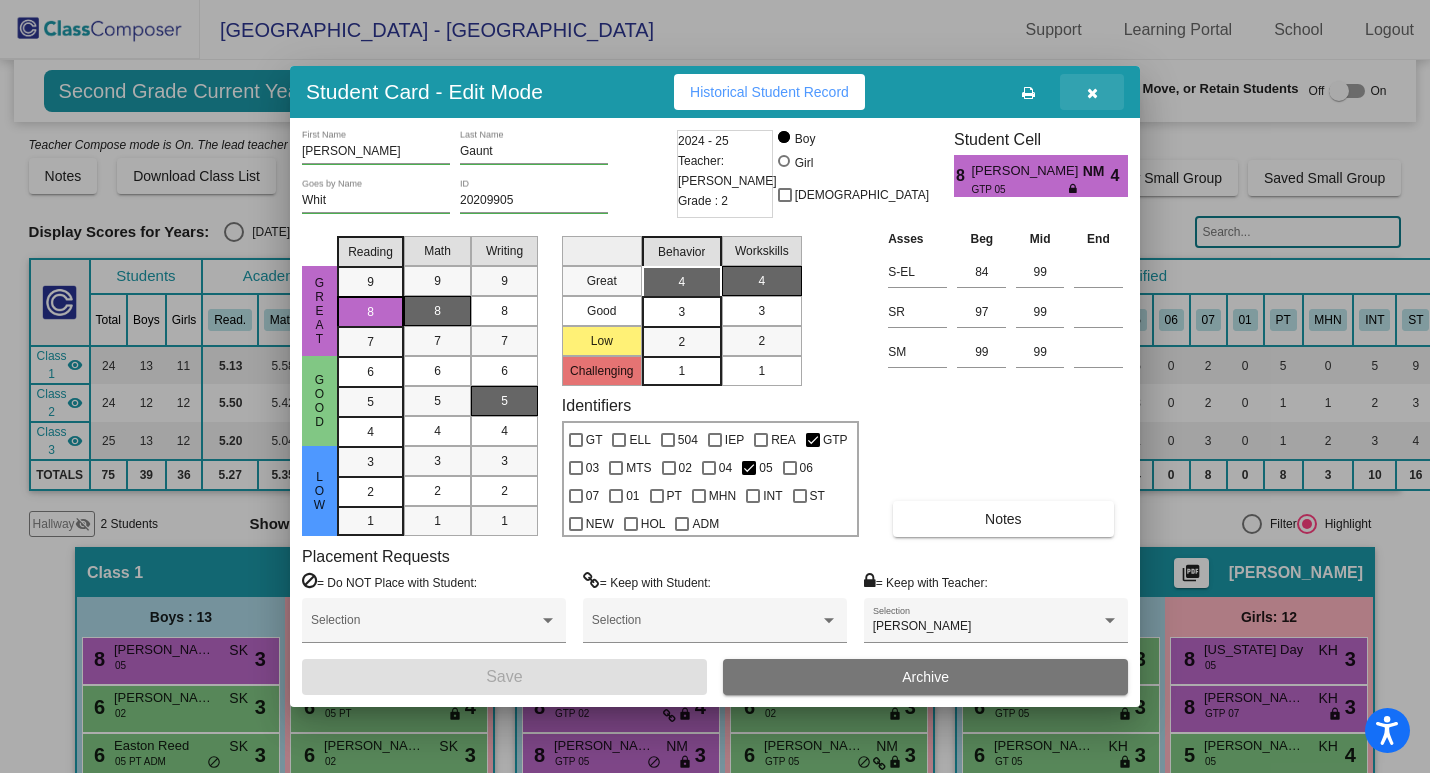 click at bounding box center [1092, 93] 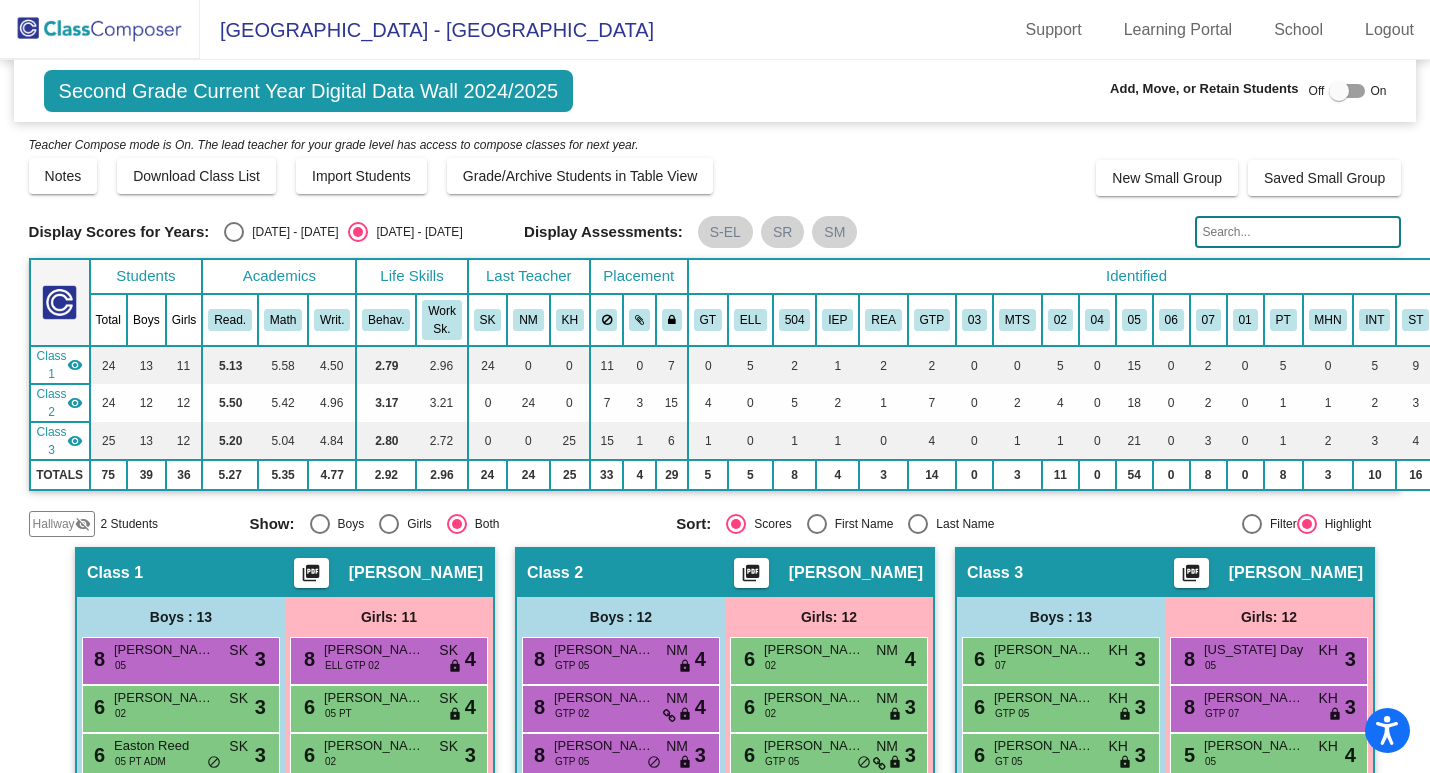 click 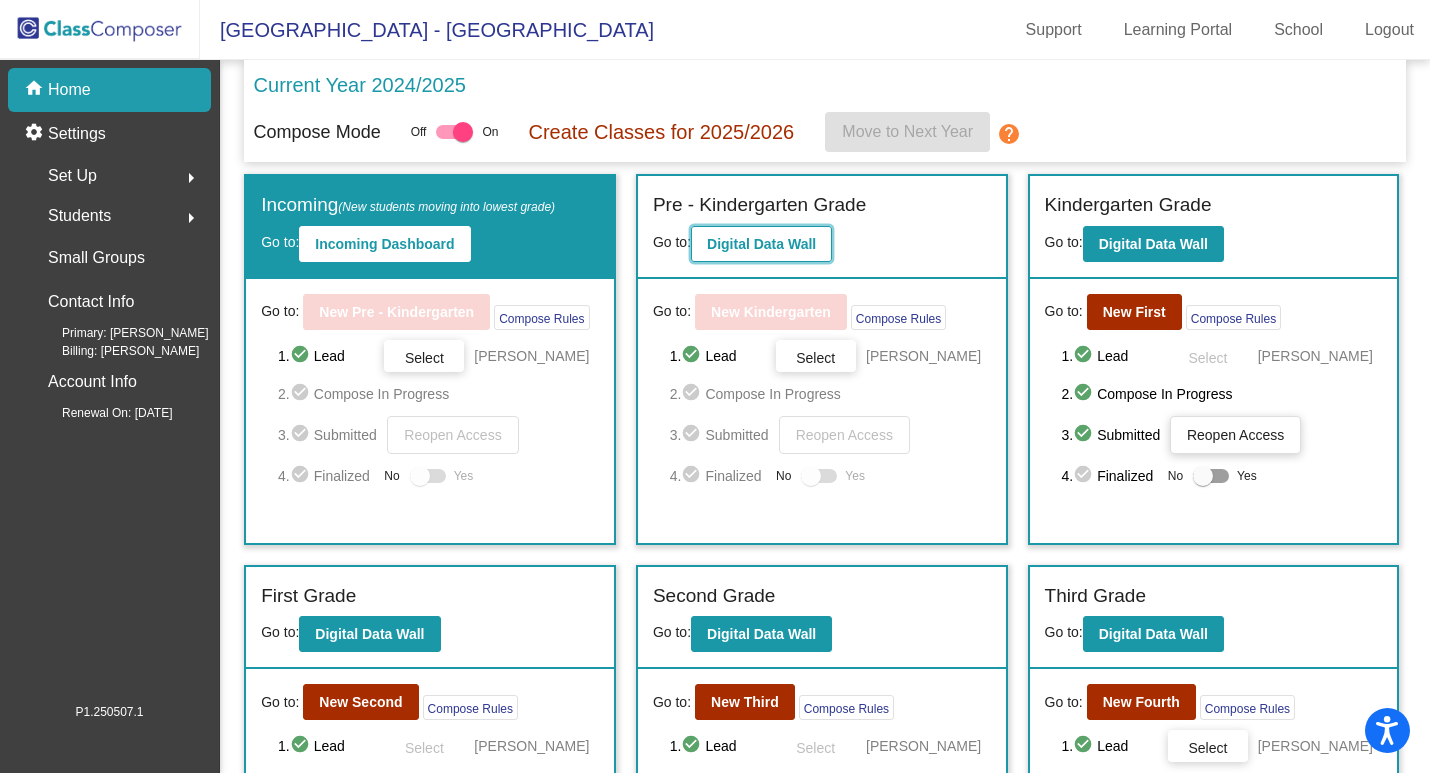 click on "Digital Data Wall" 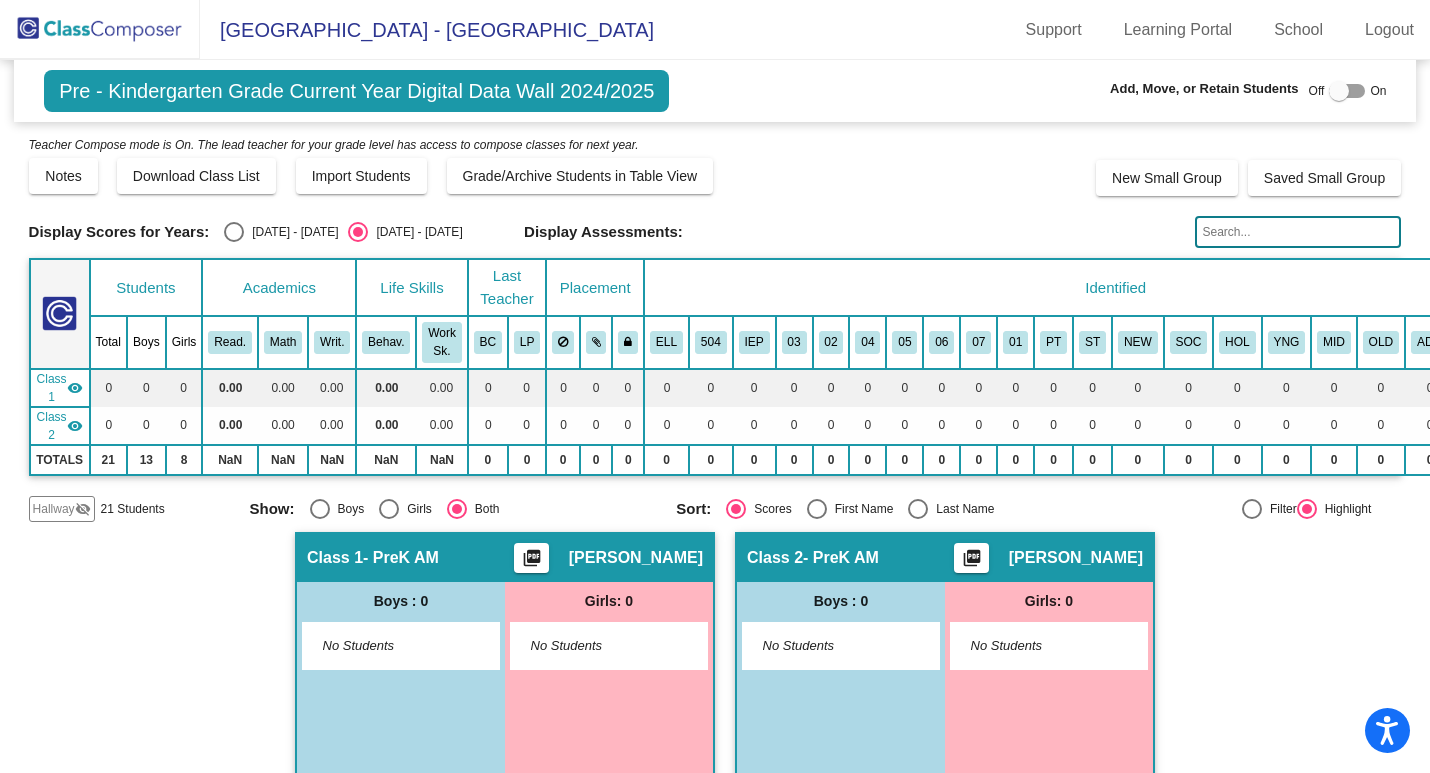 click at bounding box center (1347, 91) 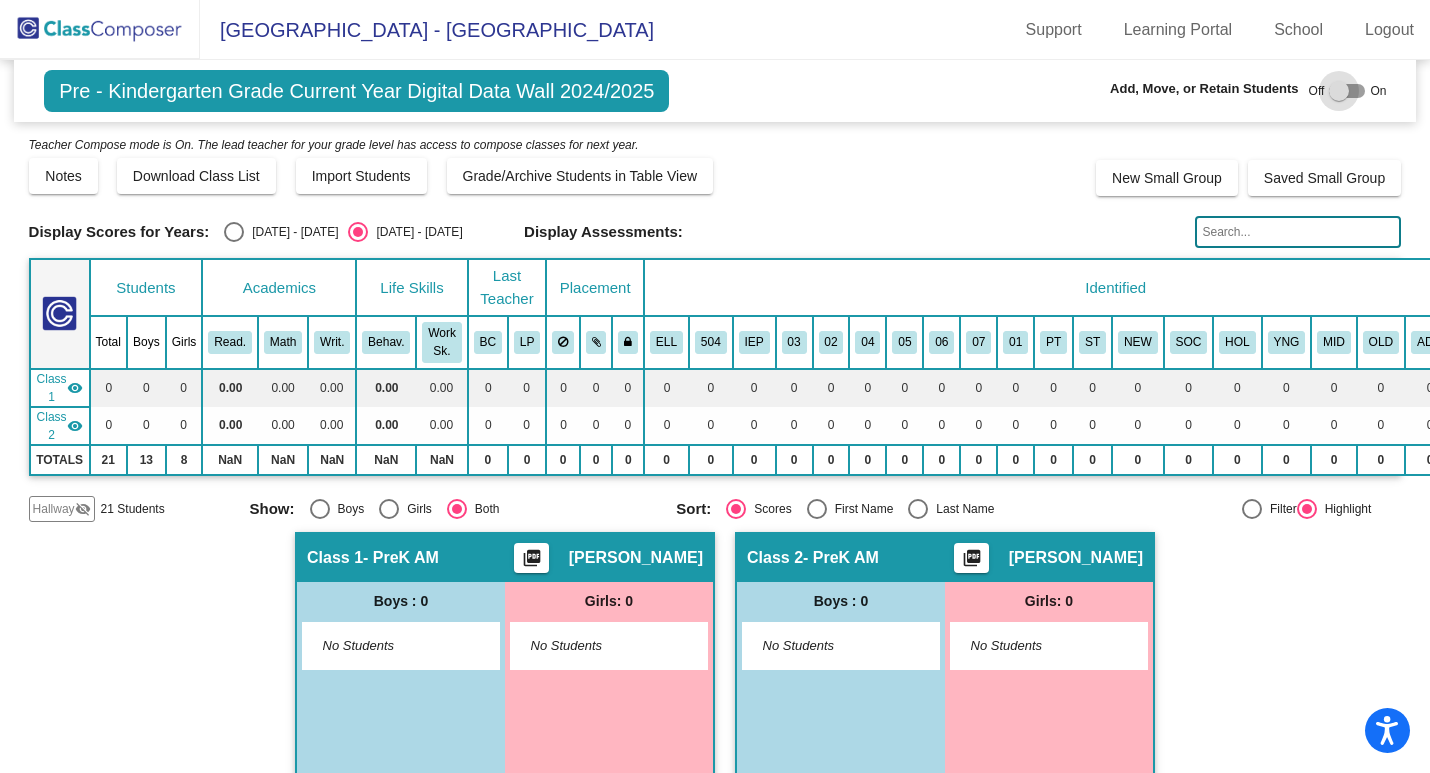 checkbox on "true" 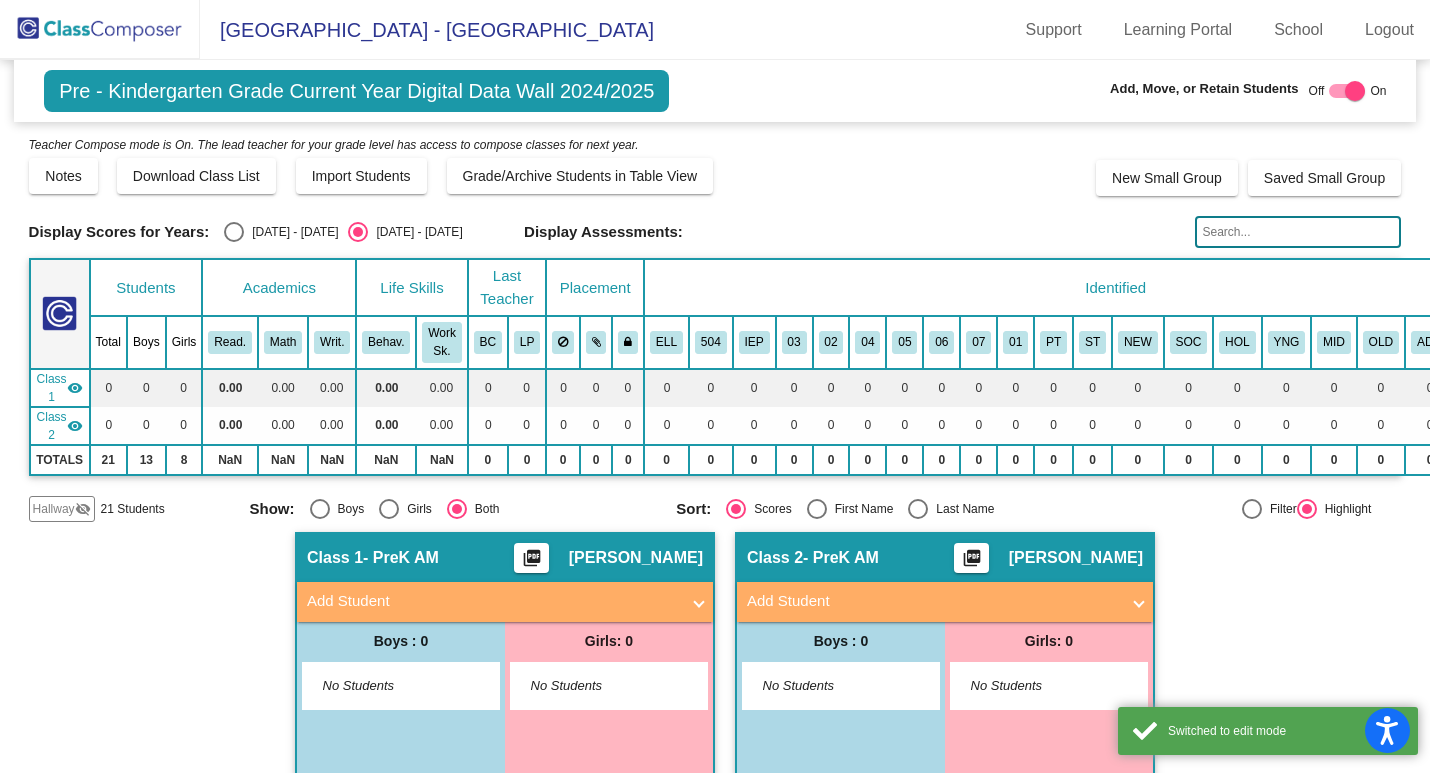 click on "visibility_off" 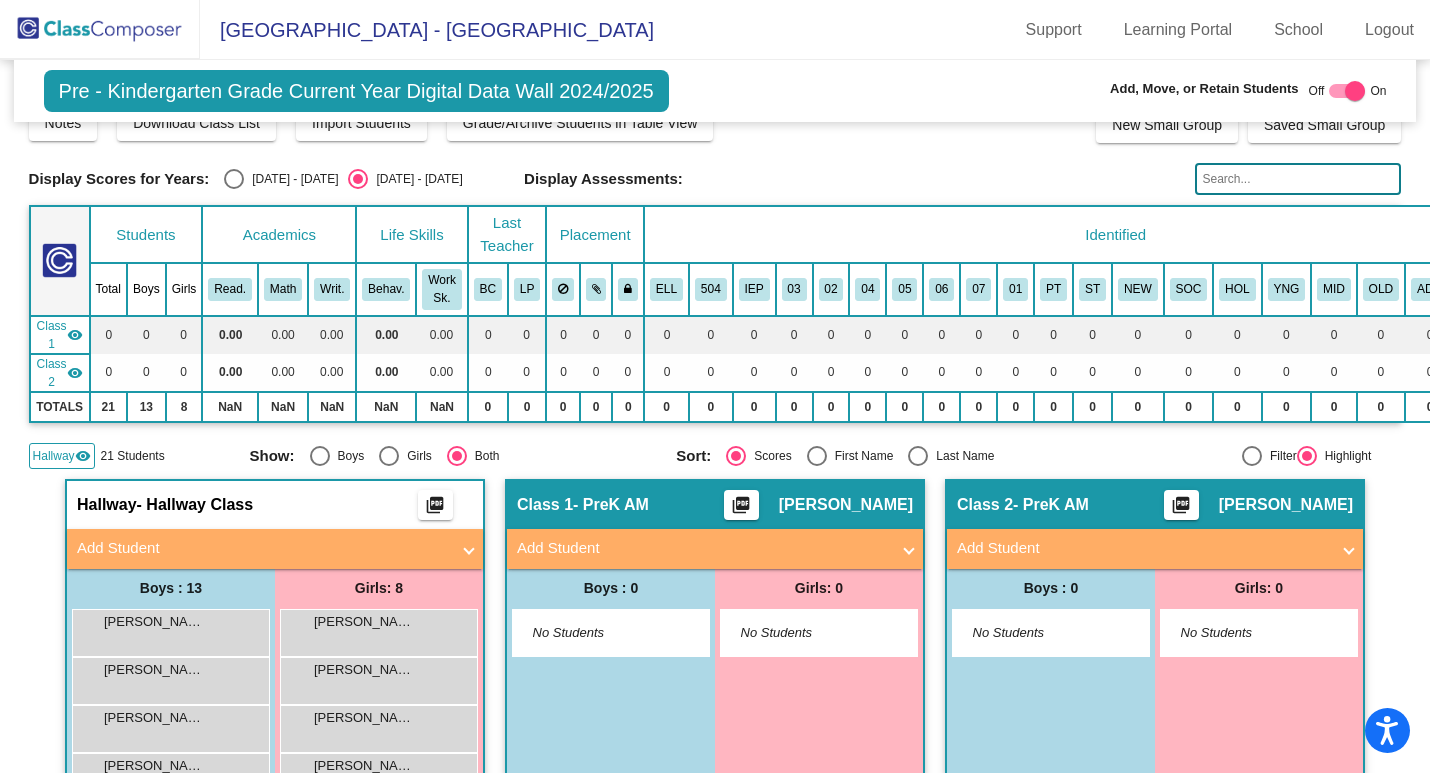 scroll, scrollTop: 0, scrollLeft: 0, axis: both 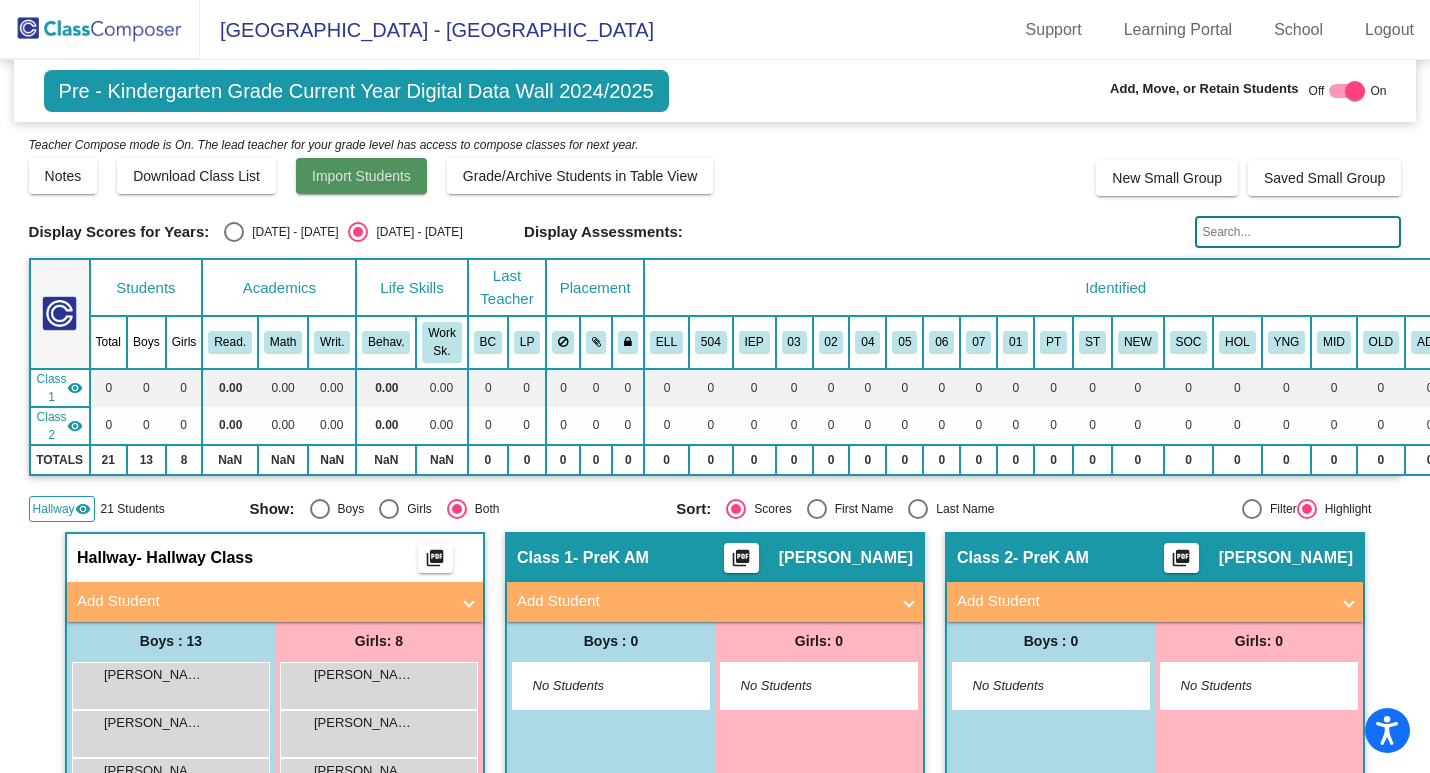 click on "Import Students" 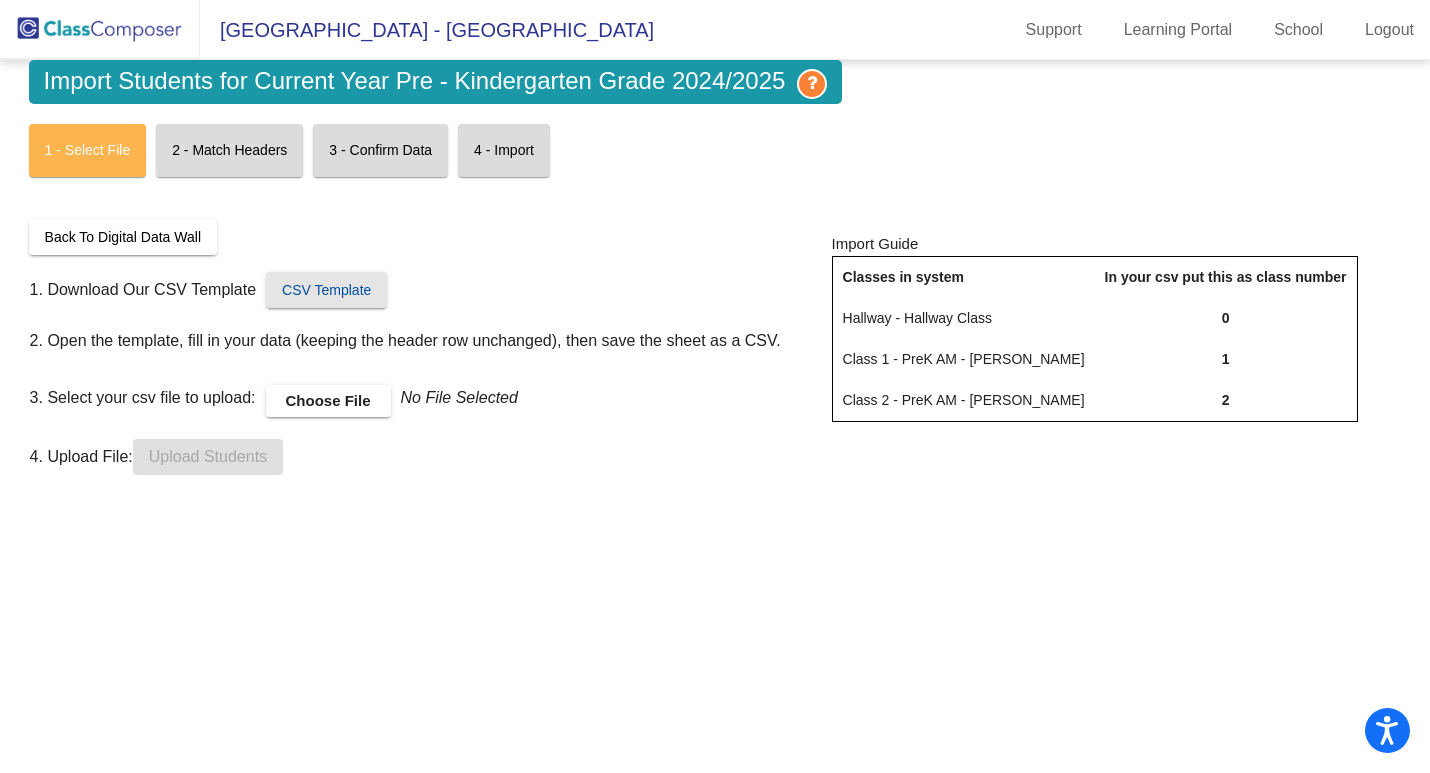 click on "CSV Template" at bounding box center (326, 290) 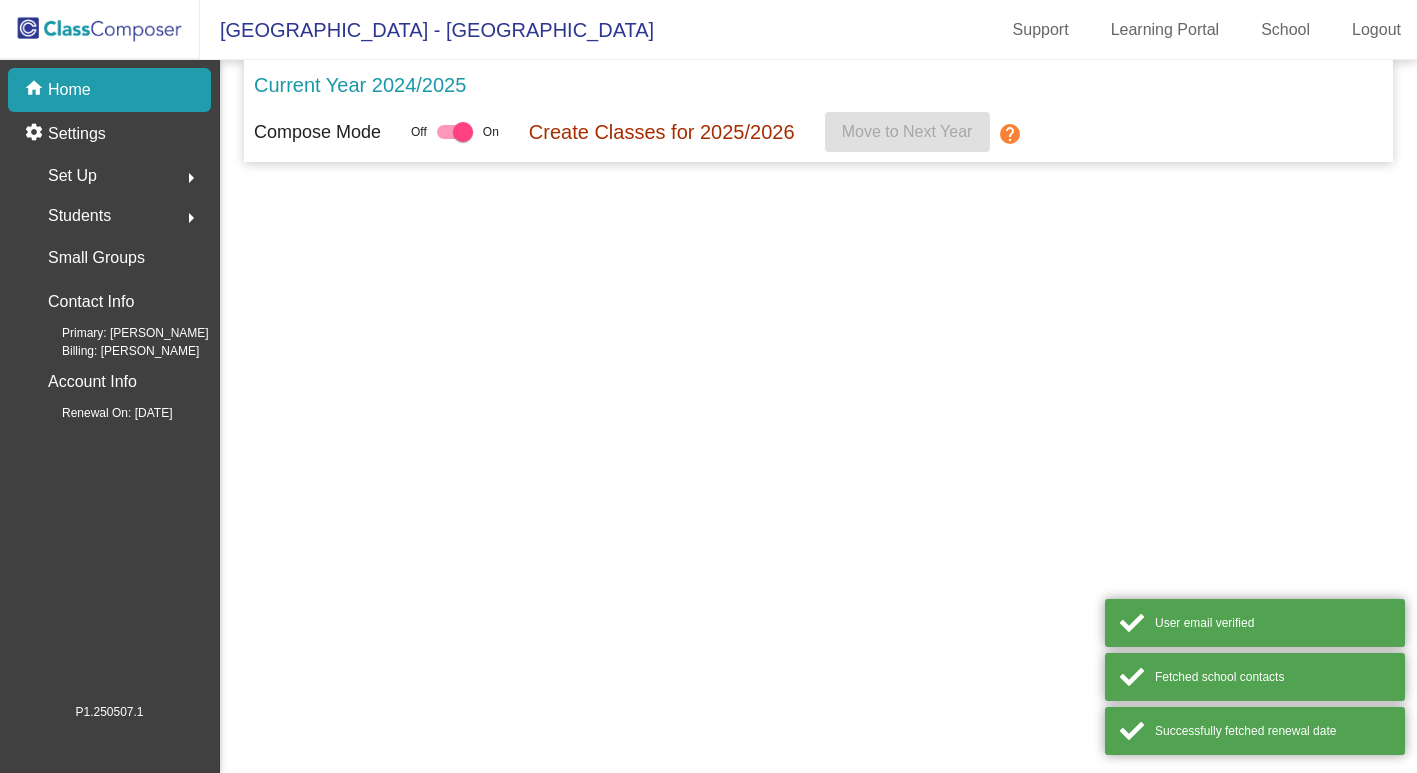 scroll, scrollTop: 0, scrollLeft: 0, axis: both 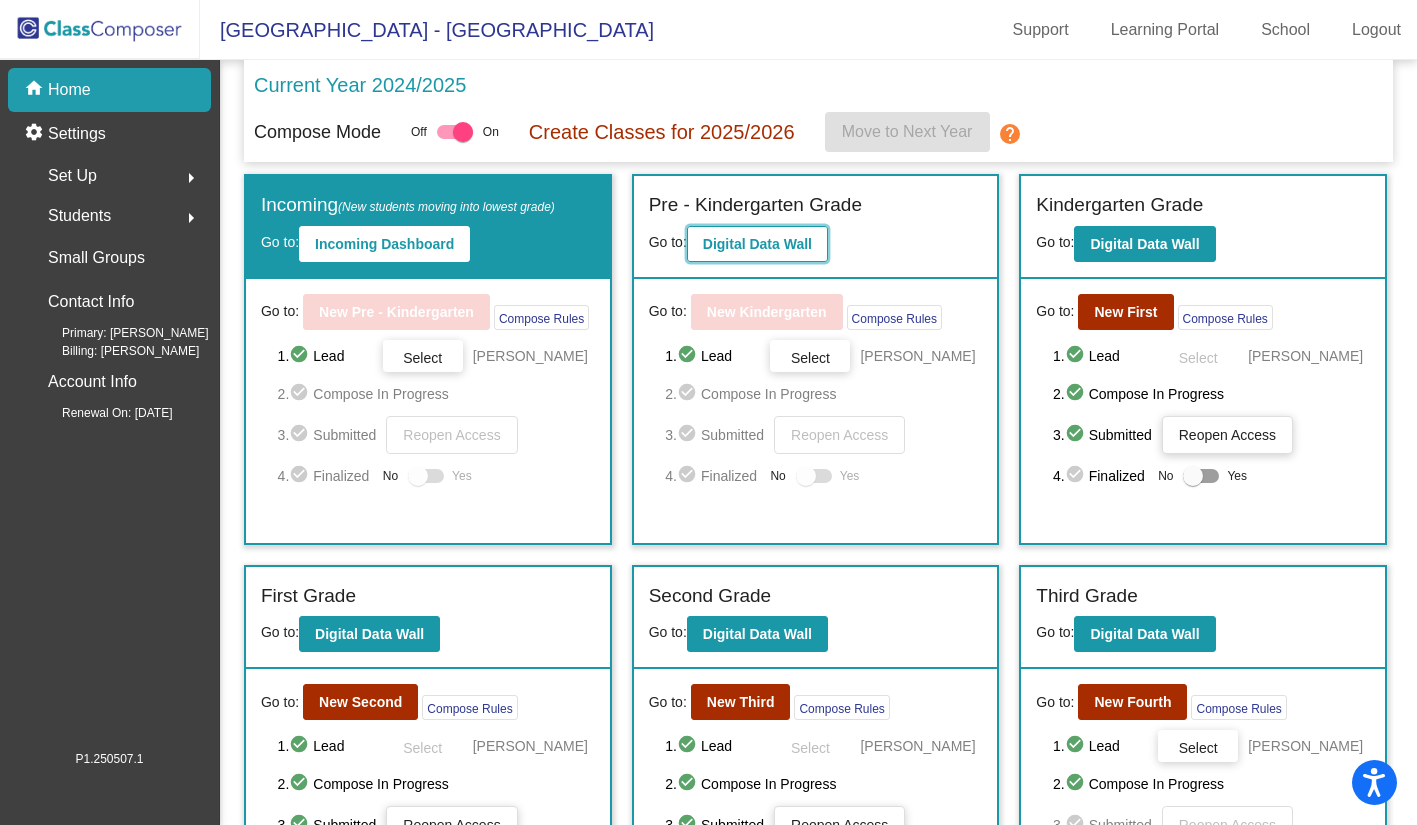 click on "Digital Data Wall" 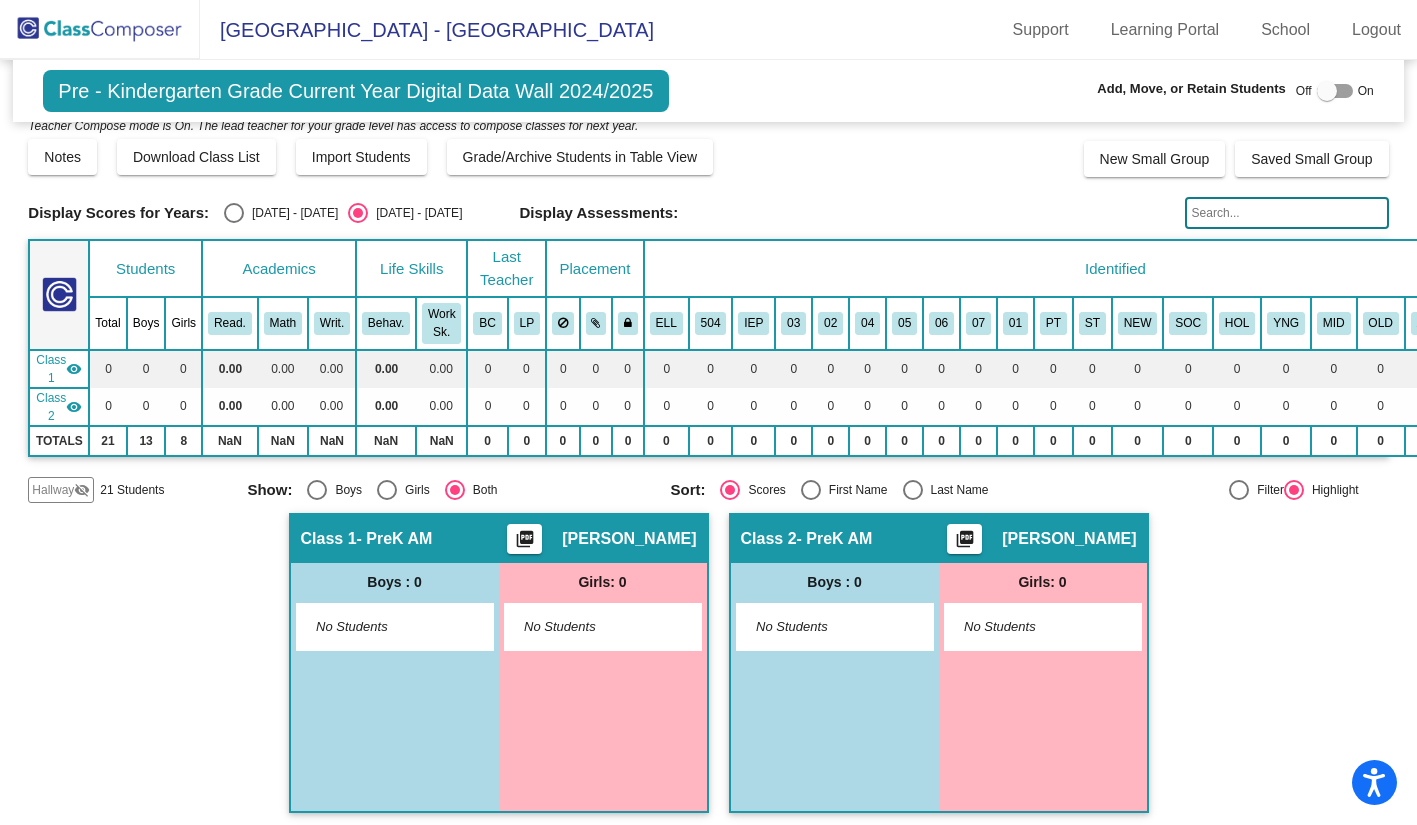 scroll, scrollTop: 36, scrollLeft: 0, axis: vertical 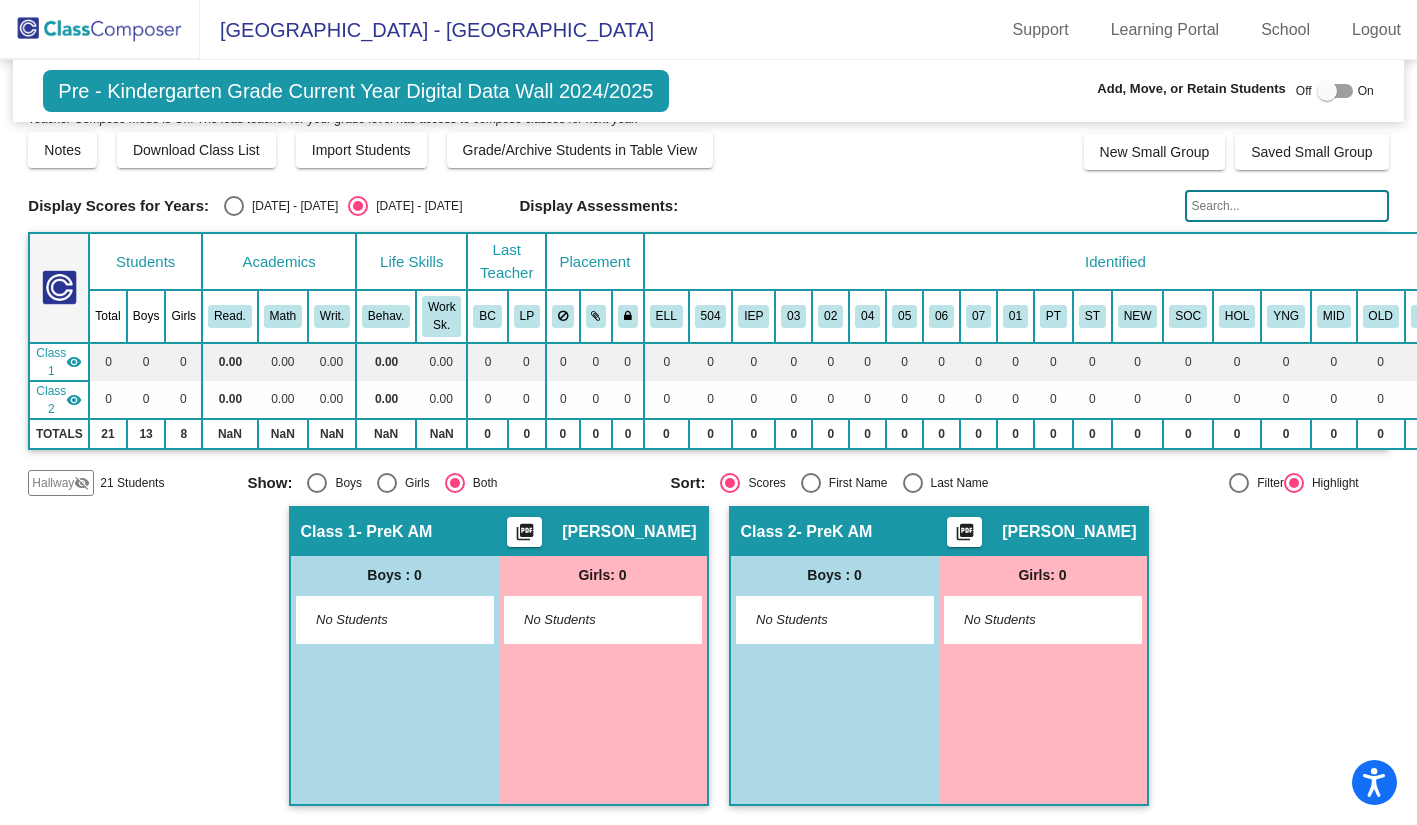 click on "visibility_off" 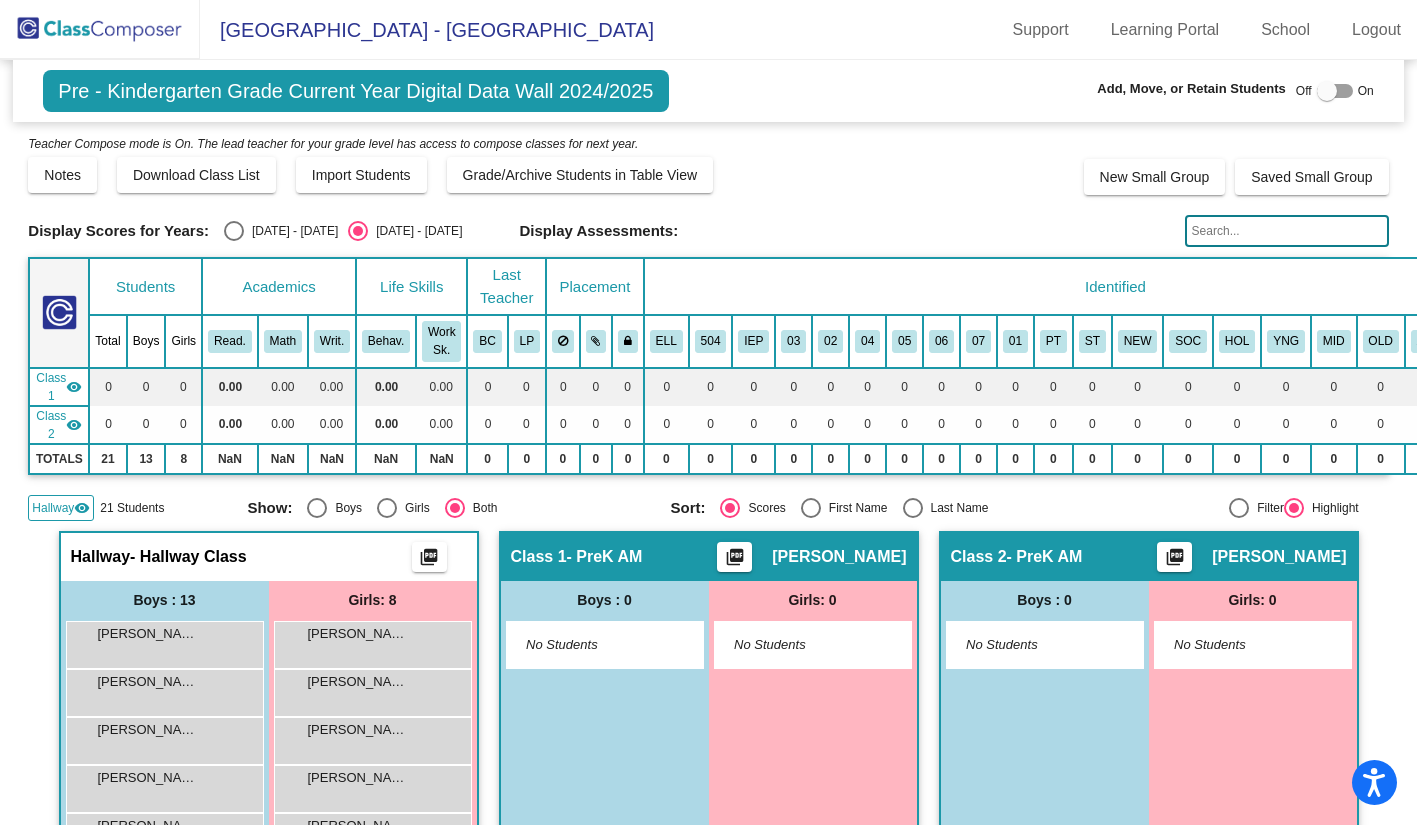 scroll, scrollTop: 0, scrollLeft: 0, axis: both 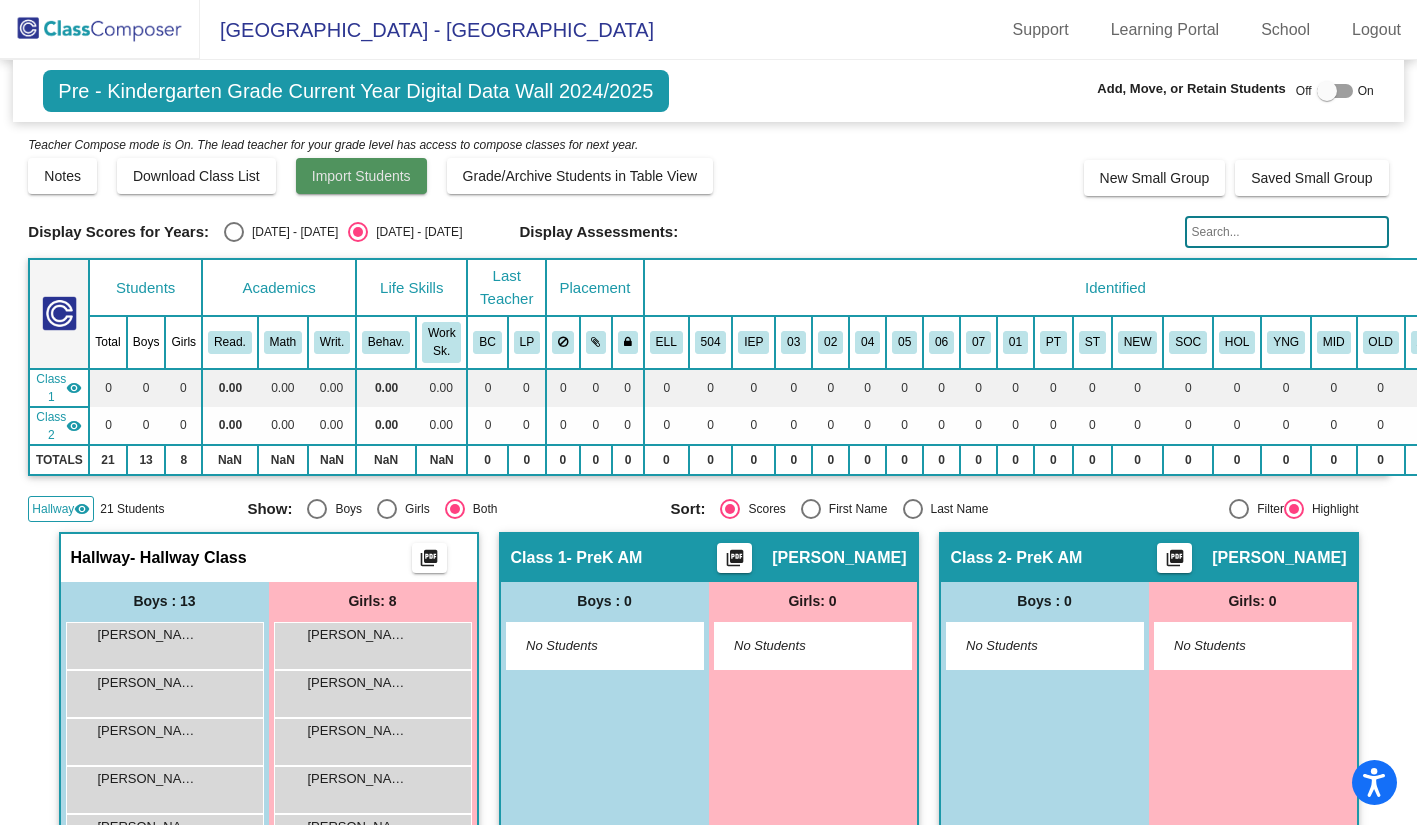 click on "Import Students" 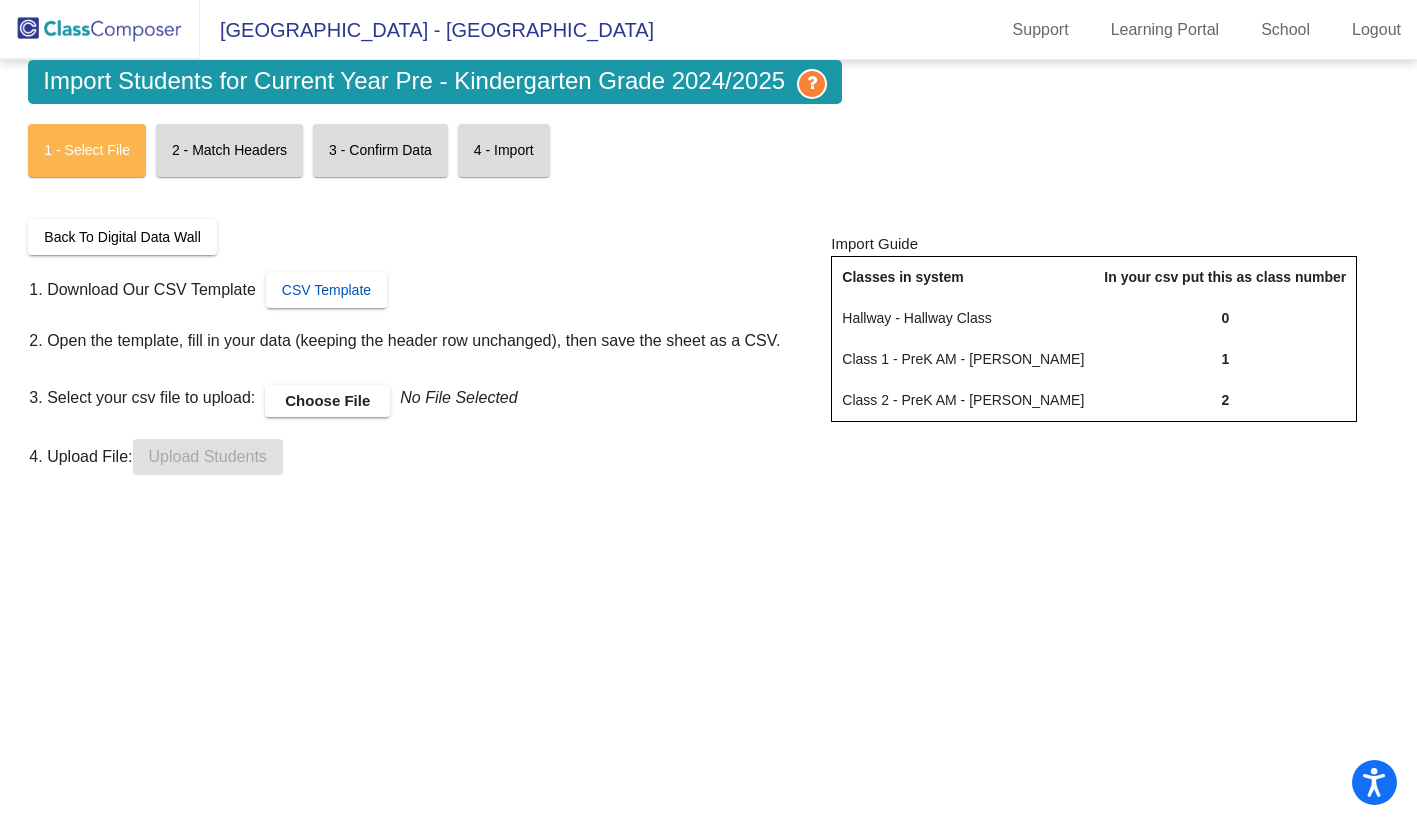 click on "CSV Template" at bounding box center (326, 290) 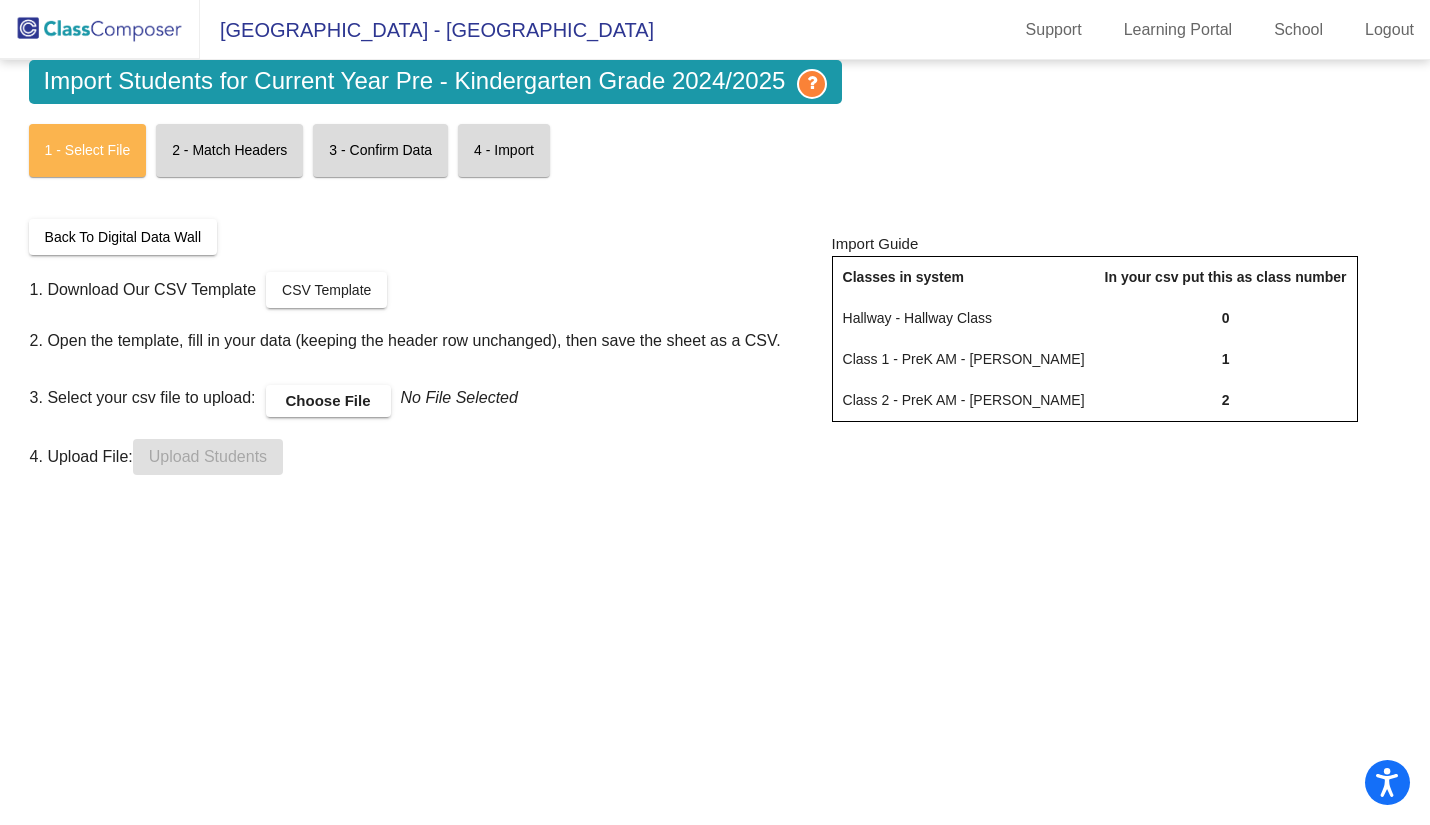 scroll, scrollTop: 0, scrollLeft: 0, axis: both 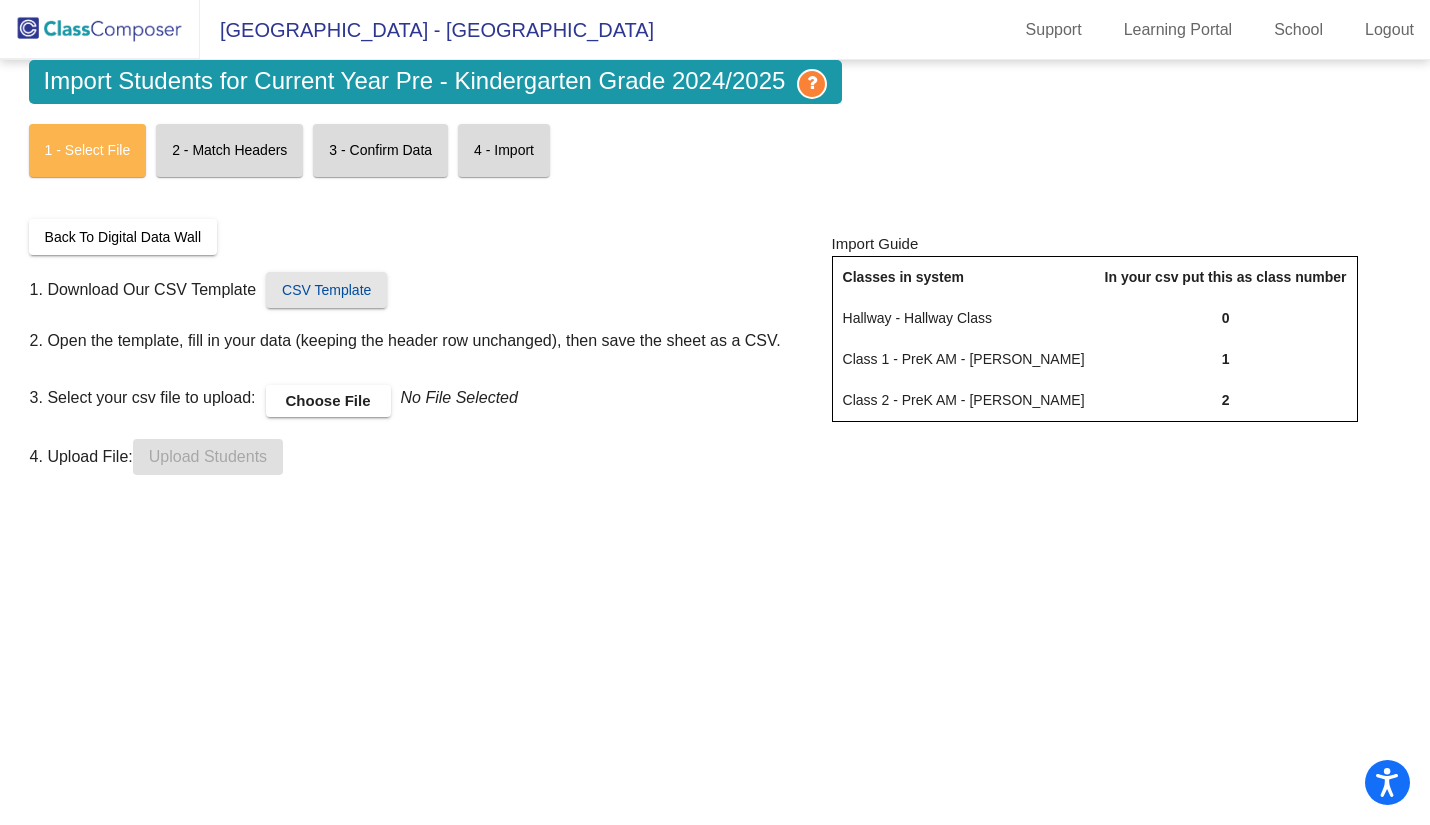 click on "CSV Template" at bounding box center (326, 290) 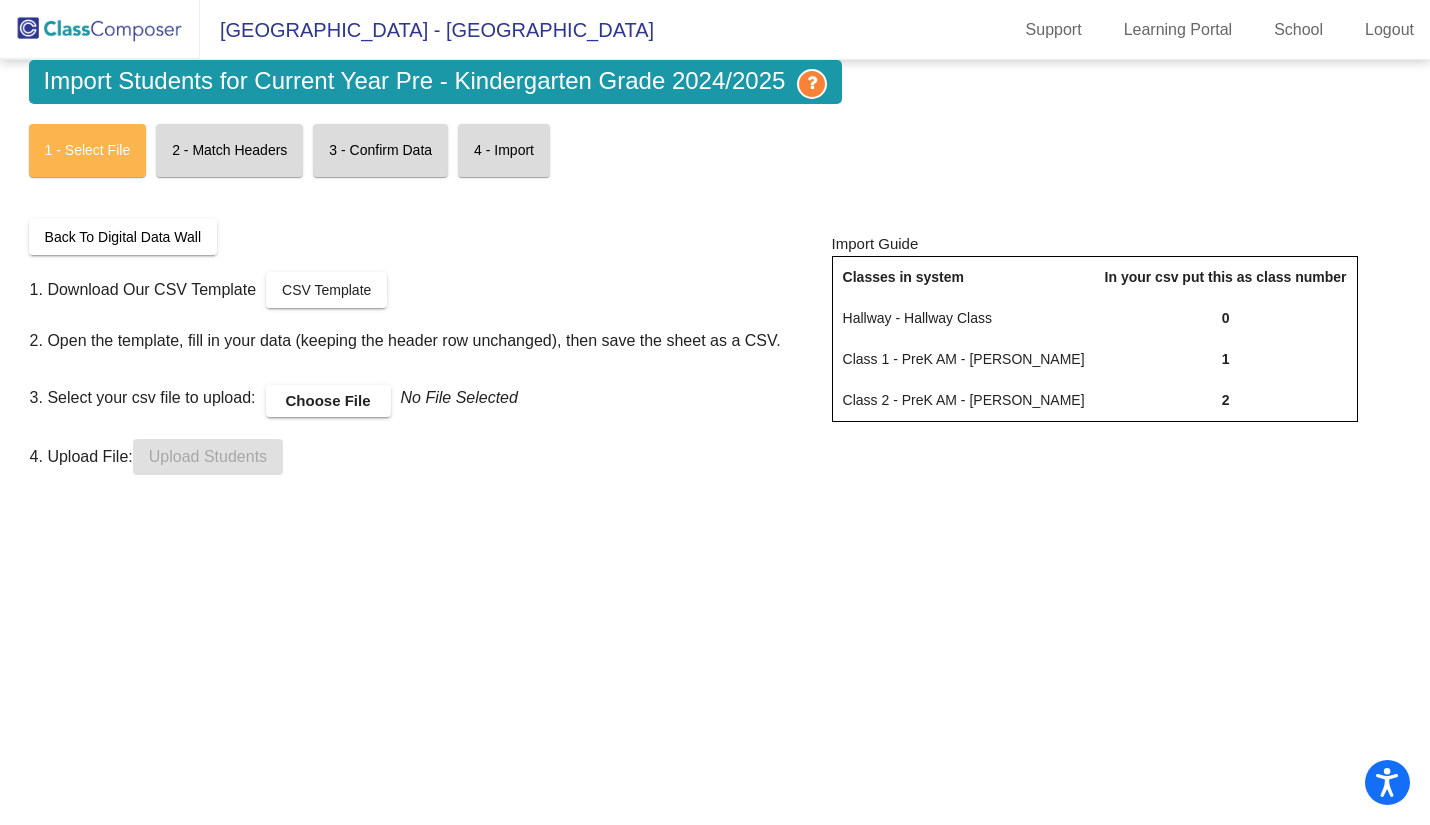 click on "Choose File" at bounding box center [328, 401] 